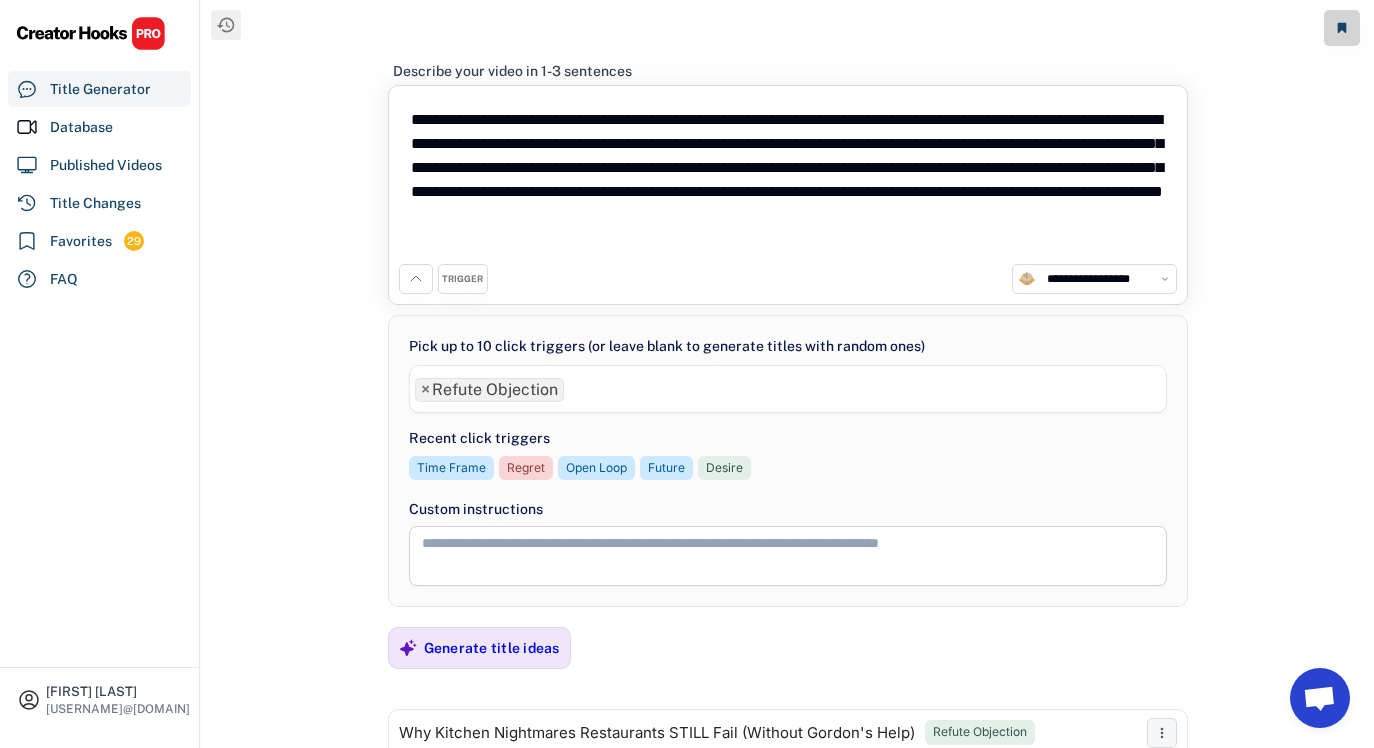 select on "**********" 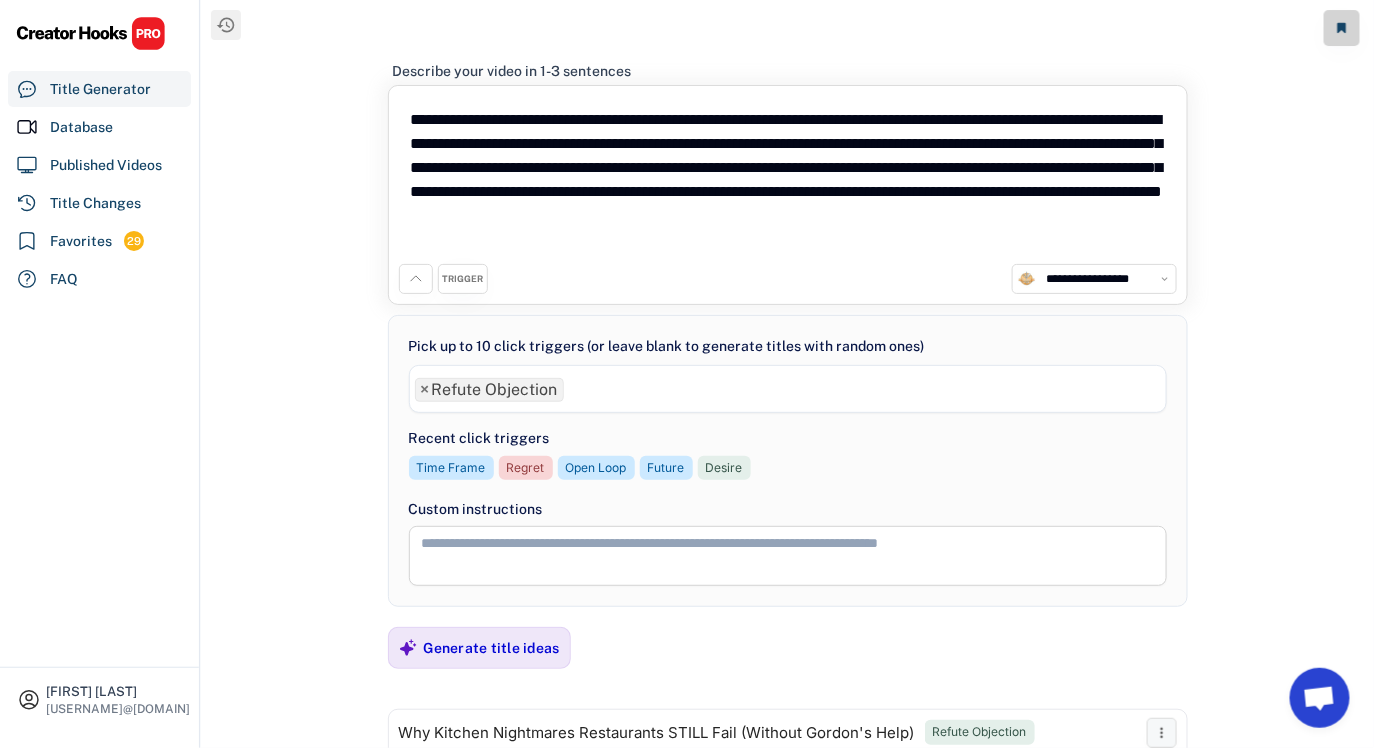 scroll, scrollTop: 220, scrollLeft: 0, axis: vertical 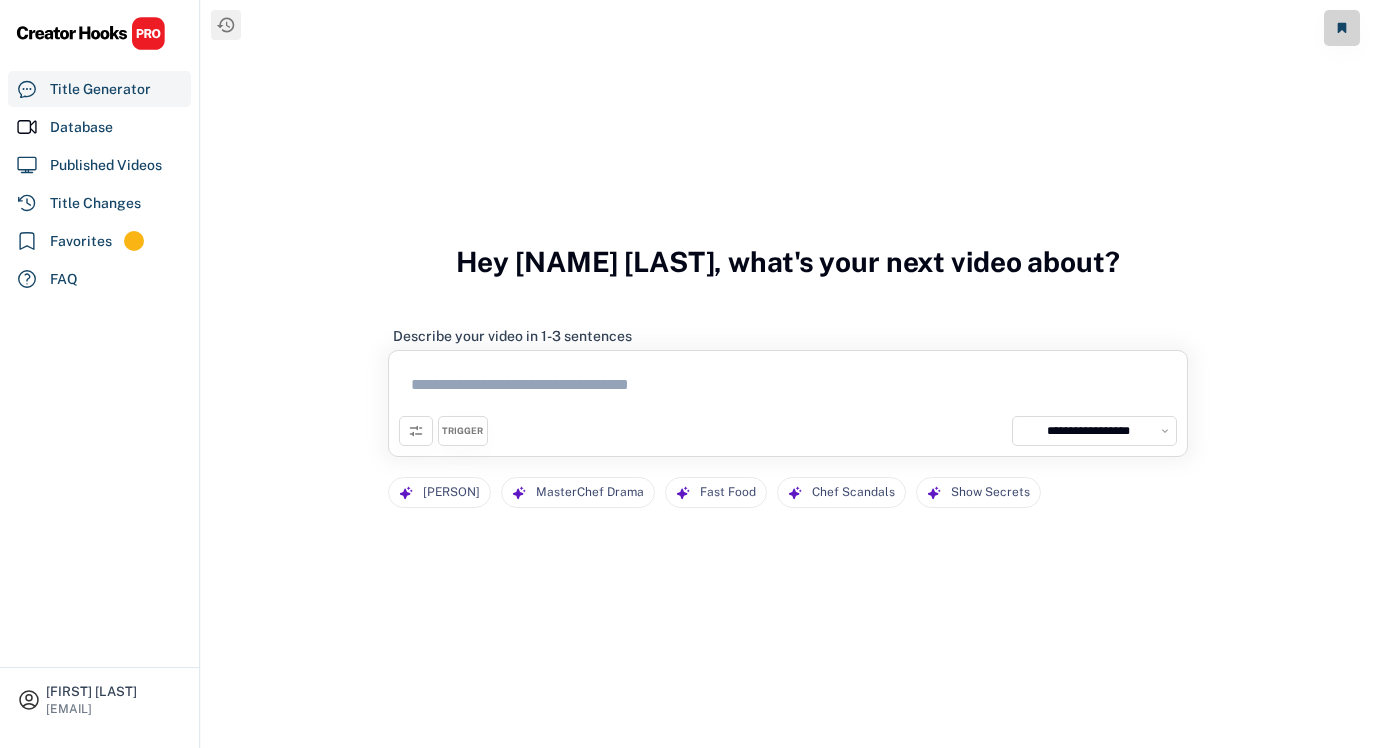 select on "**********" 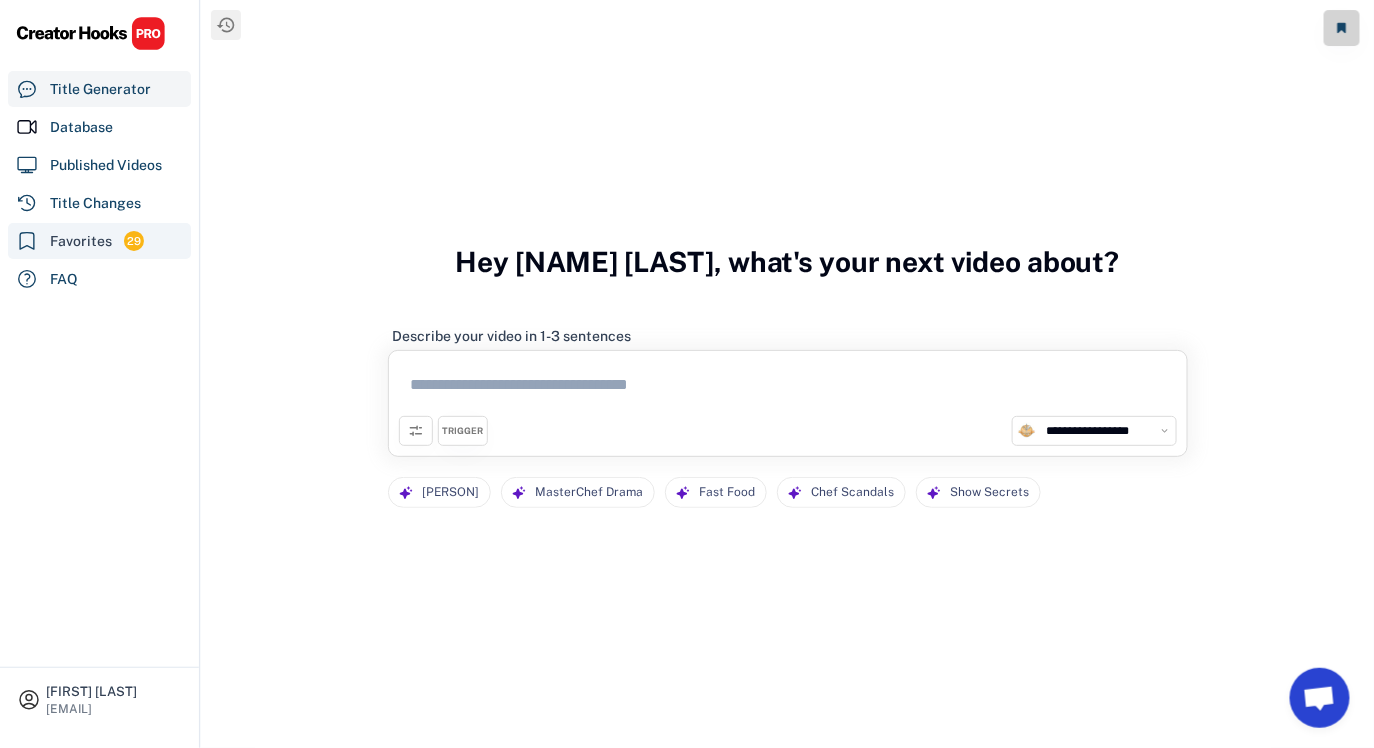 click on "Favorites" at bounding box center (81, 241) 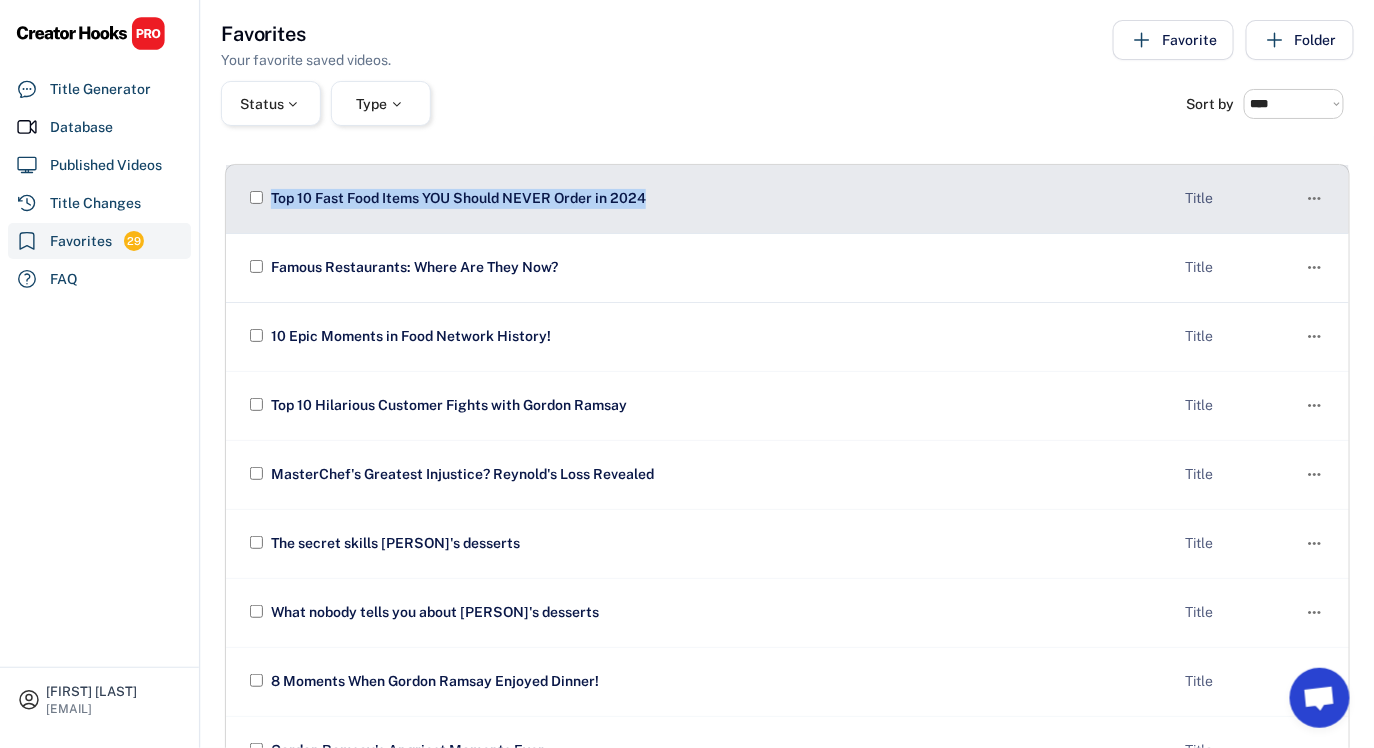 drag, startPoint x: 691, startPoint y: 200, endPoint x: 268, endPoint y: 204, distance: 423.01892 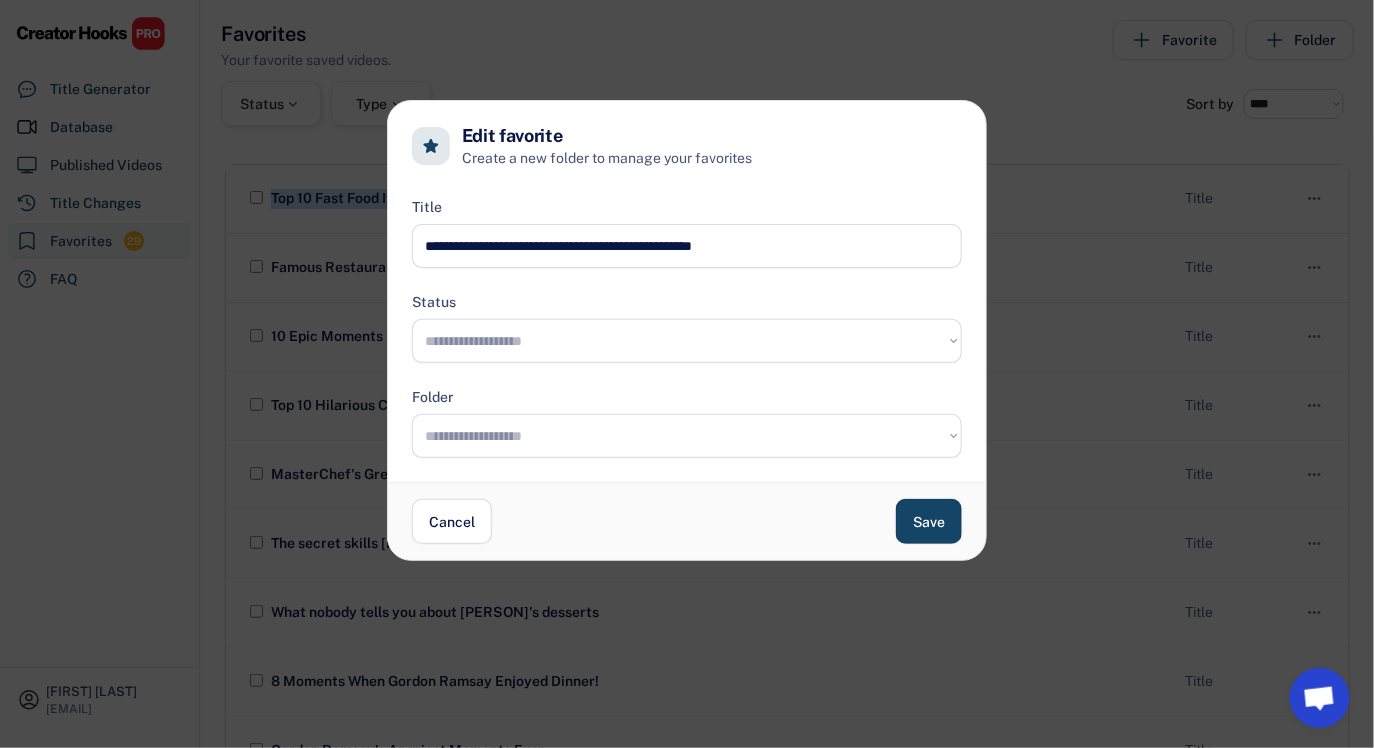 copy on "Top 10 Fast Food Items YOU Should NEVER Order in 2024" 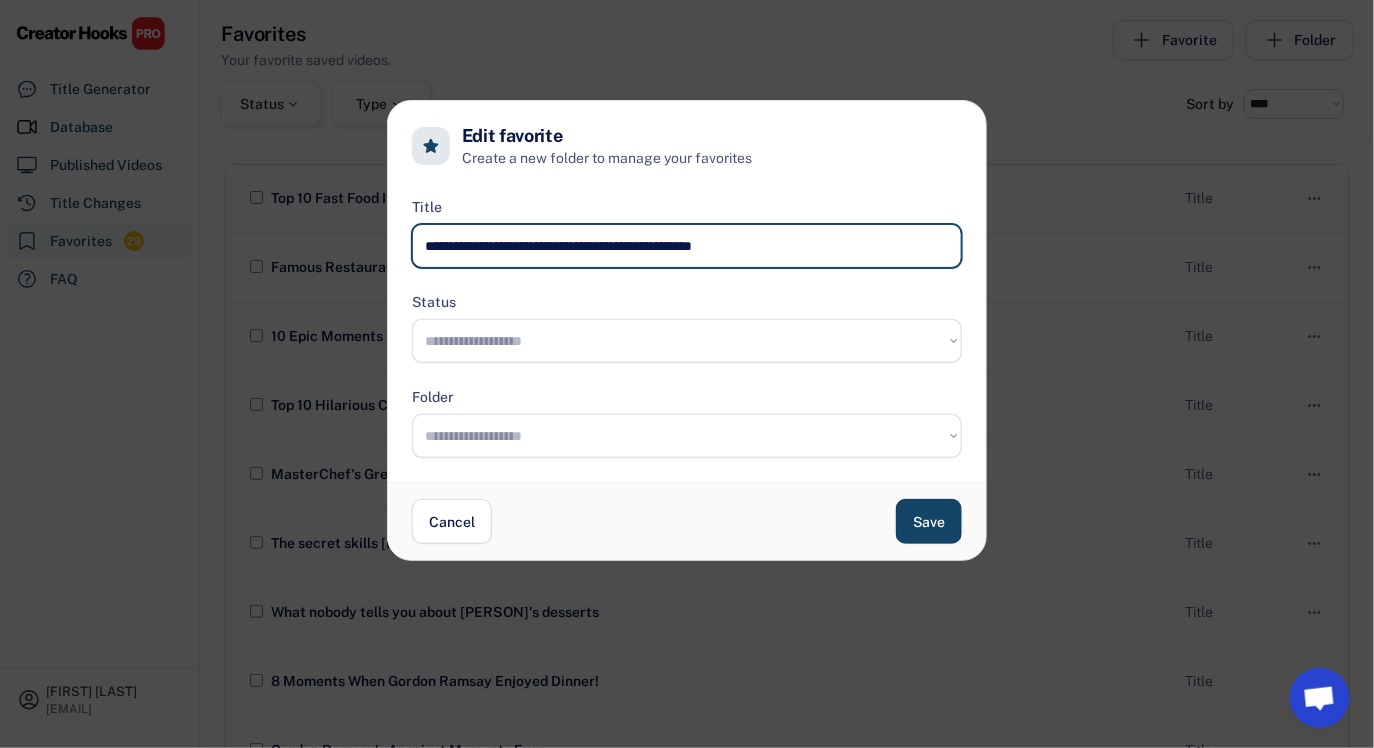 drag, startPoint x: 814, startPoint y: 249, endPoint x: 291, endPoint y: 206, distance: 524.7647 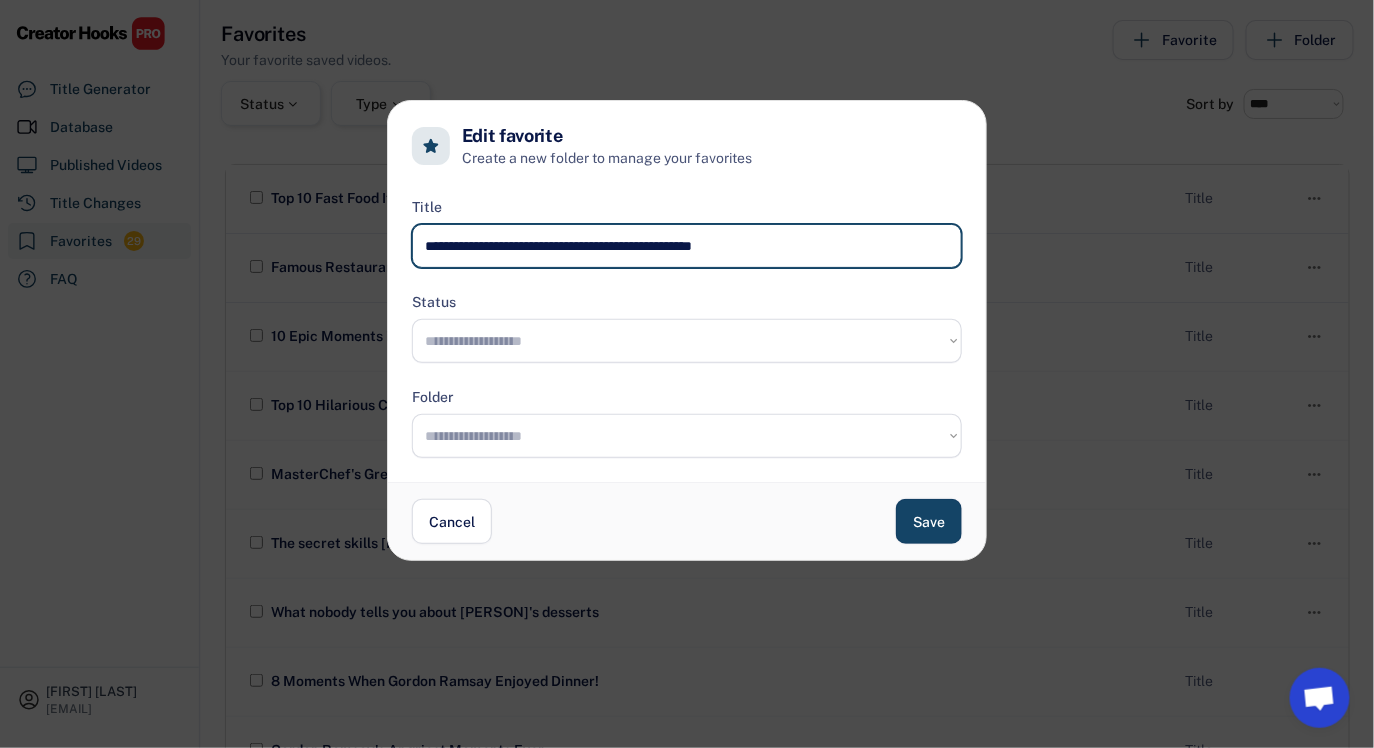 click on "**********" at bounding box center (687, 341) 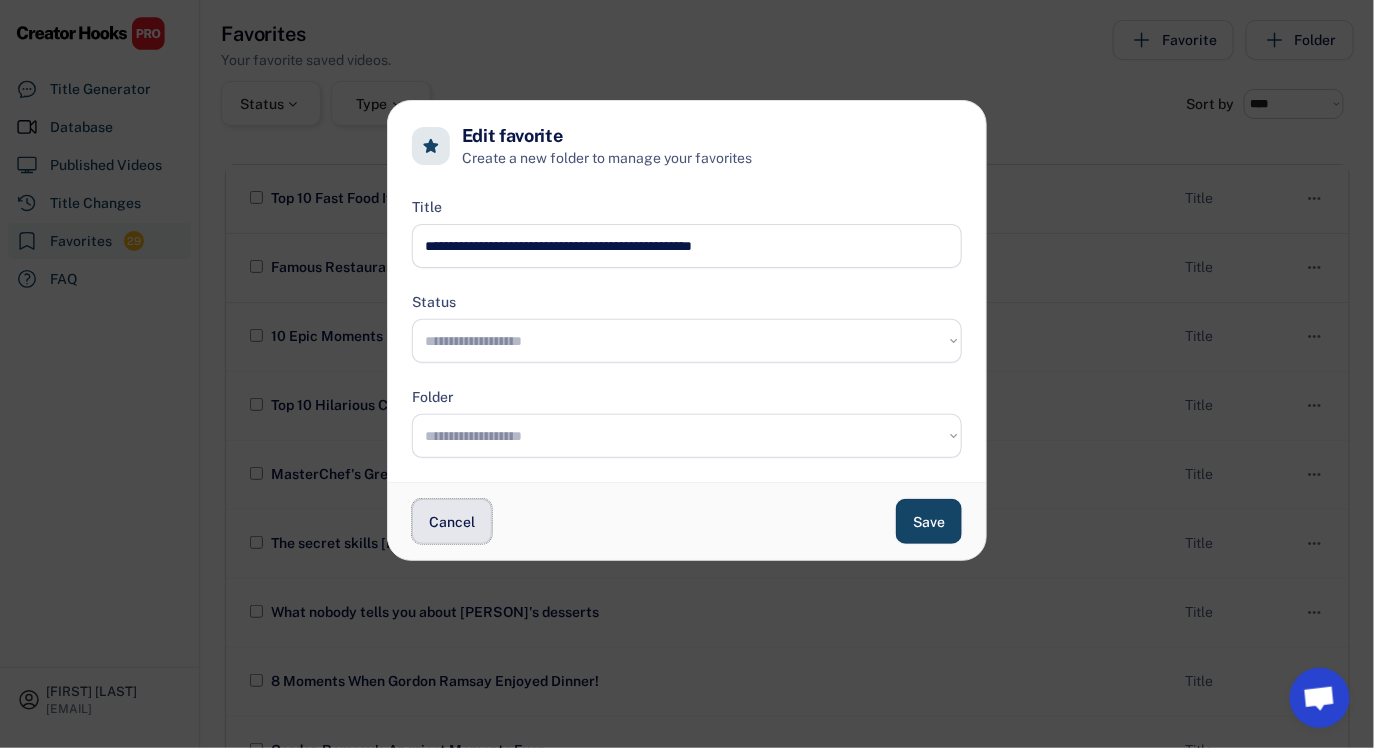 click on "Cancel" at bounding box center (452, 521) 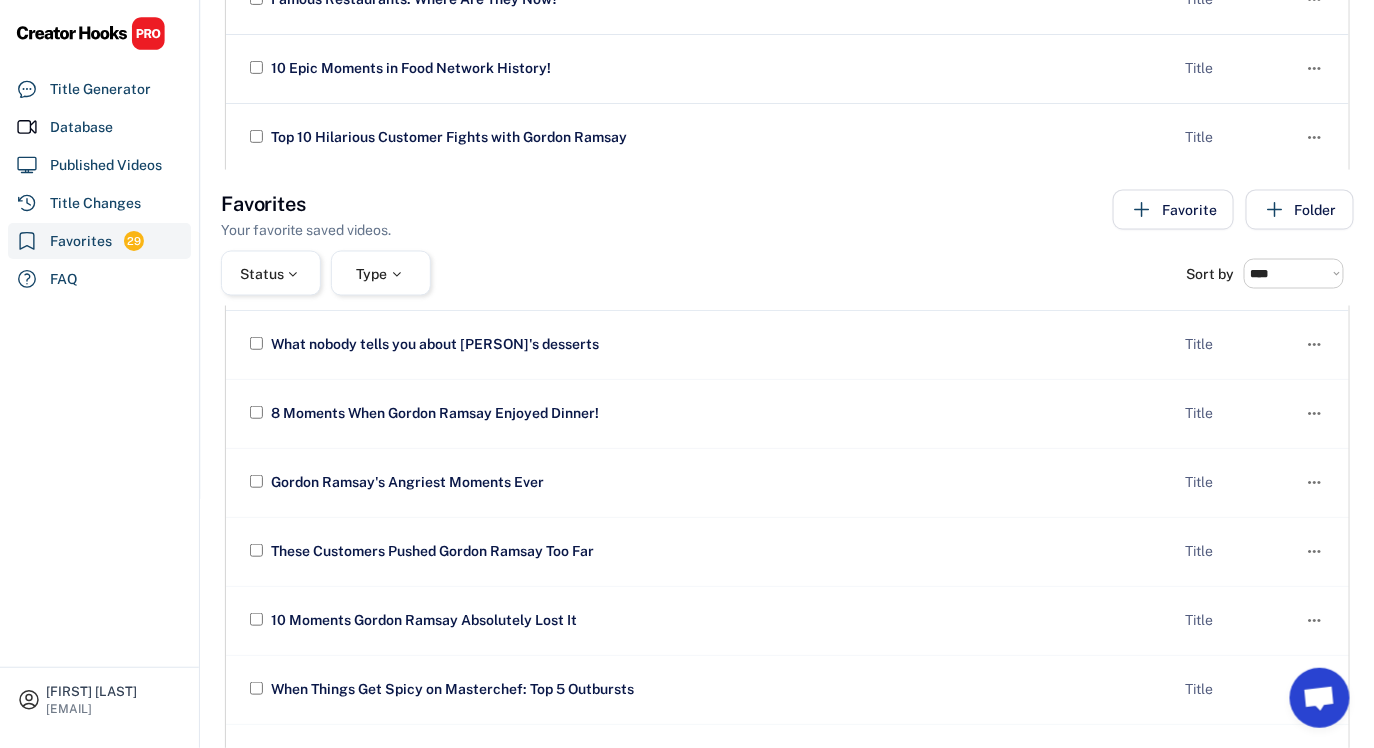 scroll, scrollTop: 0, scrollLeft: 0, axis: both 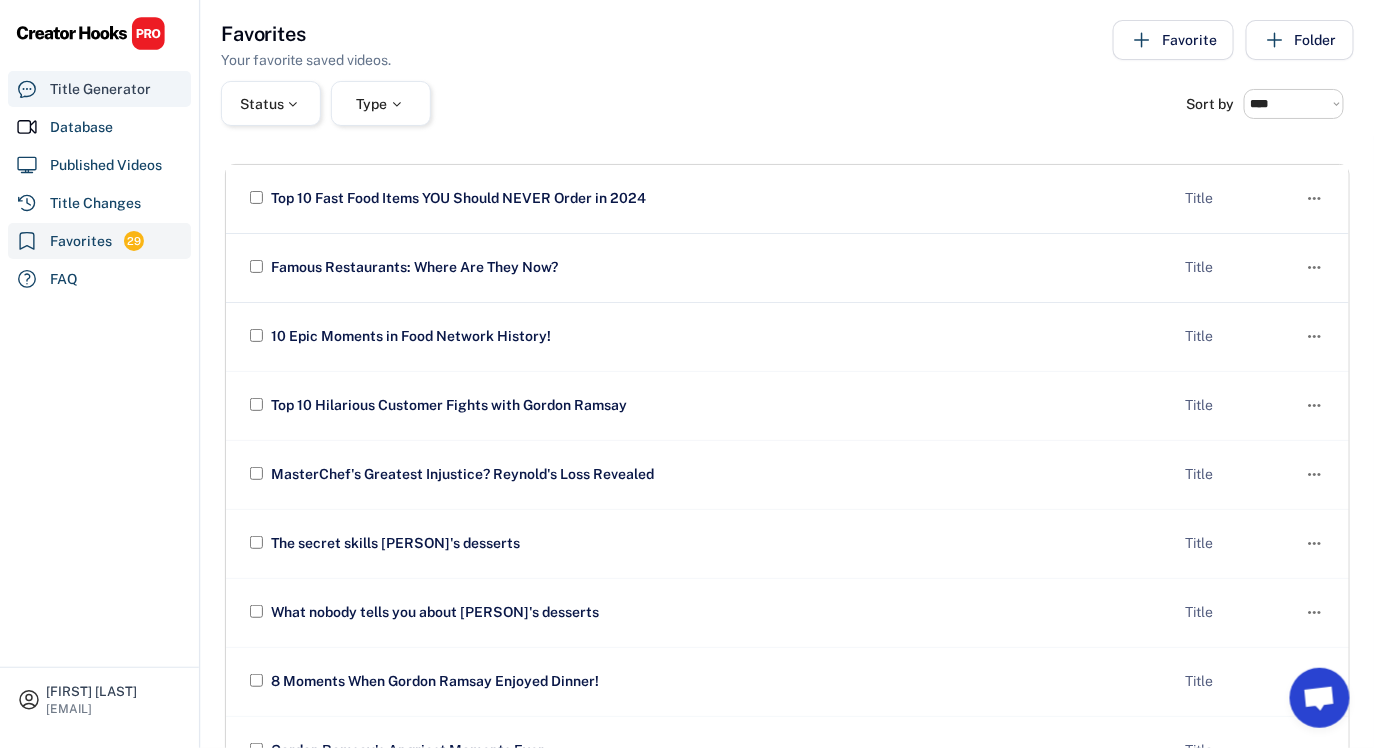 click on "Title Generator" at bounding box center (100, 89) 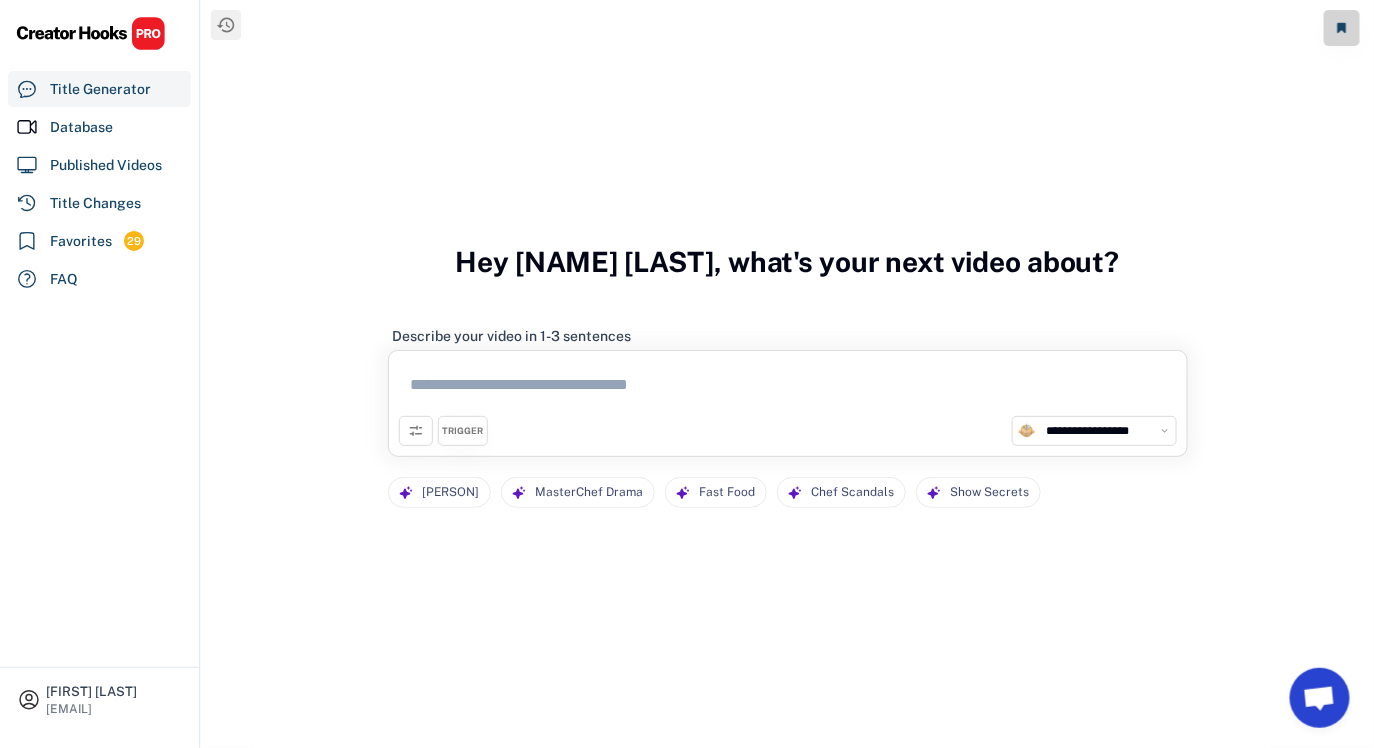 click at bounding box center [788, 388] 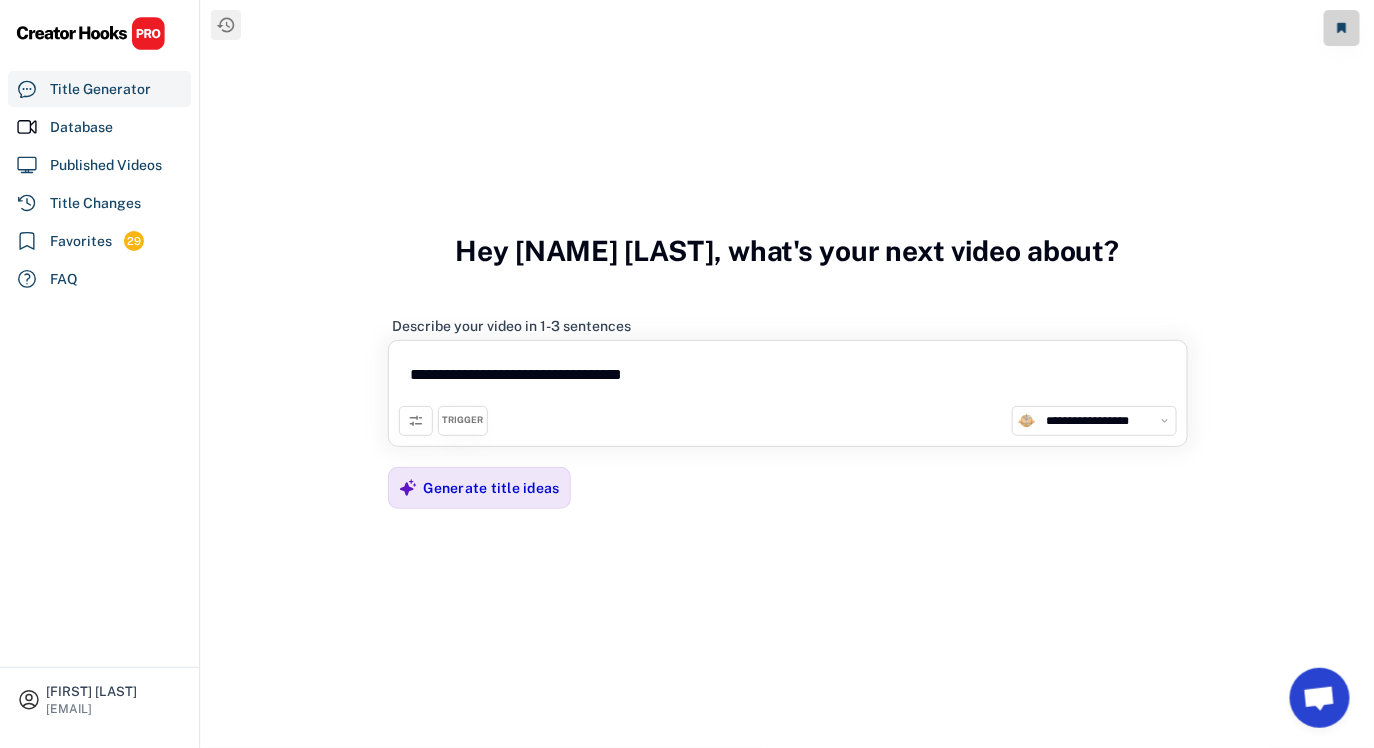 click on "**********" at bounding box center (788, 378) 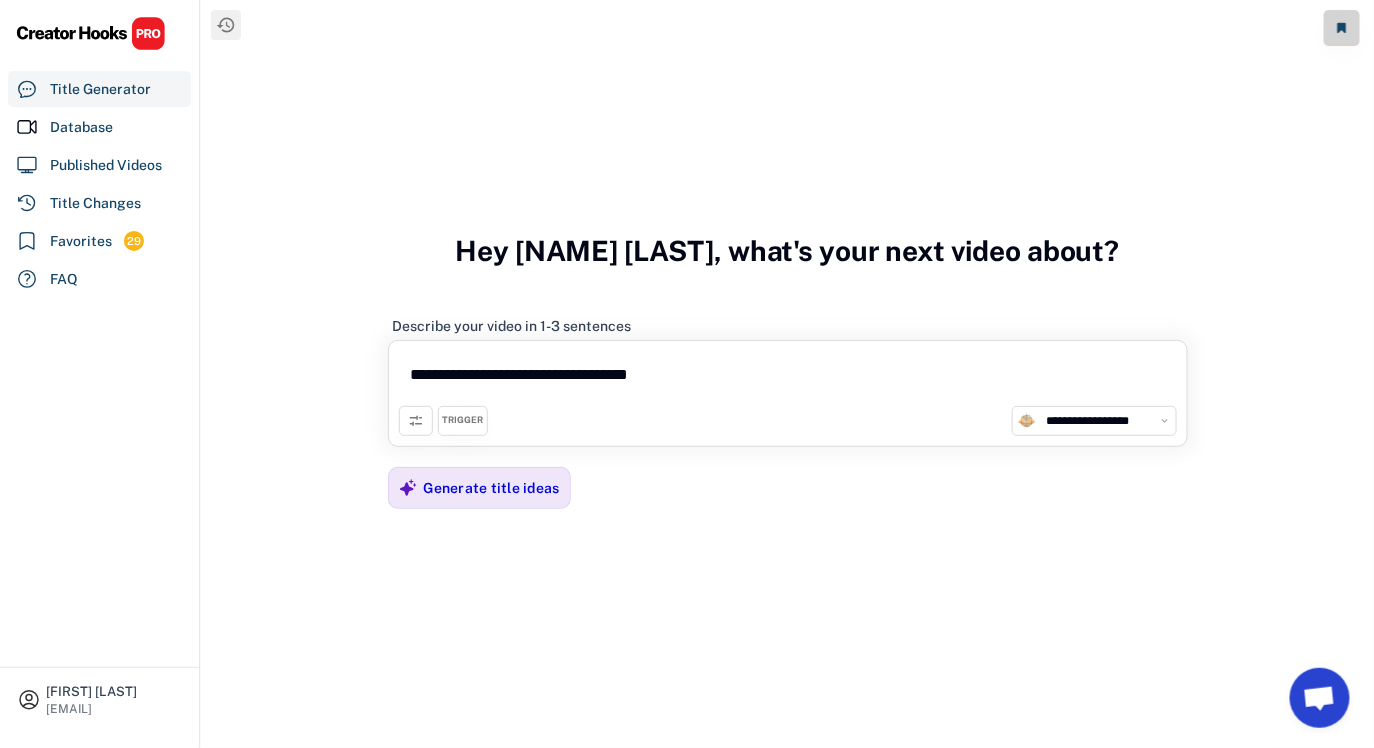 paste on "**********" 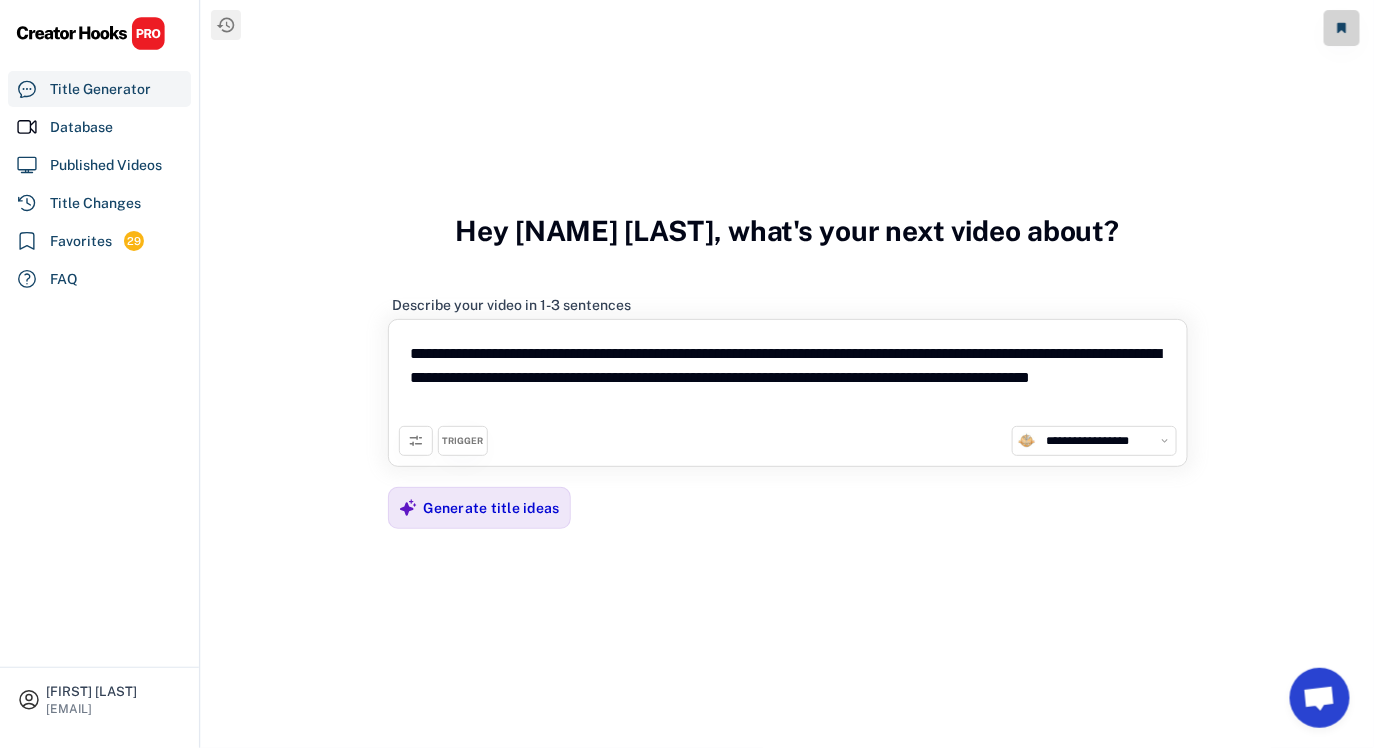 paste on "**********" 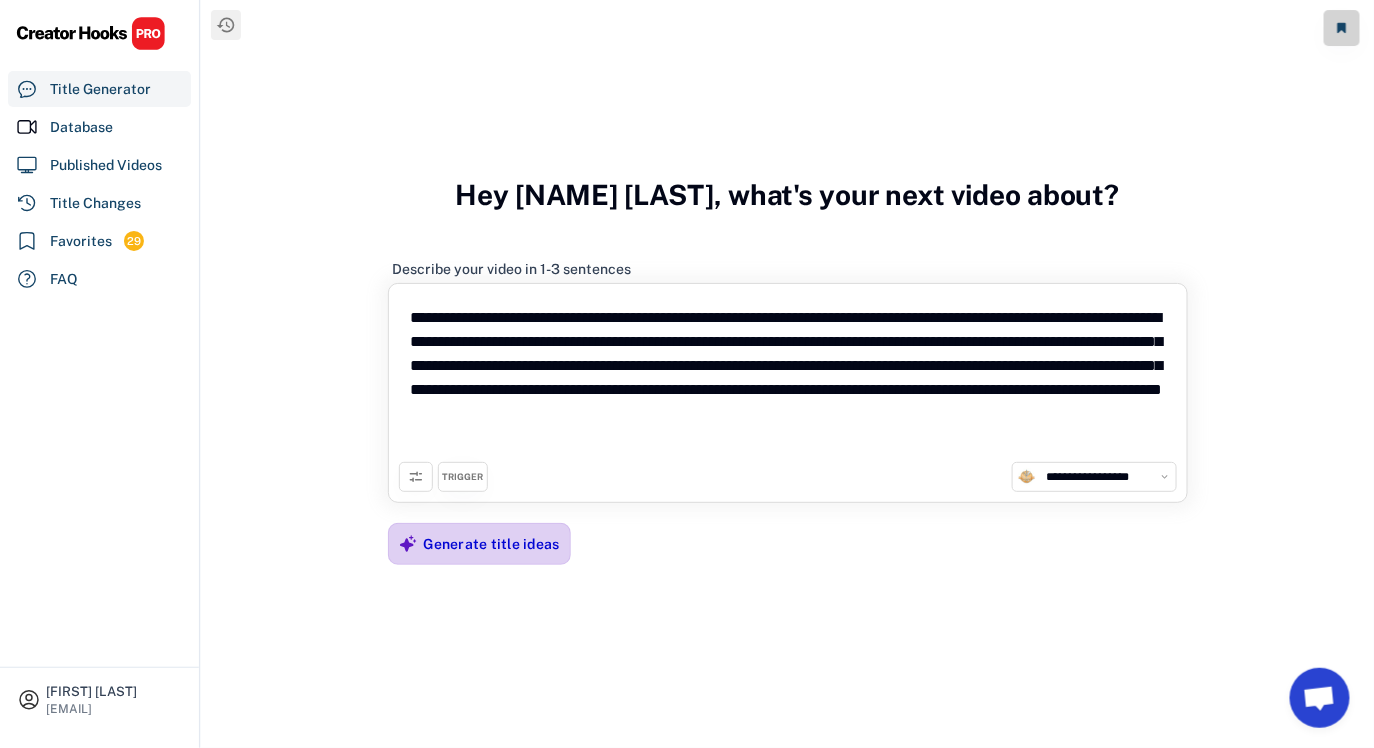 type on "**********" 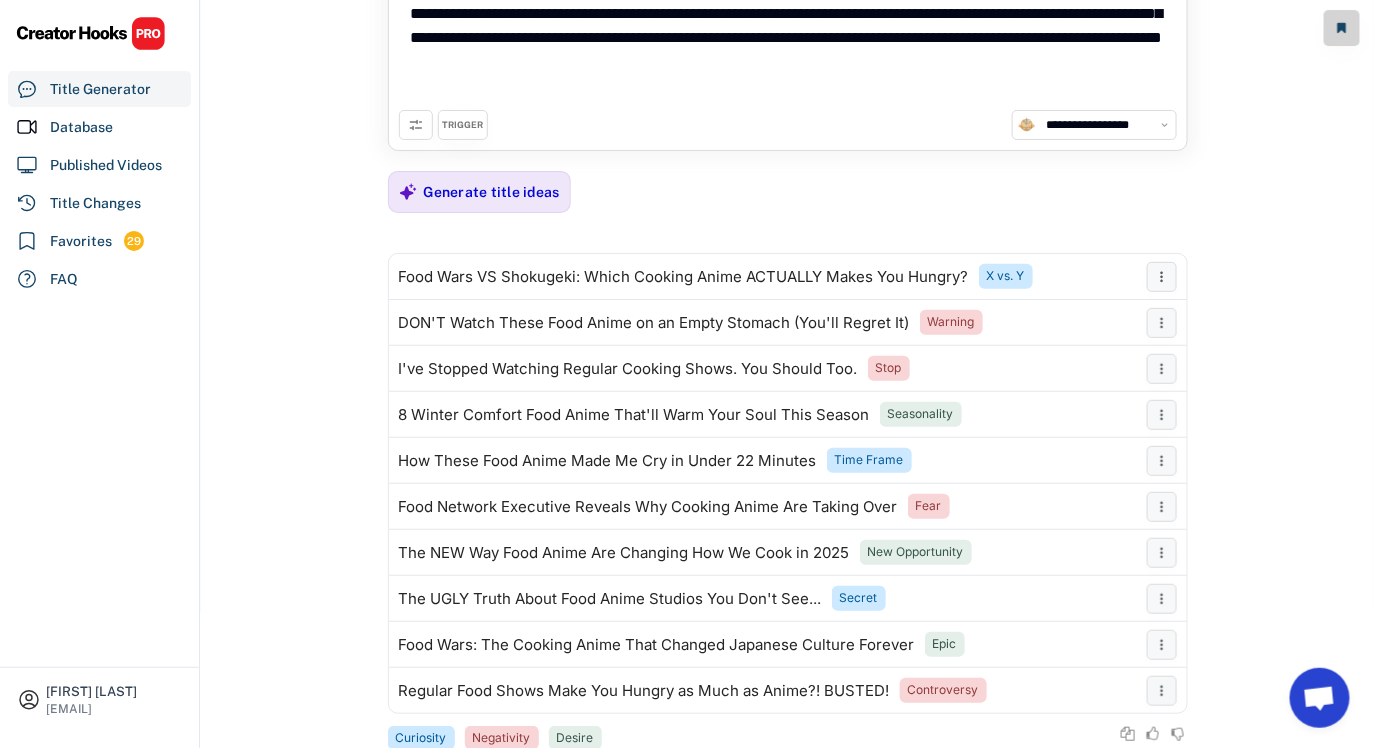 scroll, scrollTop: 165, scrollLeft: 0, axis: vertical 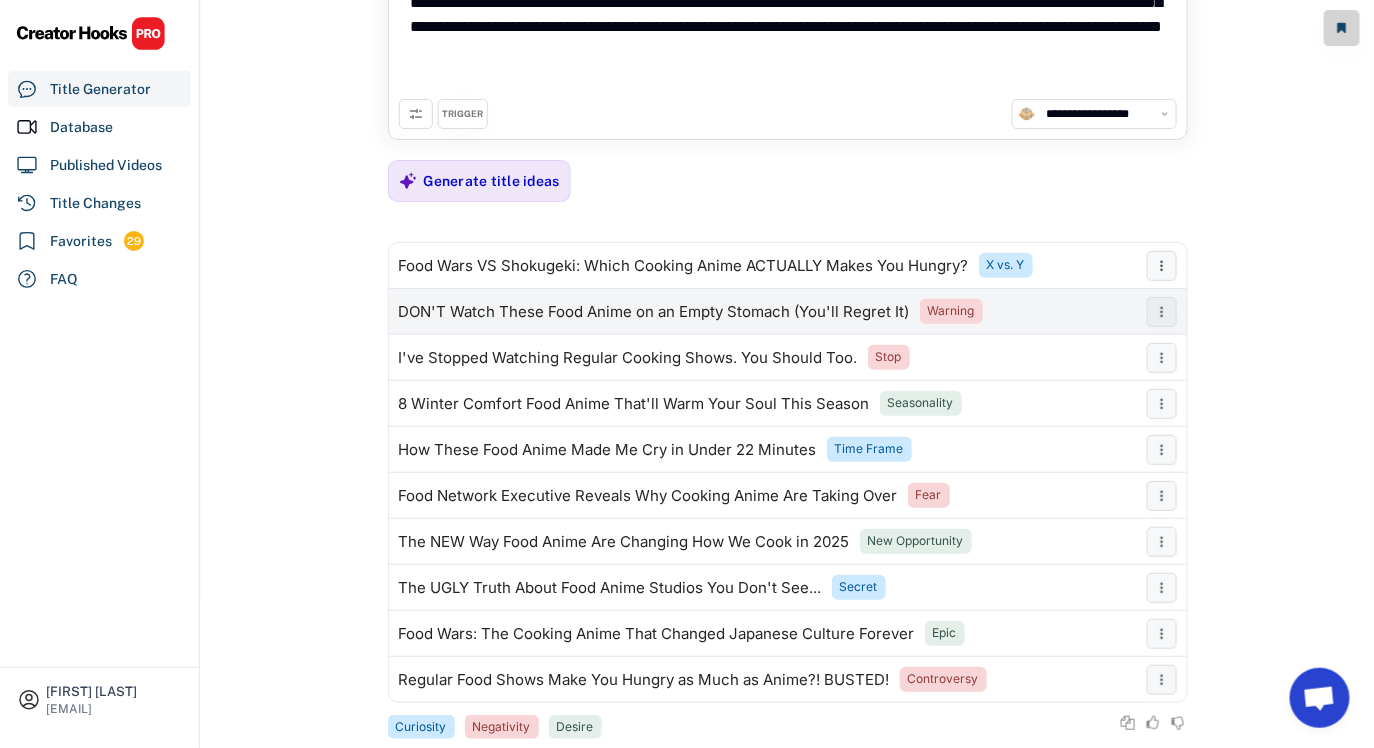 click on "DON'T Watch These Food Anime on an Empty Stomach (You'll Regret It) Warning" at bounding box center (763, 312) 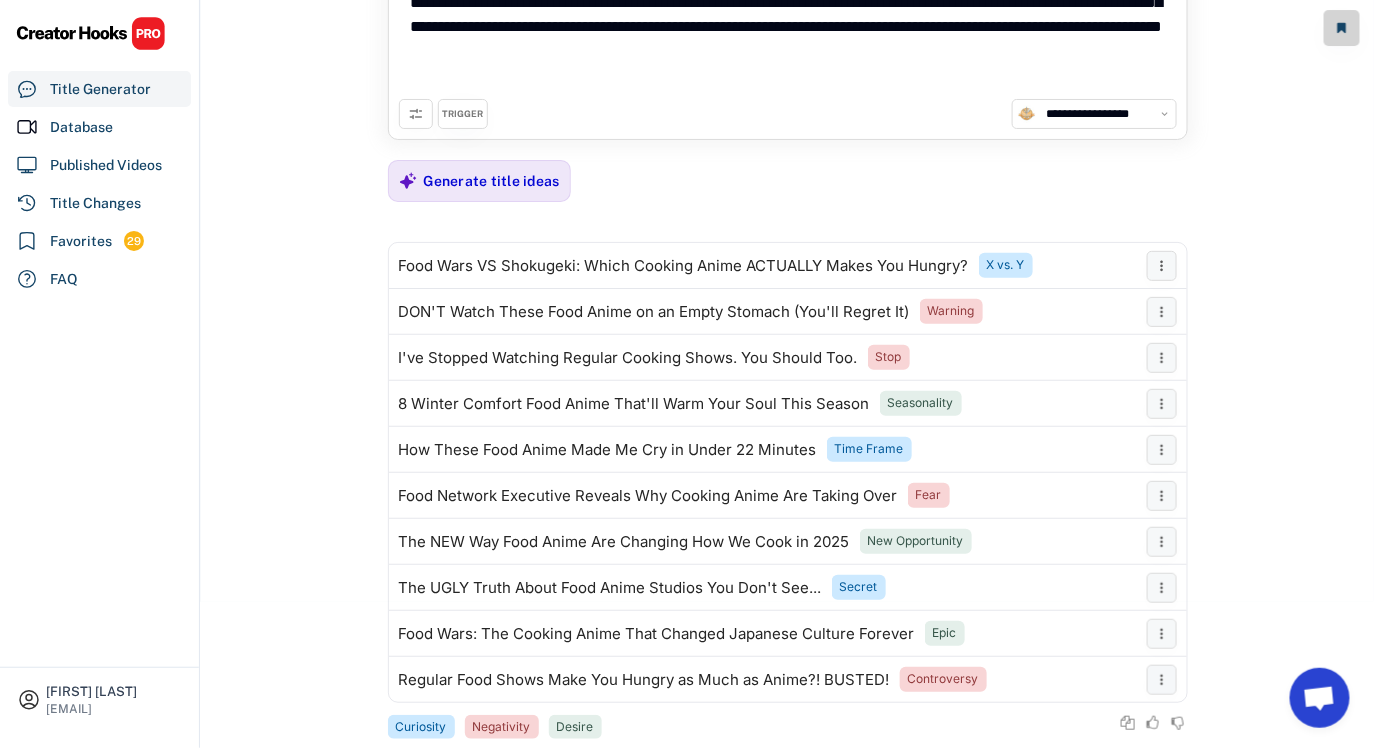 click on "**********" at bounding box center (787, 218) 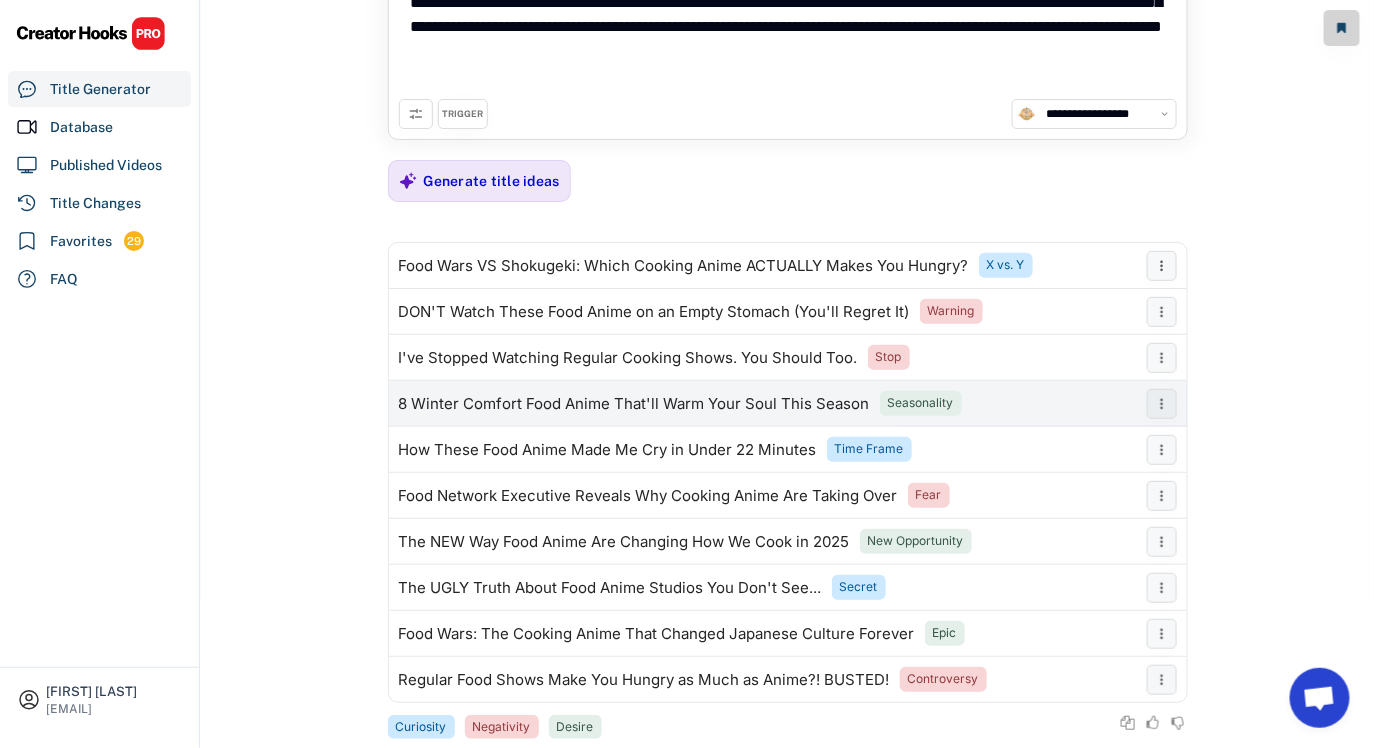 click on "8 Winter Comfort Food Anime That'll Warm Your Soul This Season Seasonality" at bounding box center (763, 404) 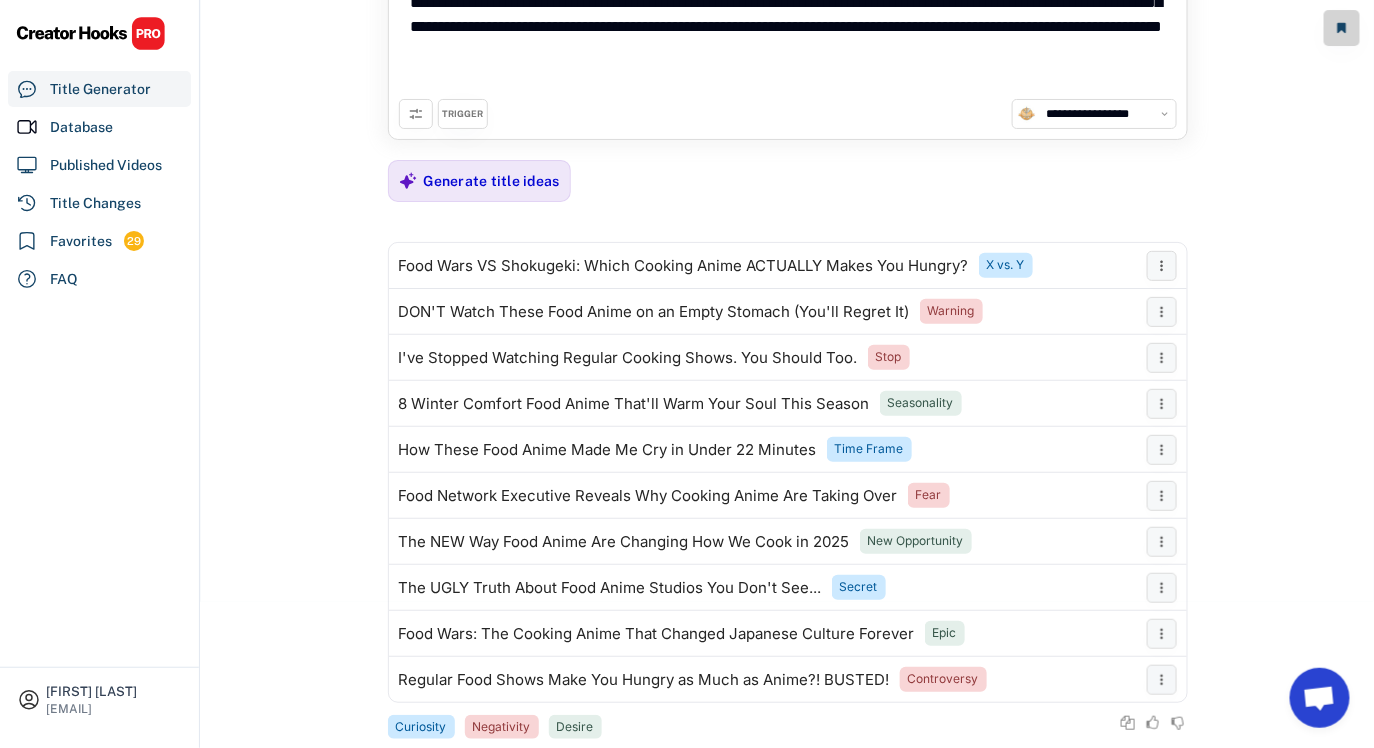 scroll, scrollTop: 0, scrollLeft: 0, axis: both 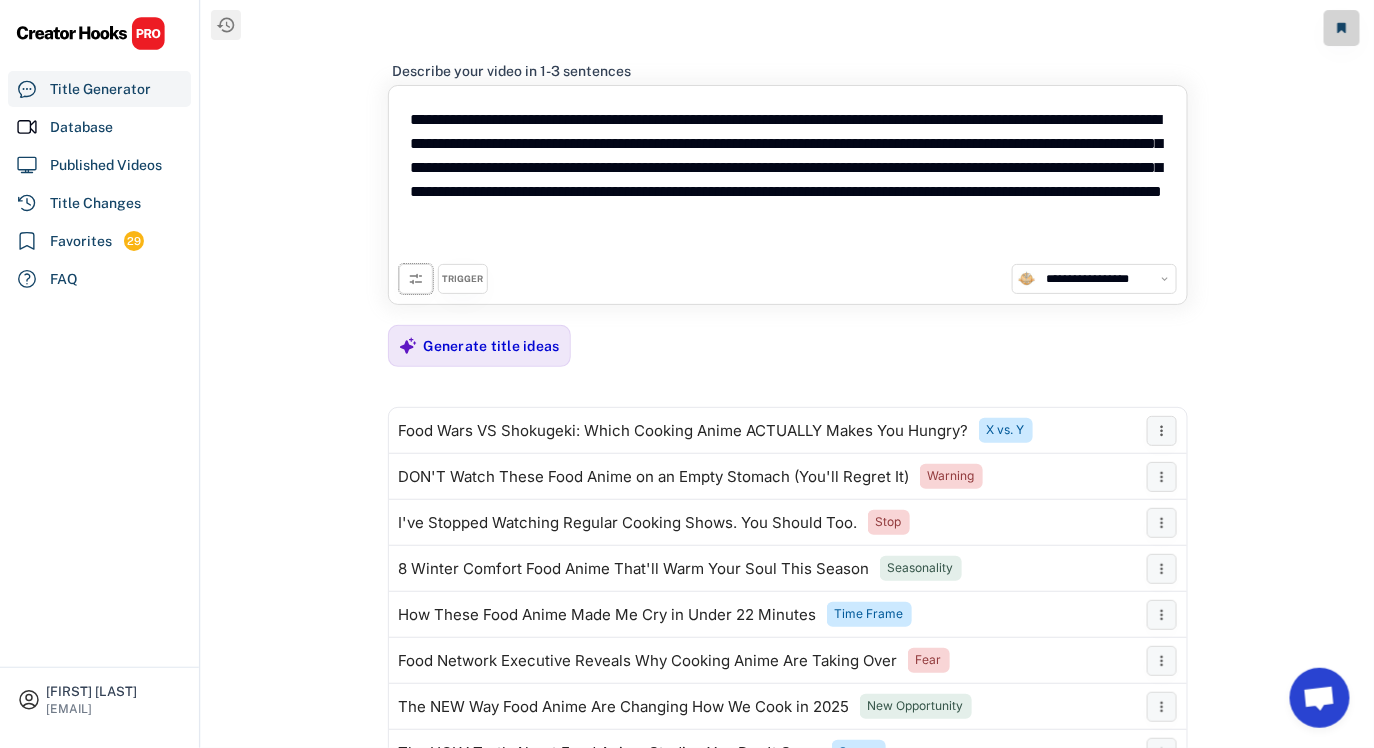 click 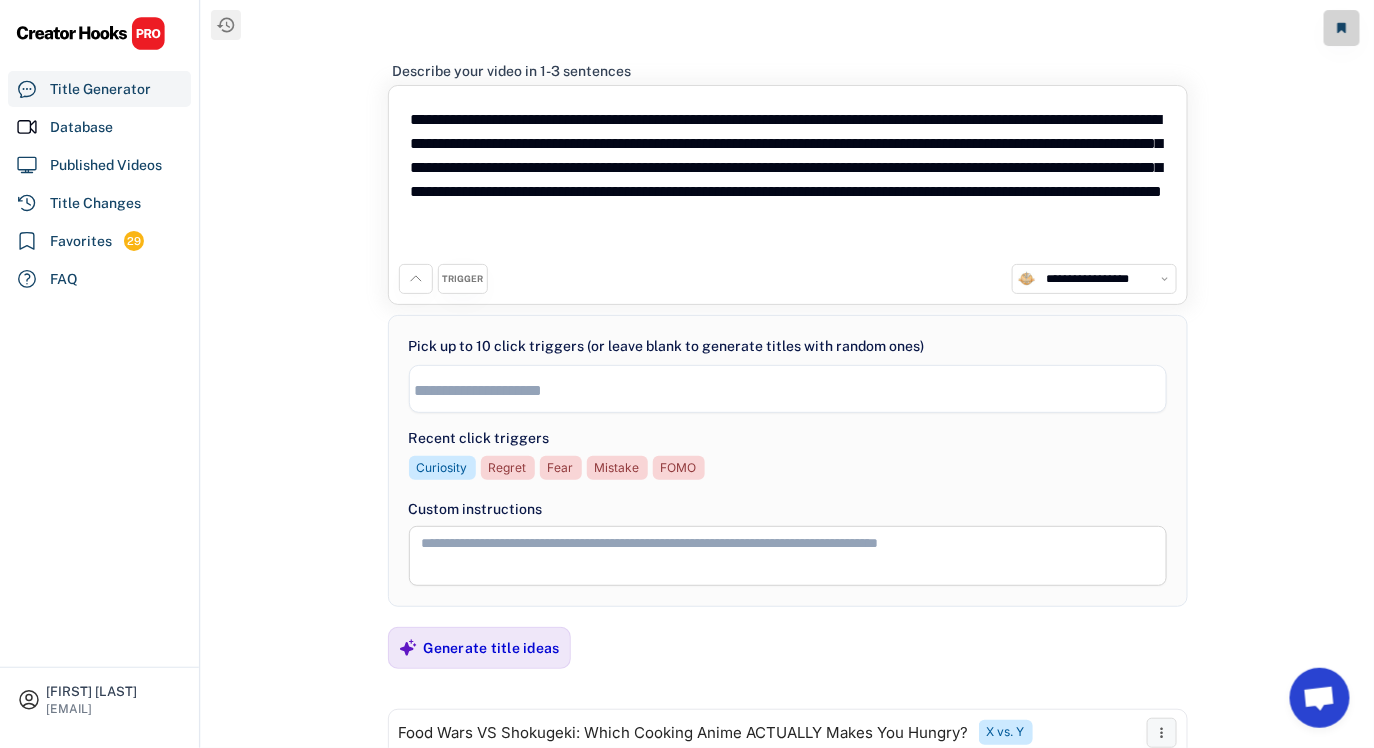 click on "TRIGGER" at bounding box center (462, 279) 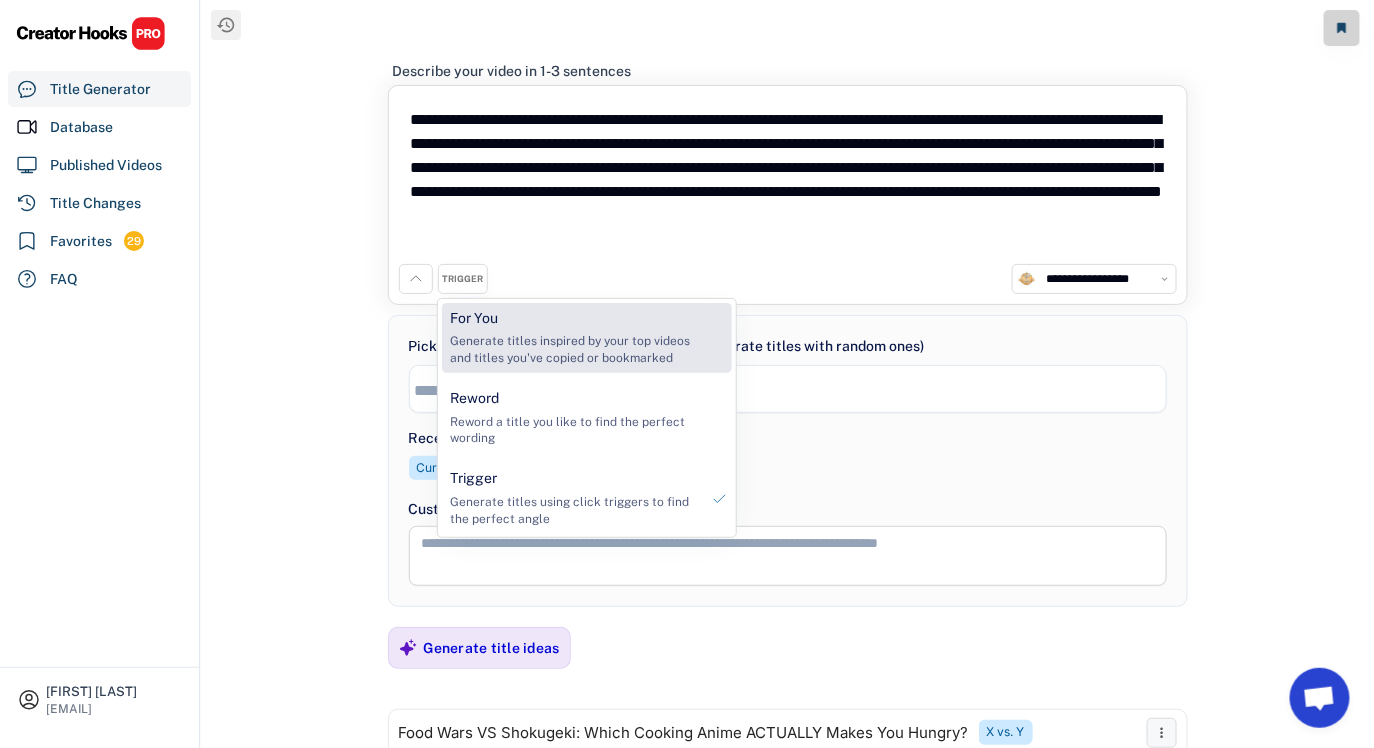click on "For You" at bounding box center (474, 319) 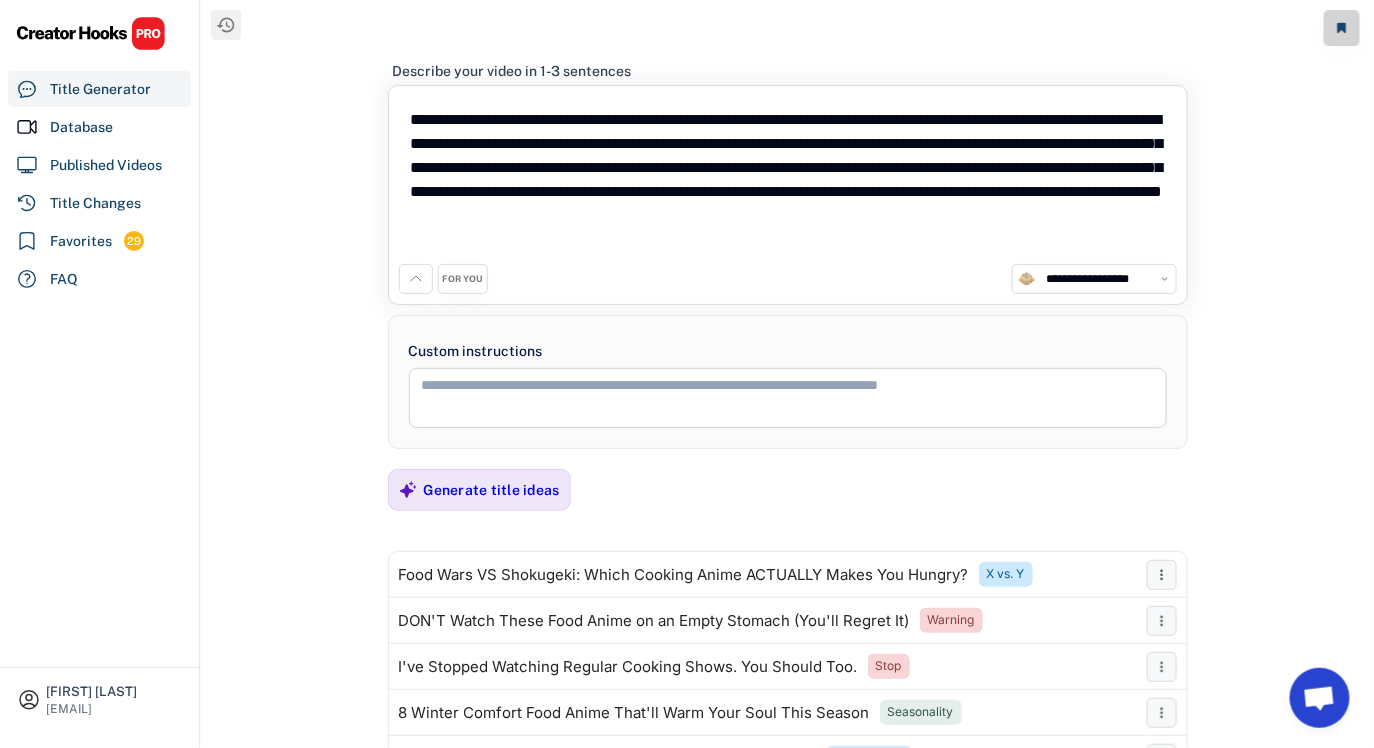click on "**********" at bounding box center (788, 195) 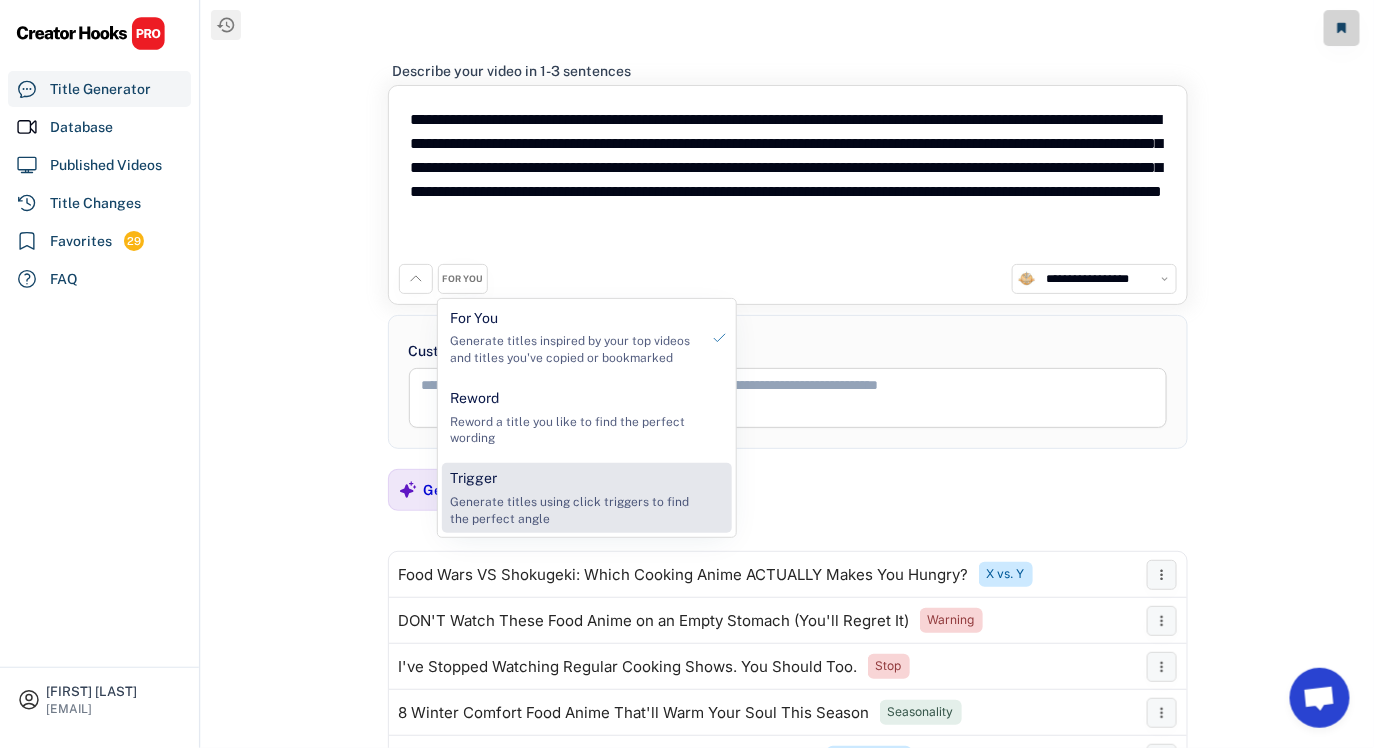 click on "Trigger Generate titles using click triggers to find the perfect angle" at bounding box center [574, 498] 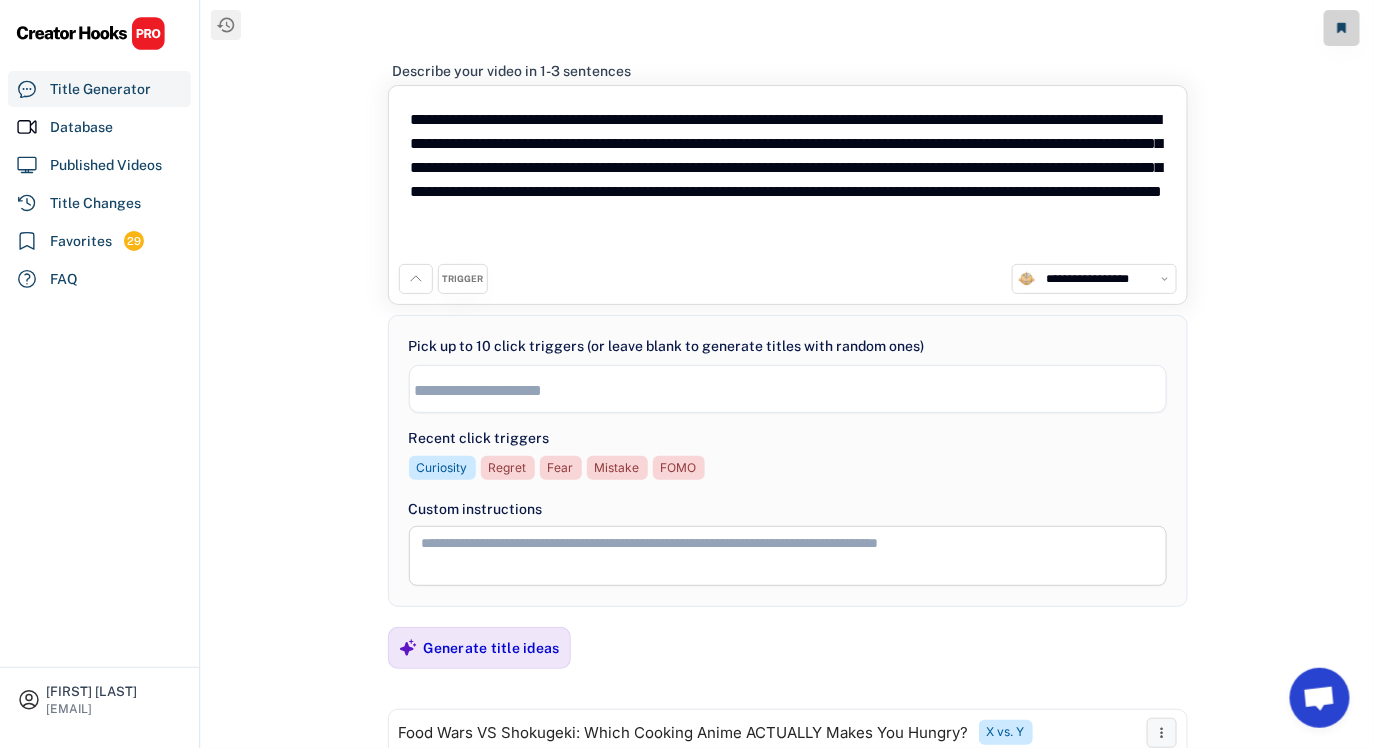 click at bounding box center (793, 390) 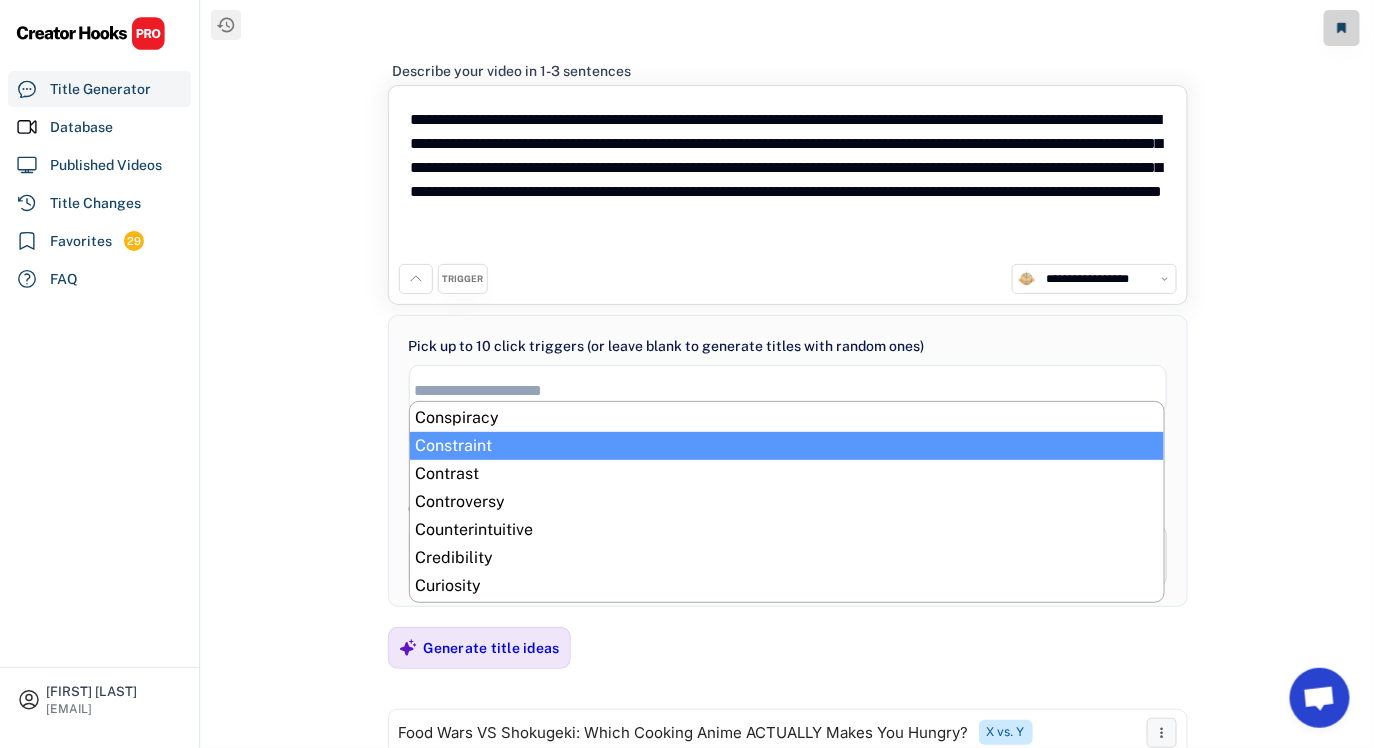scroll, scrollTop: 112, scrollLeft: 0, axis: vertical 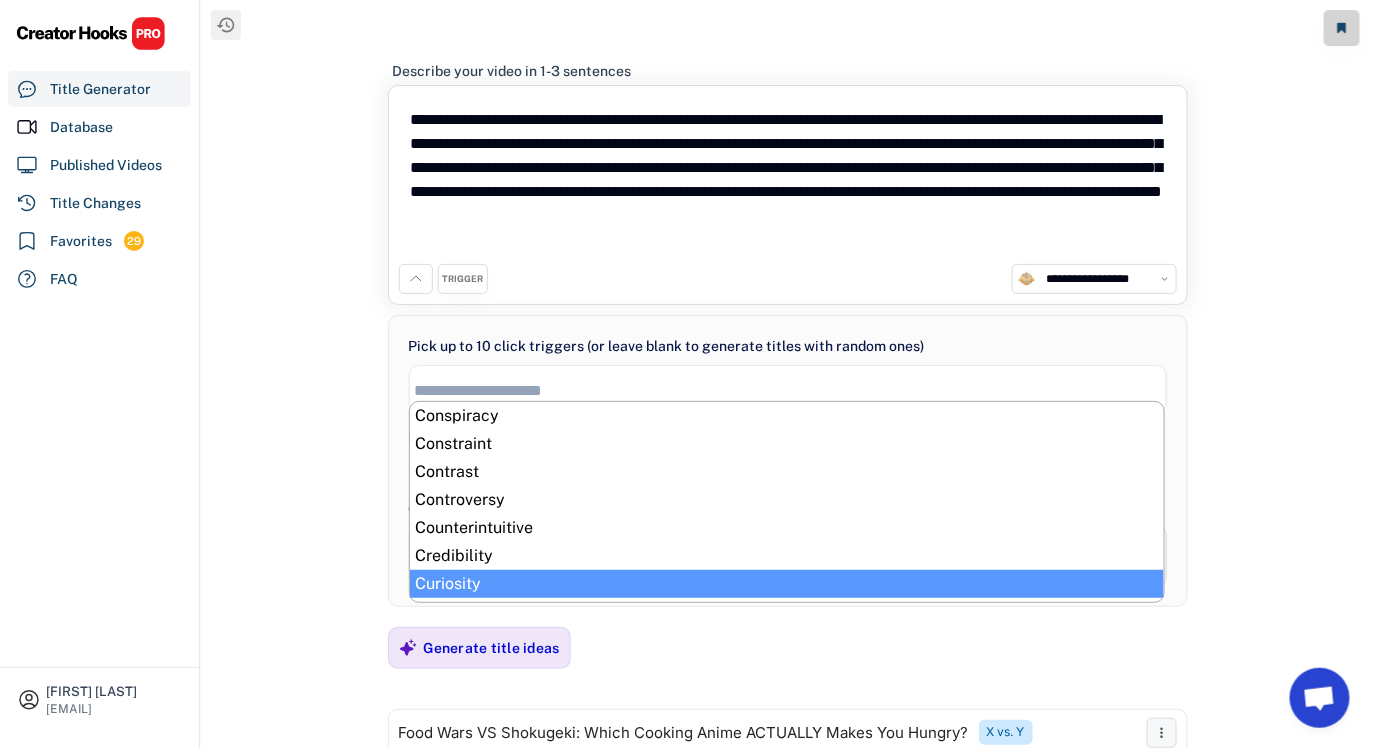 select on "**********" 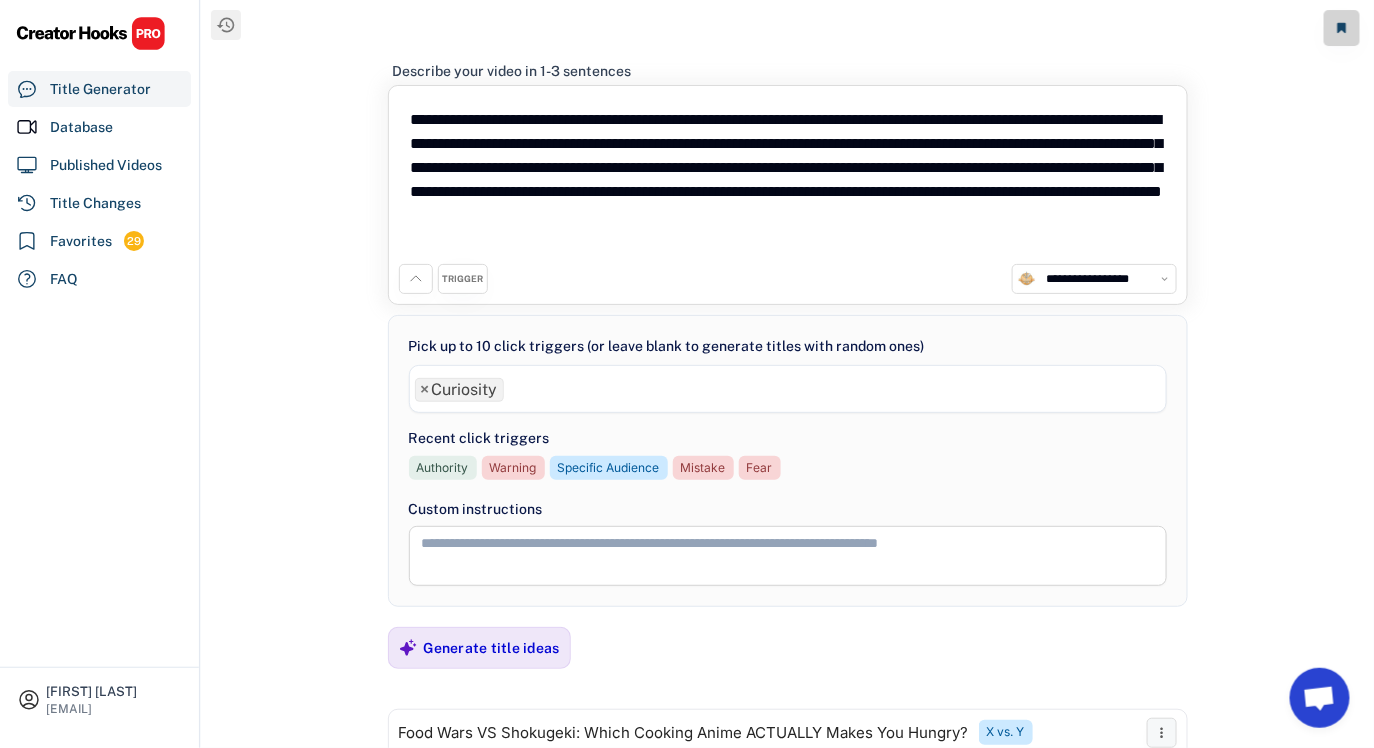 scroll, scrollTop: 170, scrollLeft: 0, axis: vertical 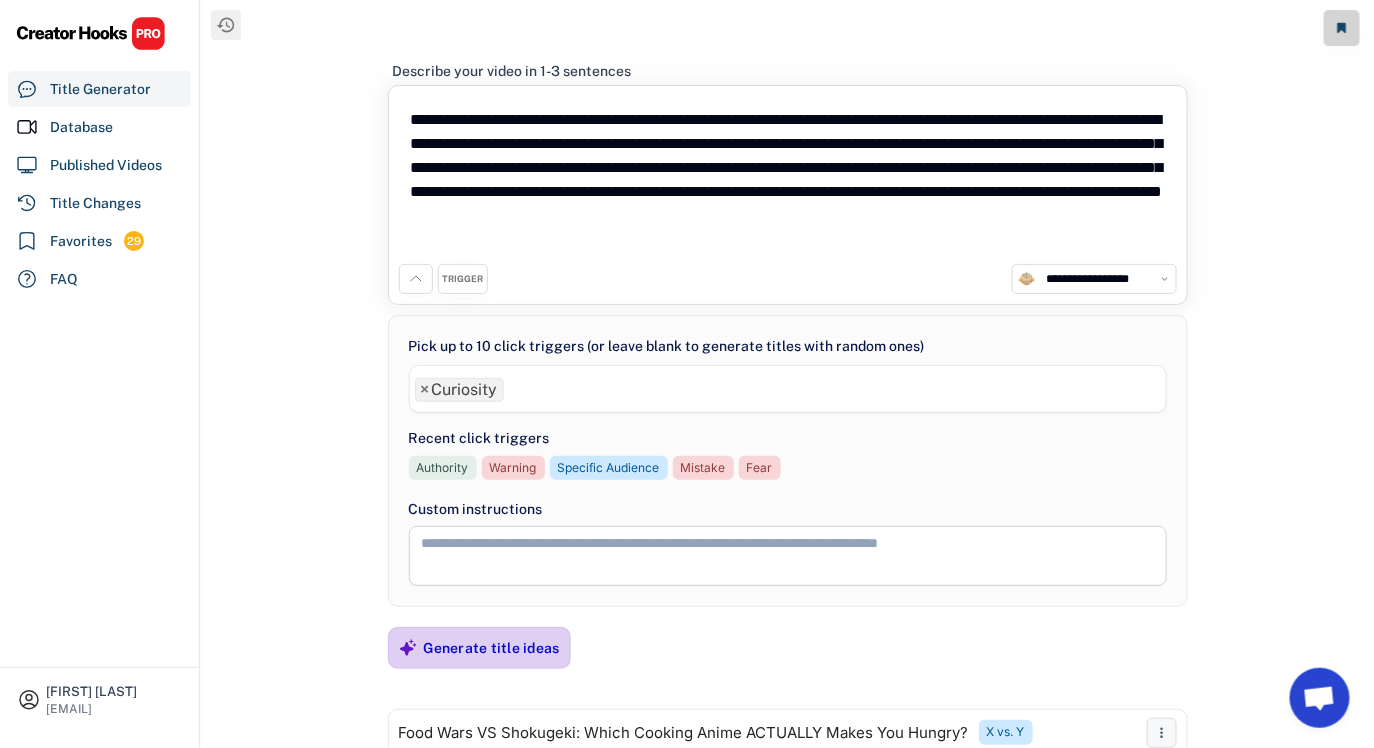 click on "Generate title ideas" at bounding box center (492, 648) 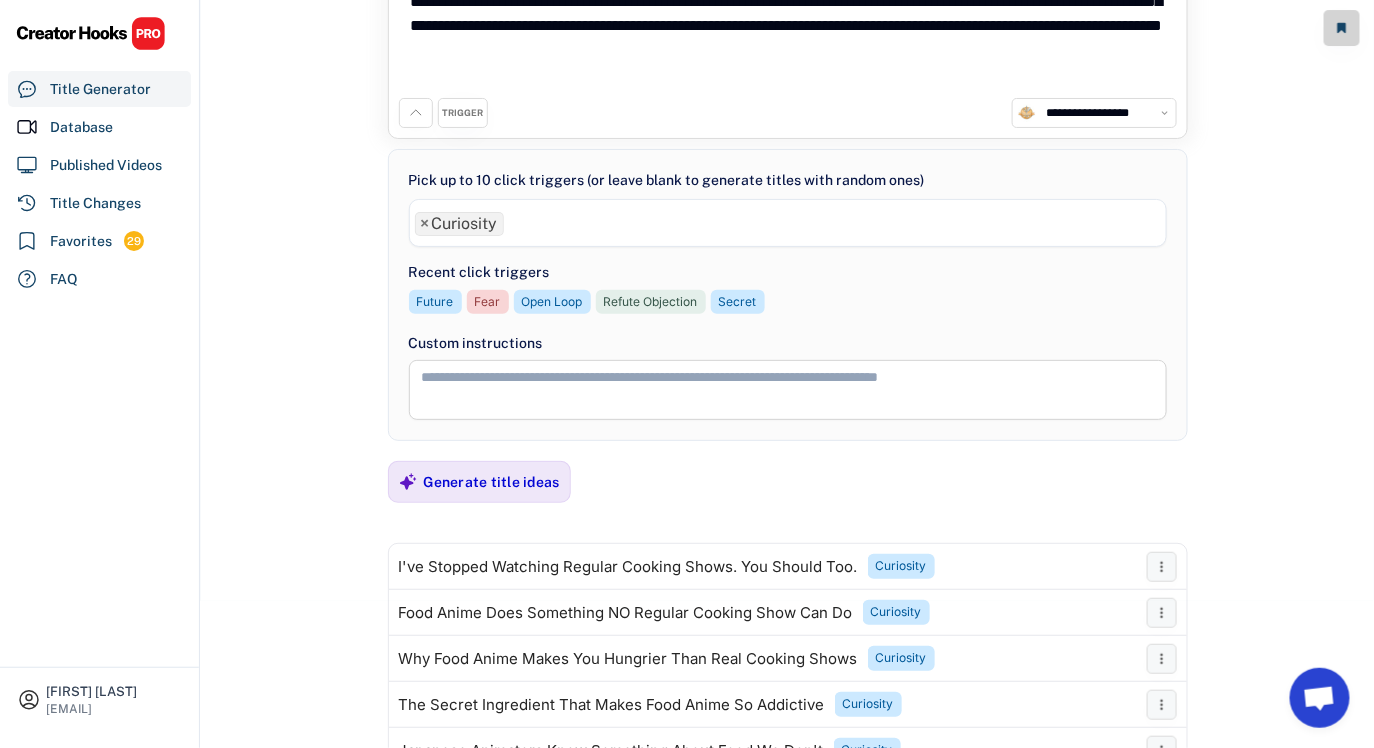 scroll, scrollTop: 160, scrollLeft: 0, axis: vertical 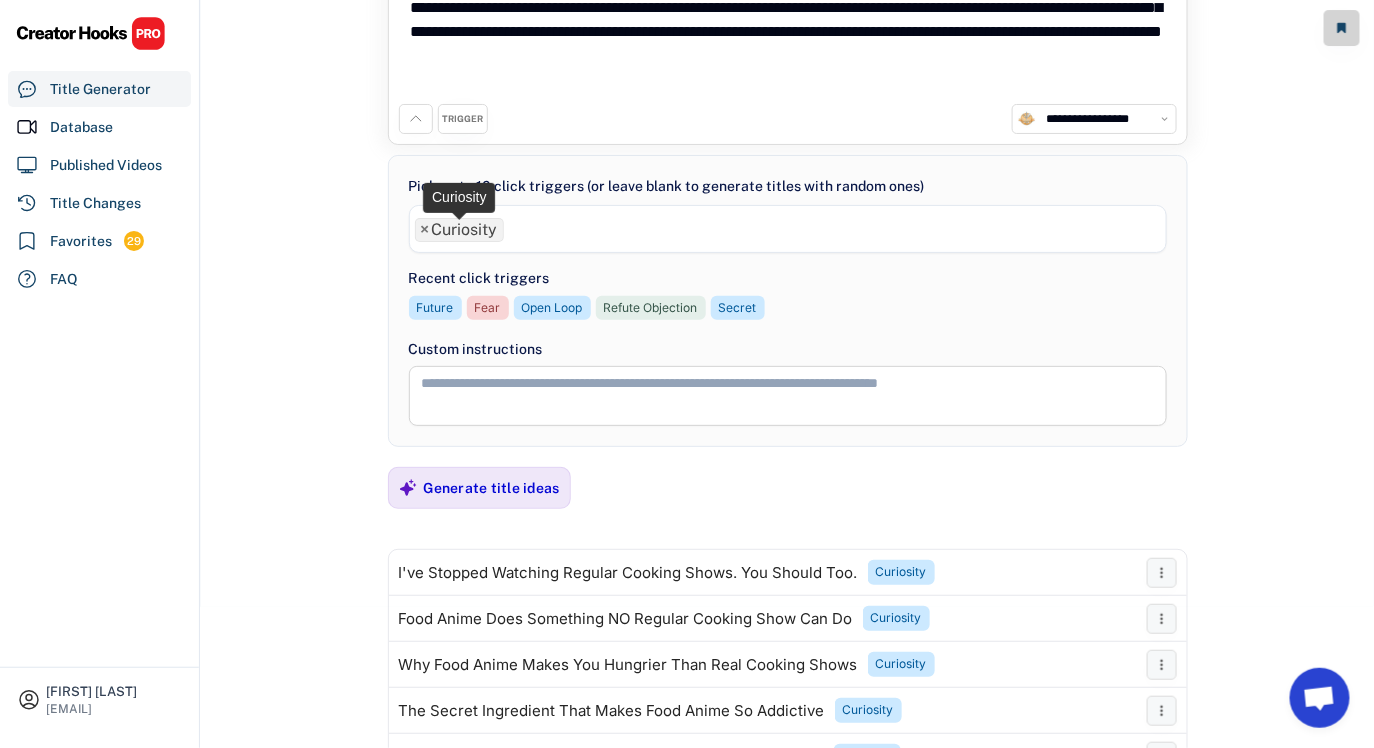 click on "×" at bounding box center (425, 230) 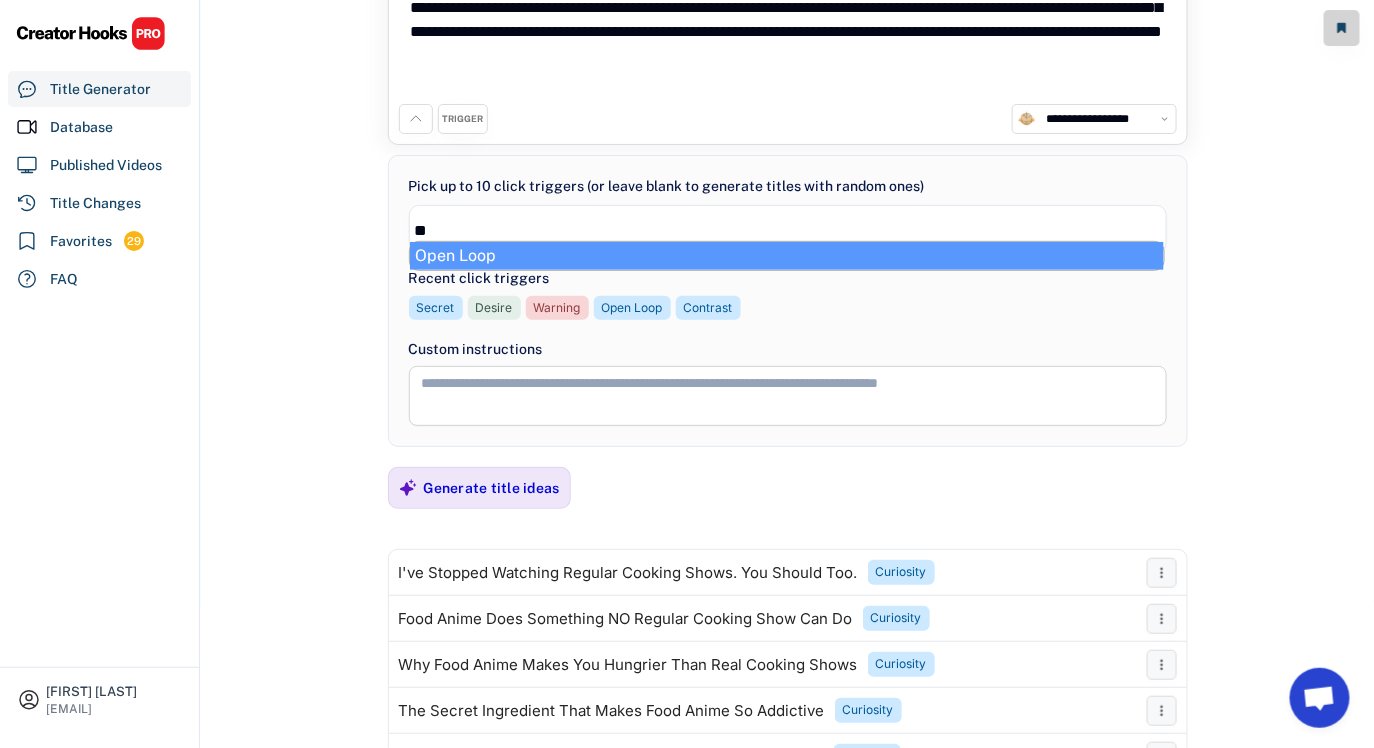 type on "**" 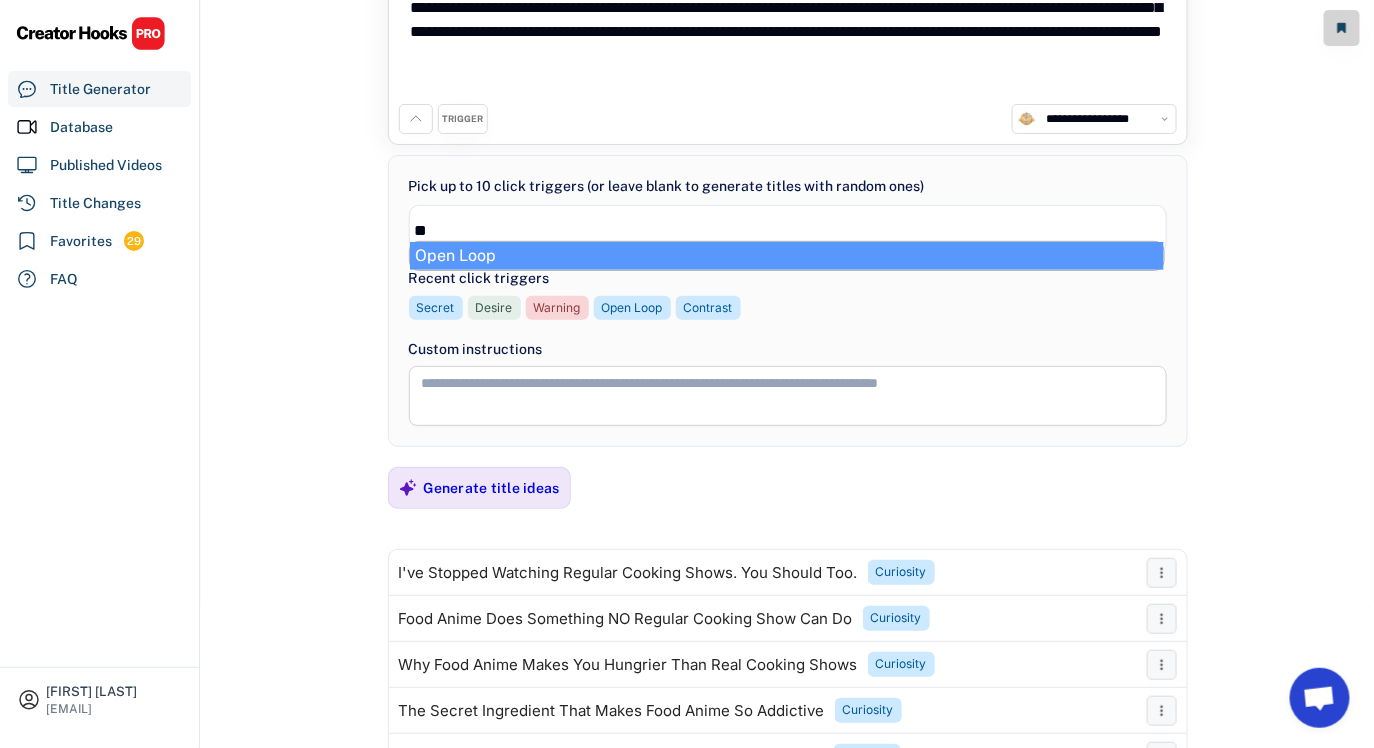 select on "**********" 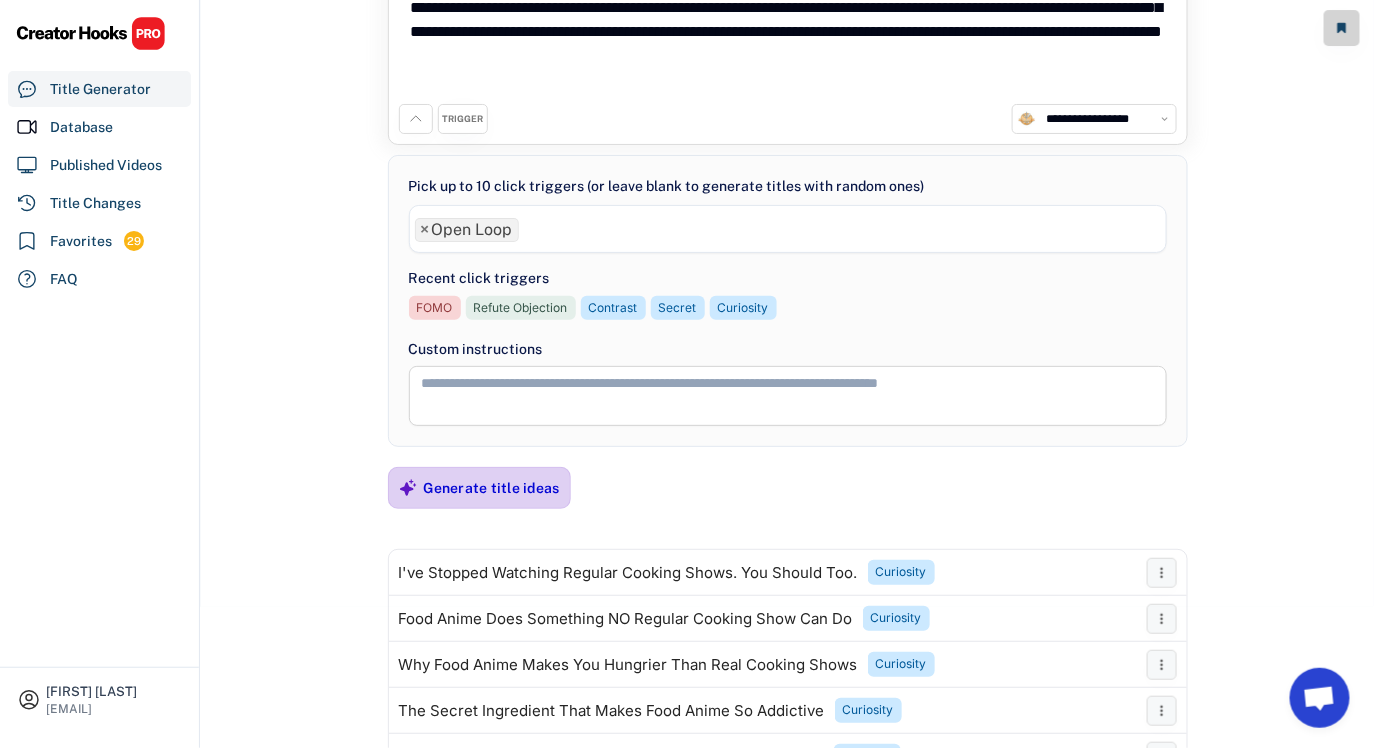 click on "Generate title ideas" at bounding box center [492, 488] 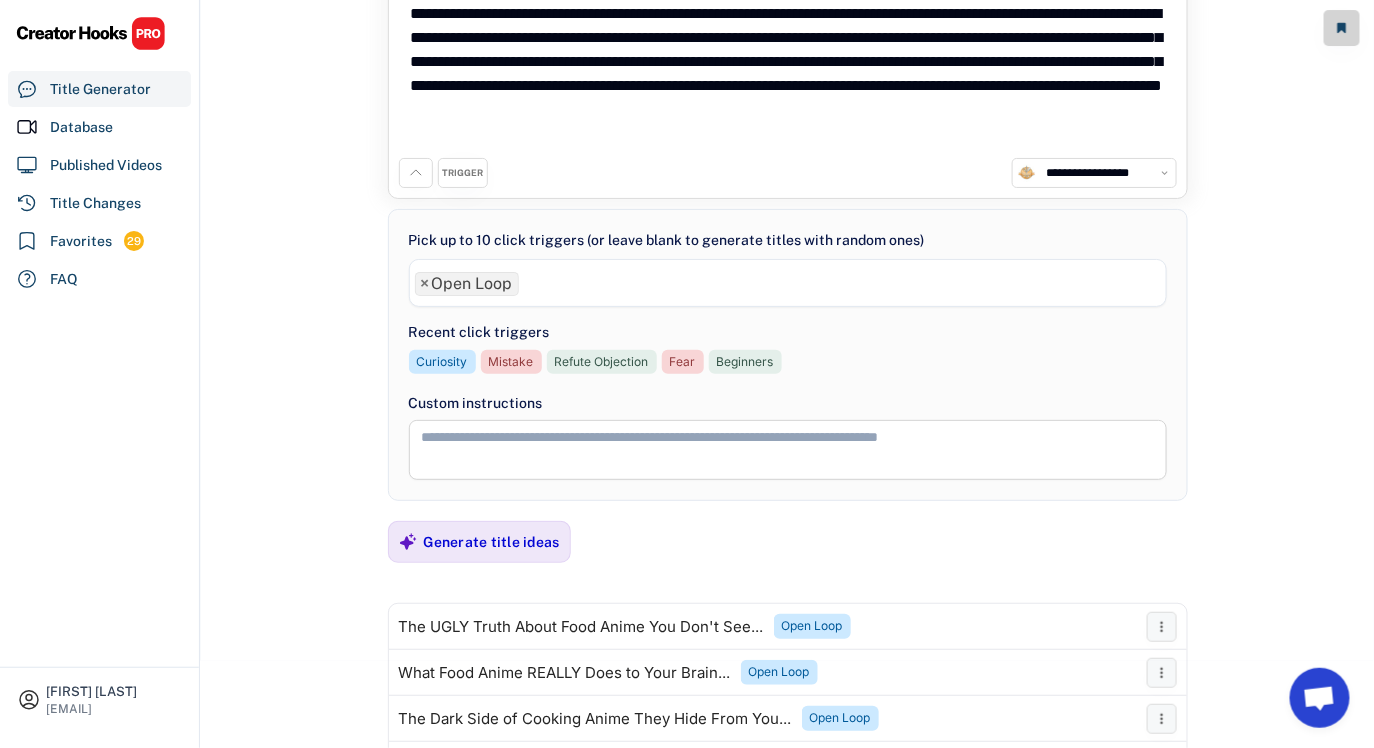 scroll, scrollTop: 0, scrollLeft: 0, axis: both 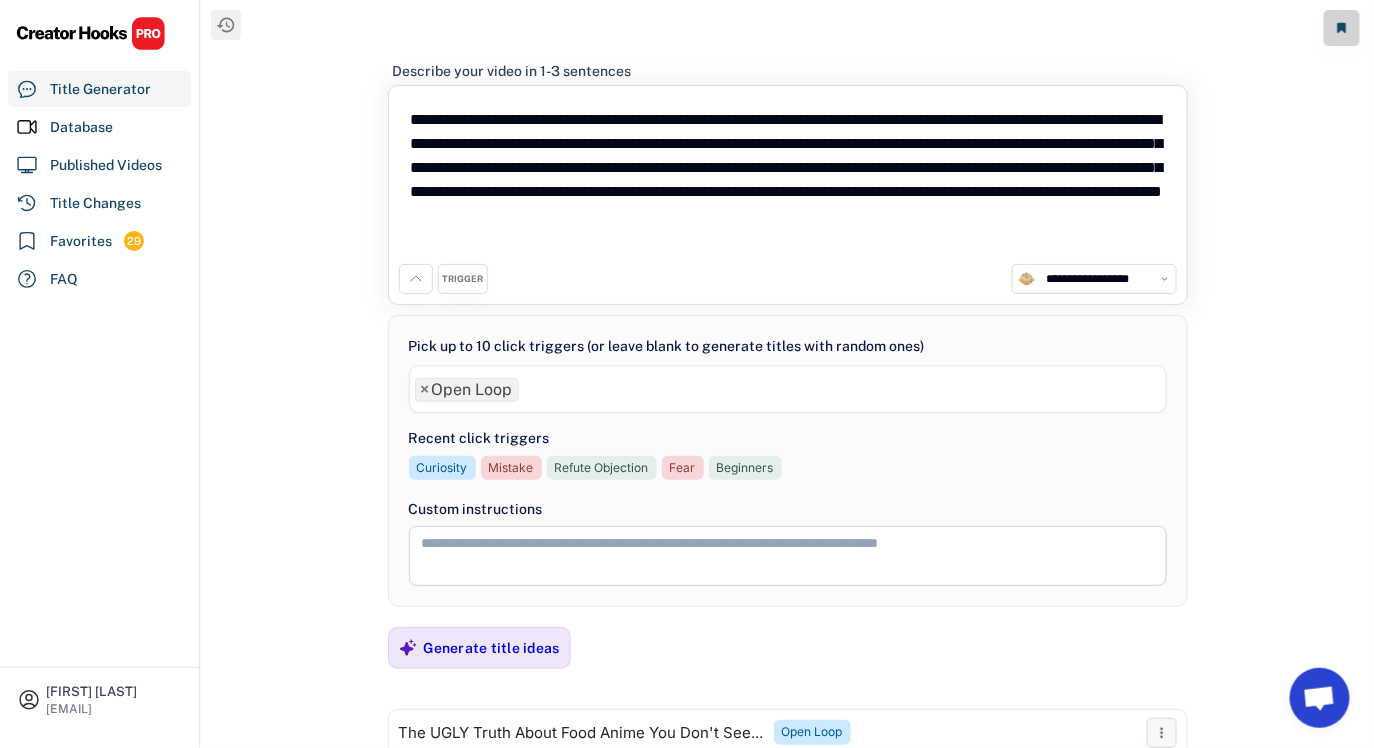 click on "× Open Loop" at bounding box center [467, 390] 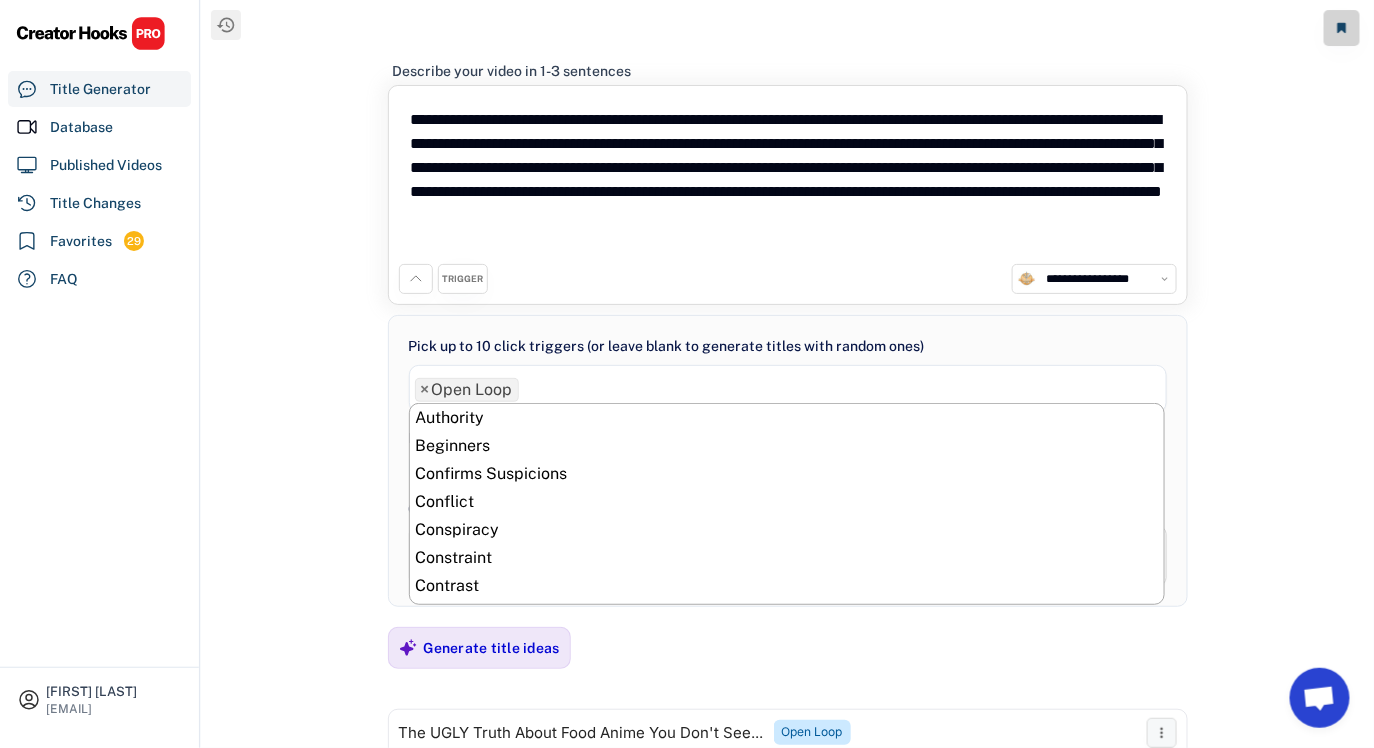 scroll, scrollTop: 671, scrollLeft: 0, axis: vertical 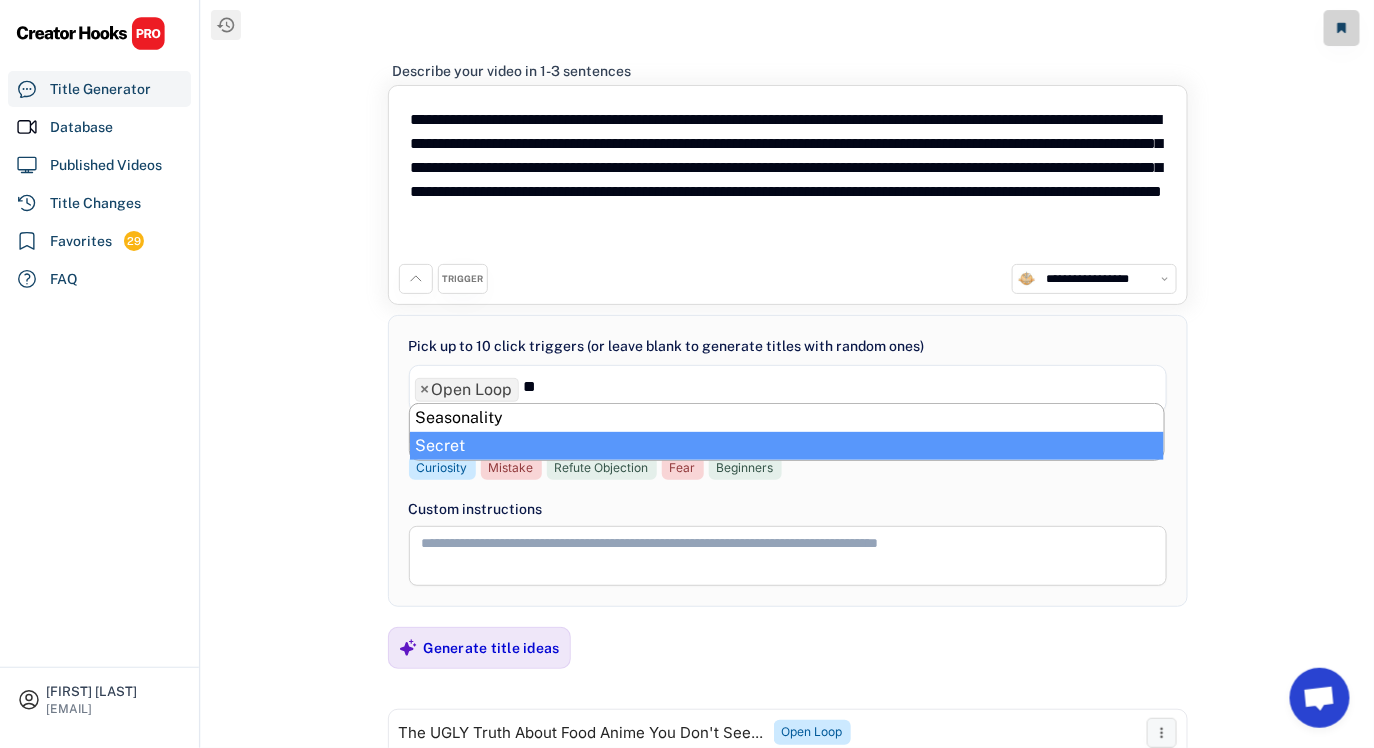 type on "**" 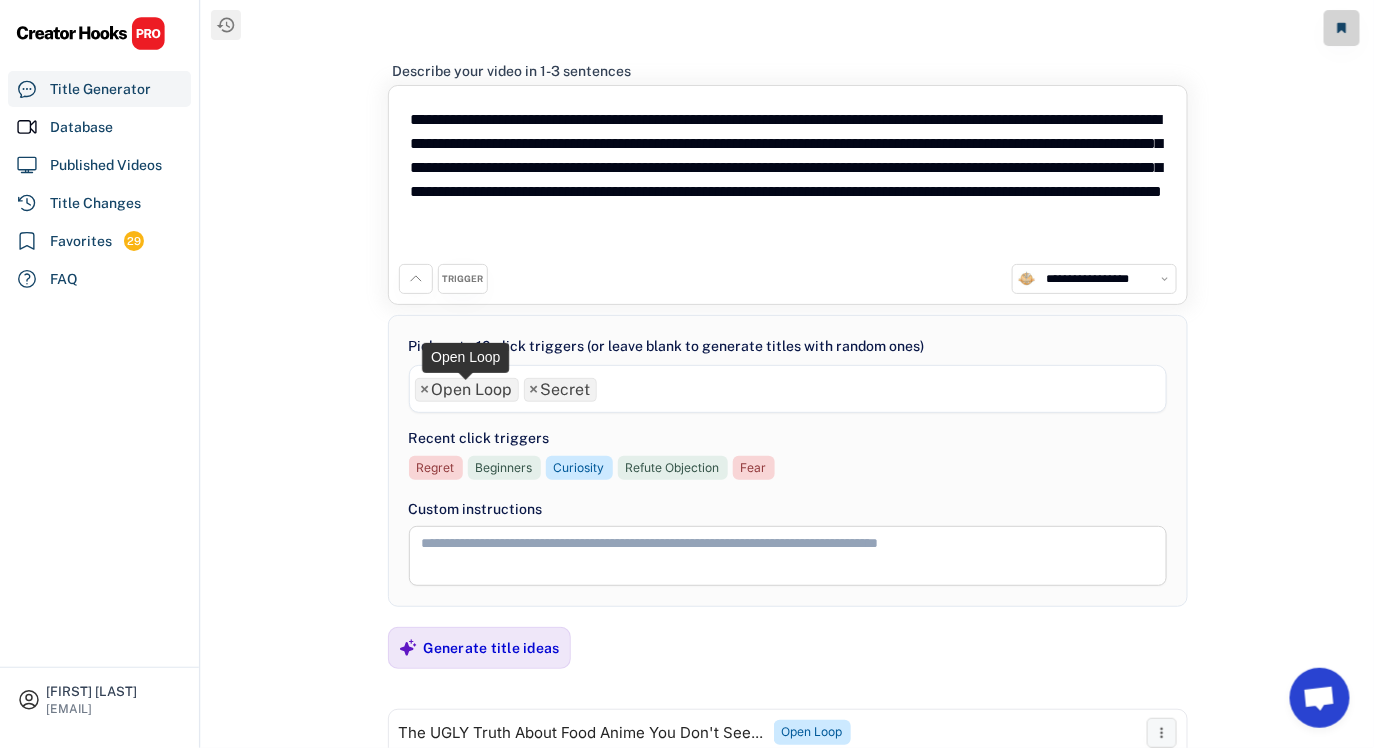 click on "×" at bounding box center (425, 390) 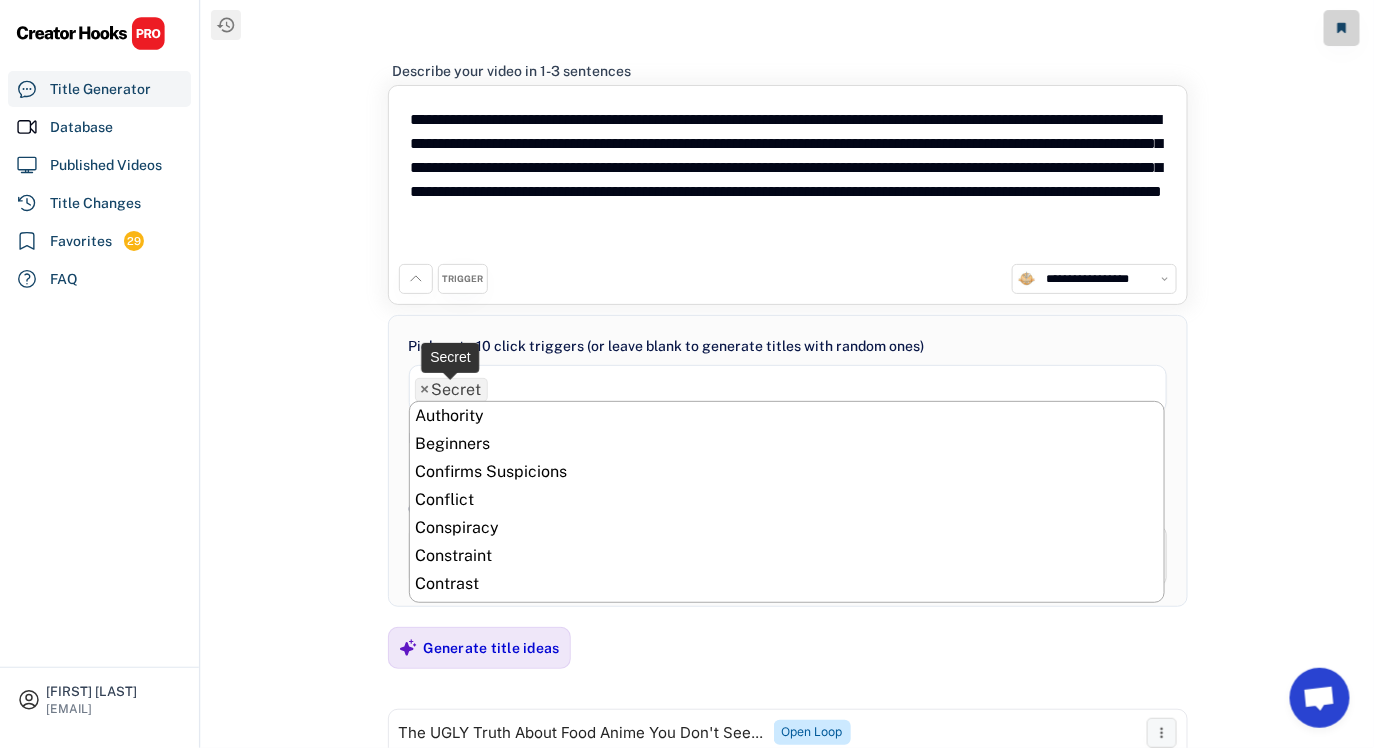 scroll, scrollTop: 839, scrollLeft: 0, axis: vertical 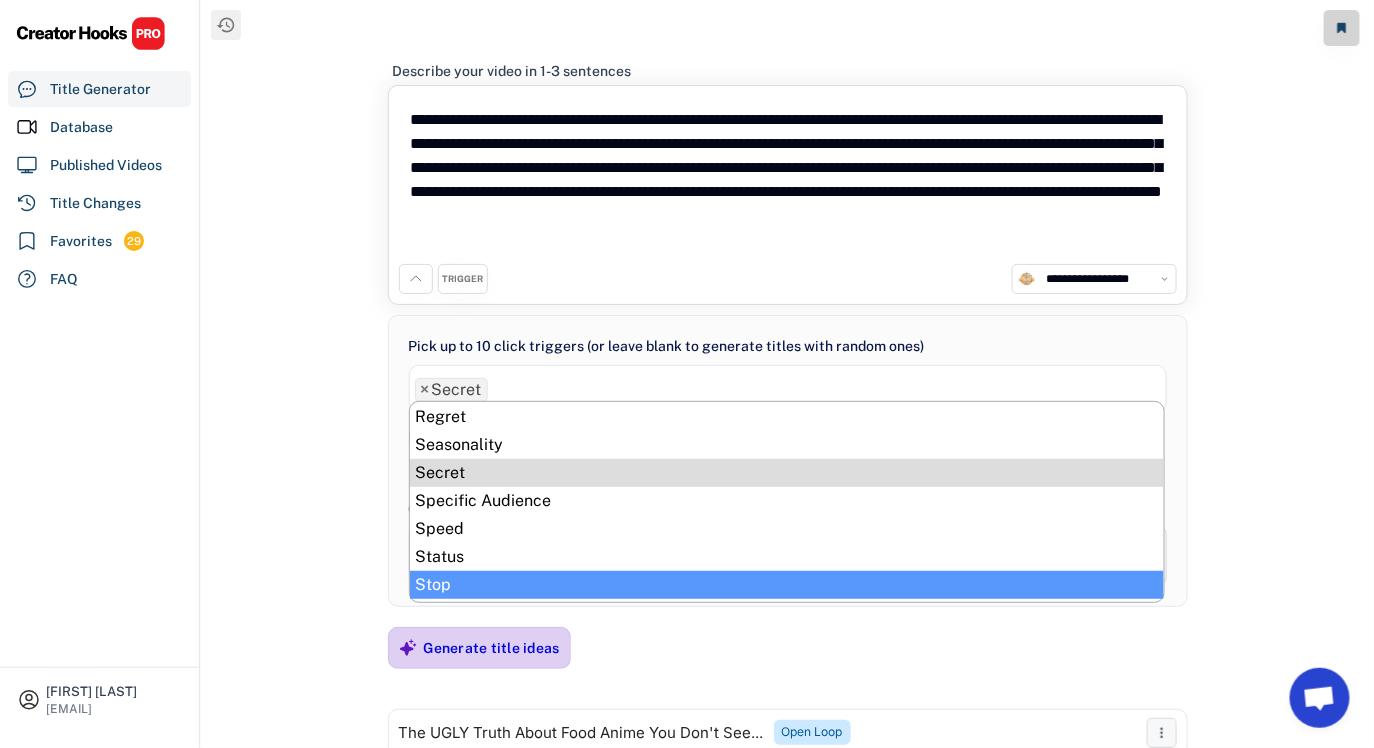 click on "Generate title ideas" at bounding box center (492, 648) 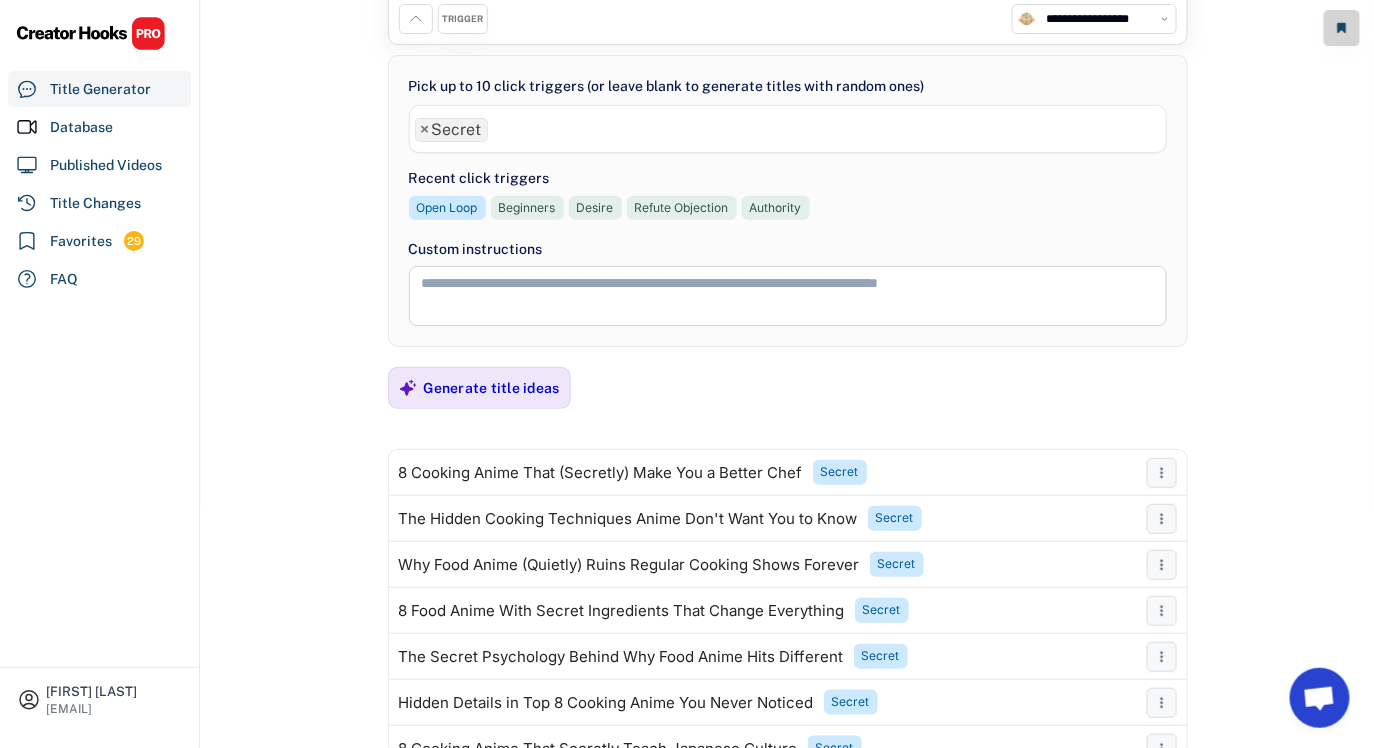 scroll, scrollTop: 0, scrollLeft: 0, axis: both 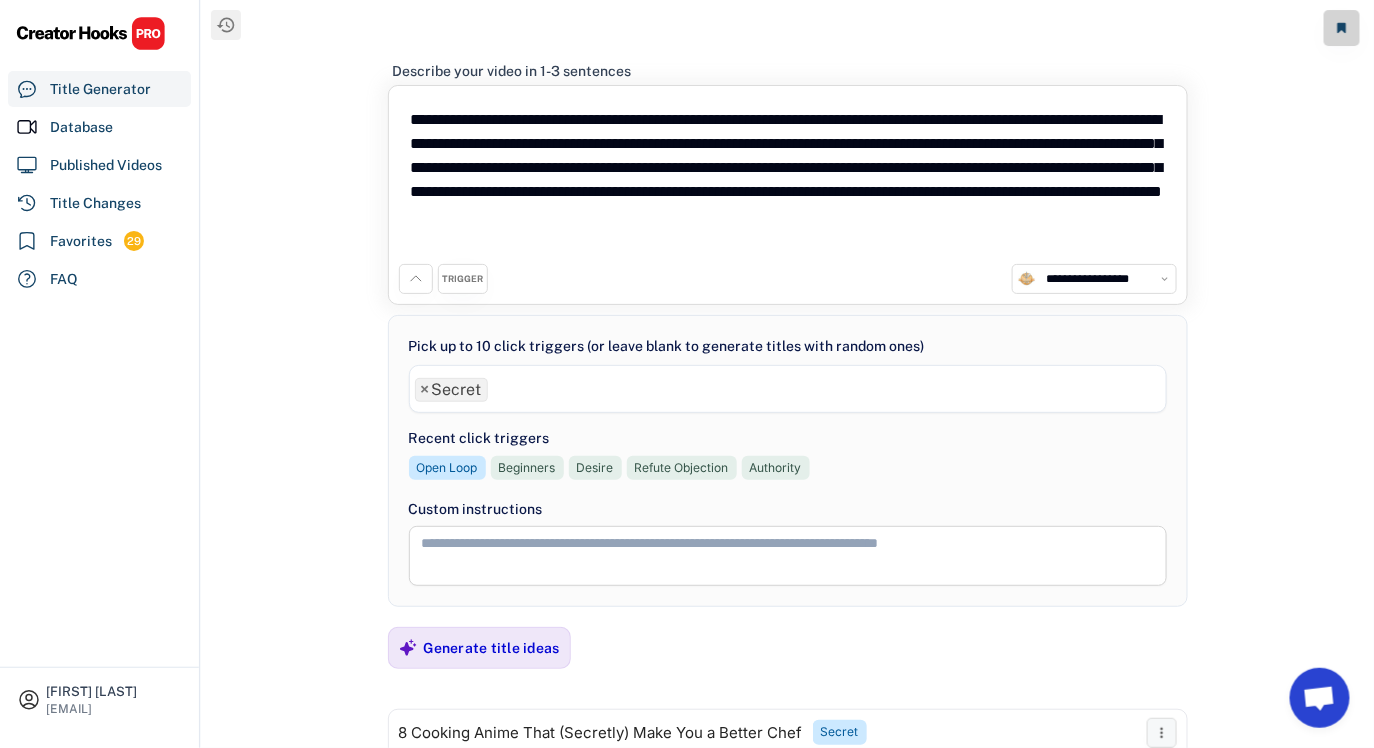 click on "×" at bounding box center (425, 390) 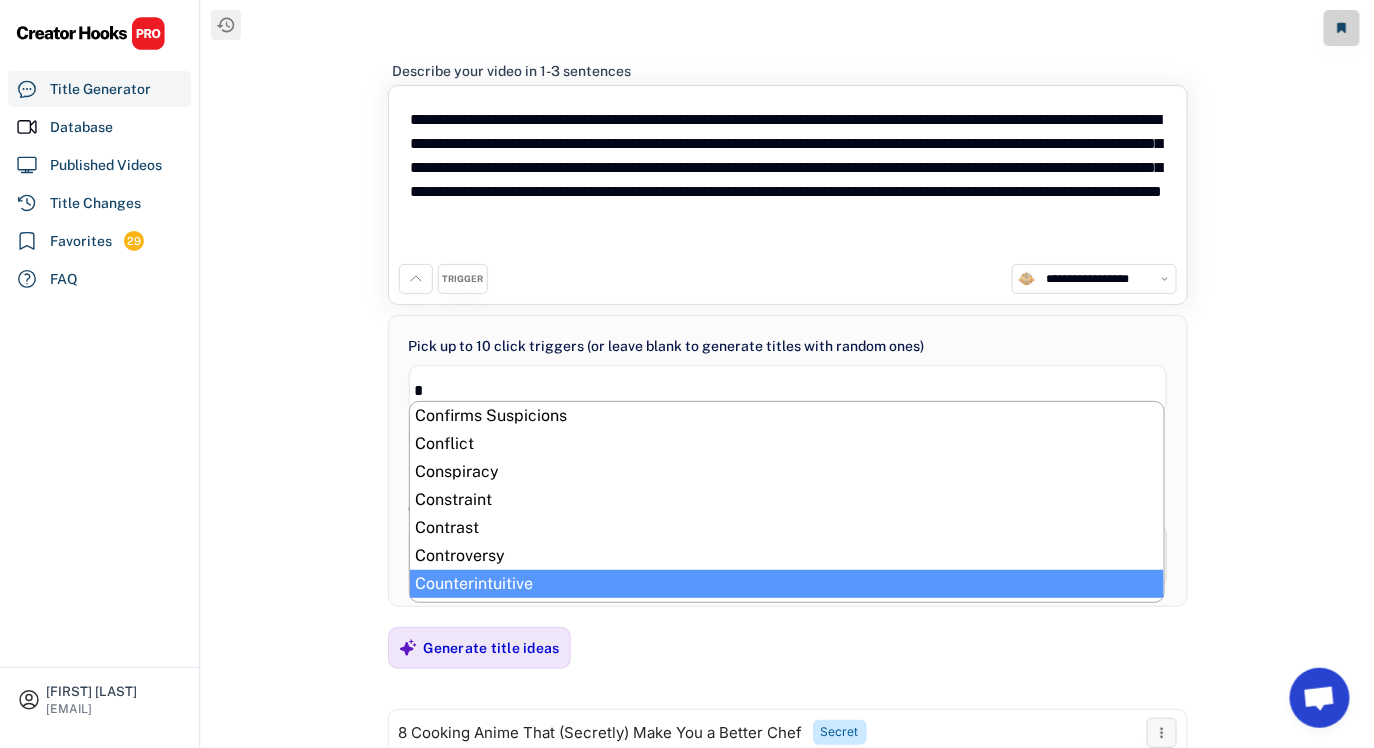 type on "*" 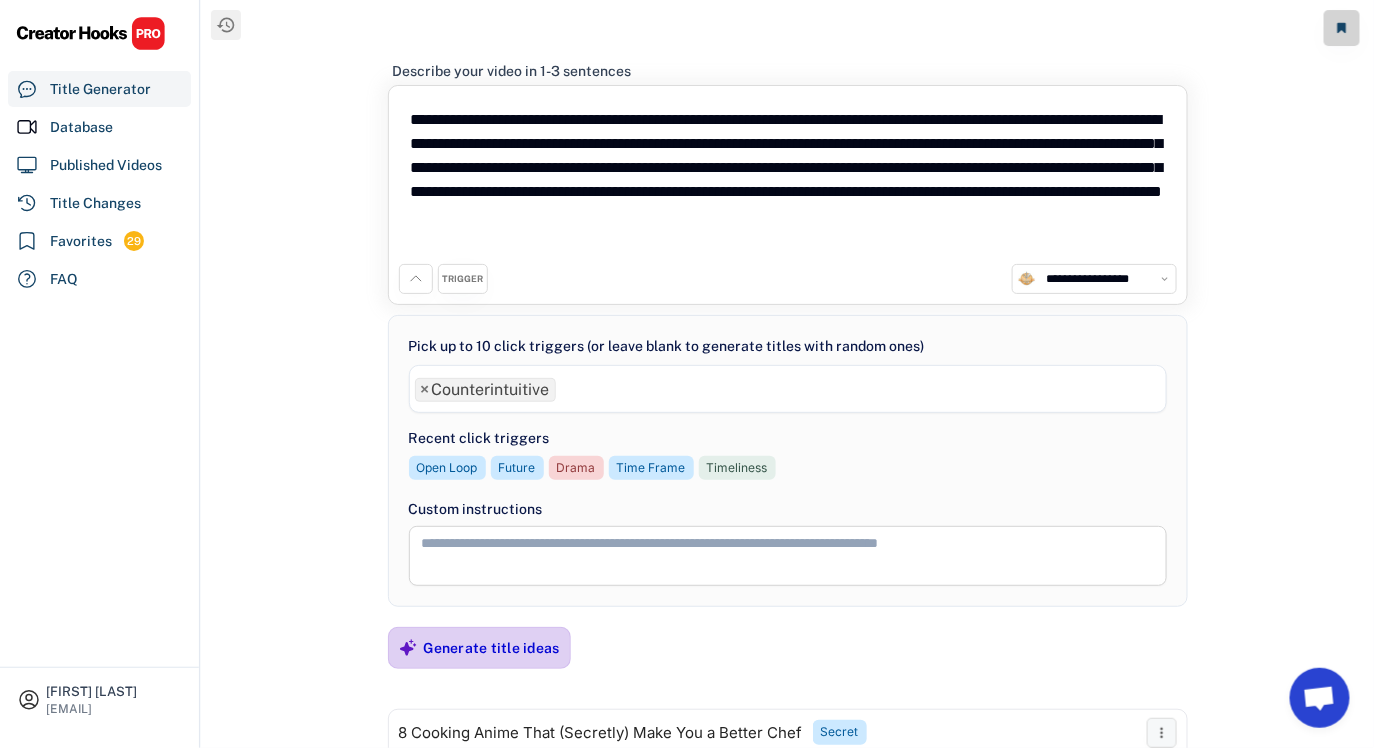 click on "Generate title ideas" at bounding box center [492, 648] 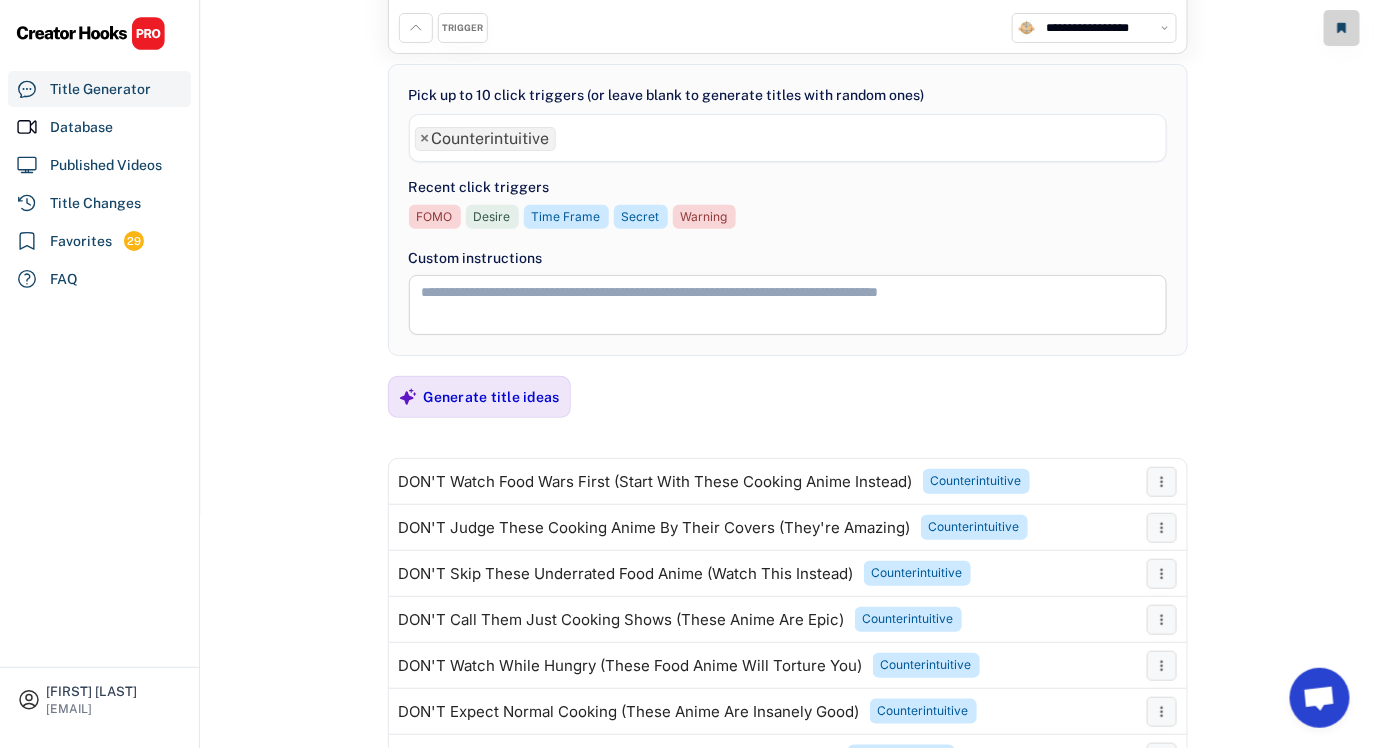 scroll, scrollTop: 0, scrollLeft: 0, axis: both 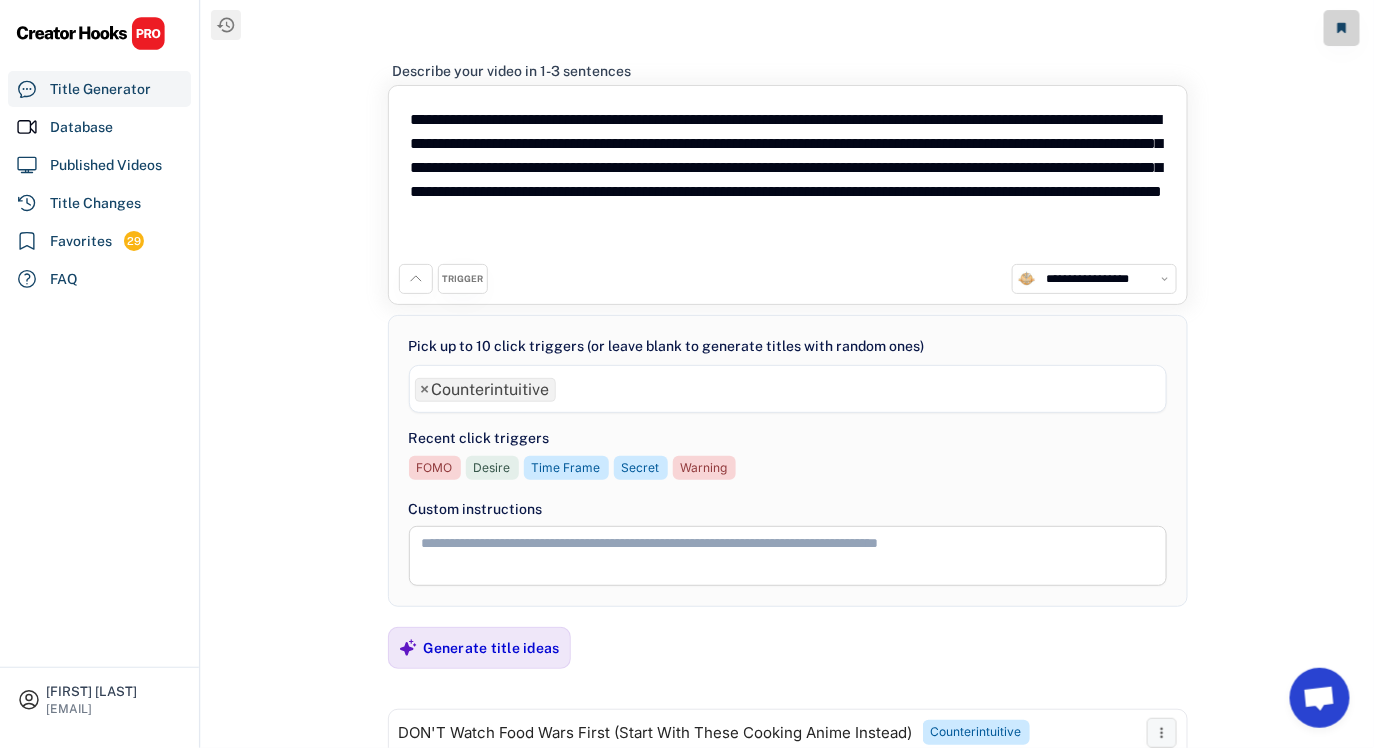click on "×" at bounding box center [425, 390] 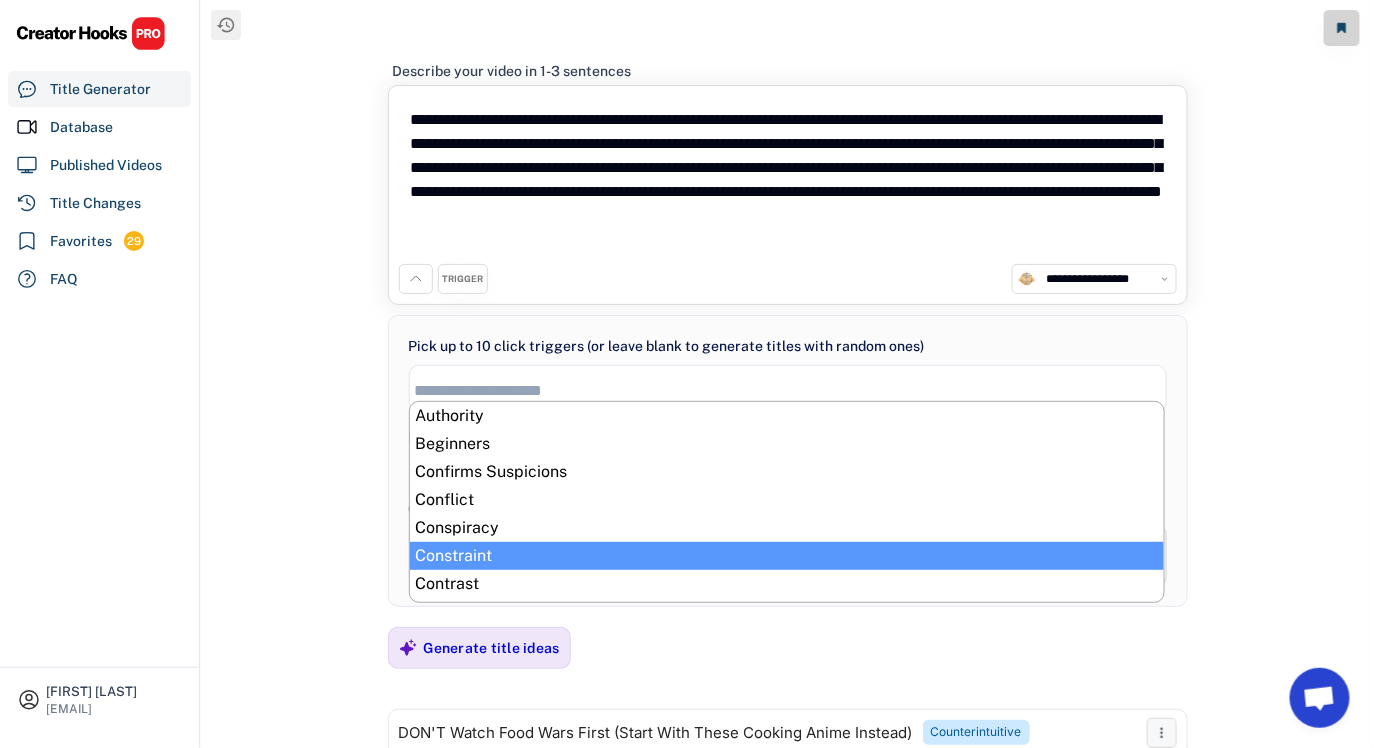 select on "**********" 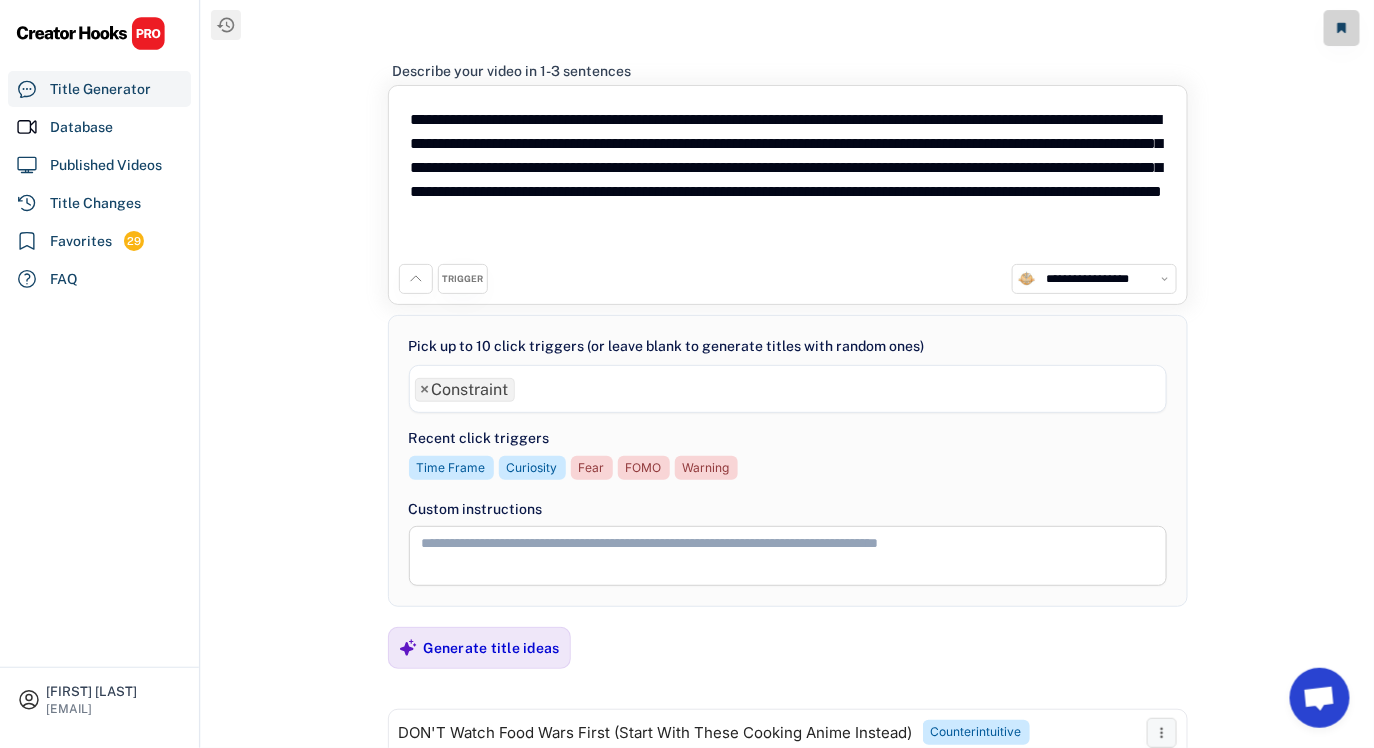 click on "×" at bounding box center (425, 390) 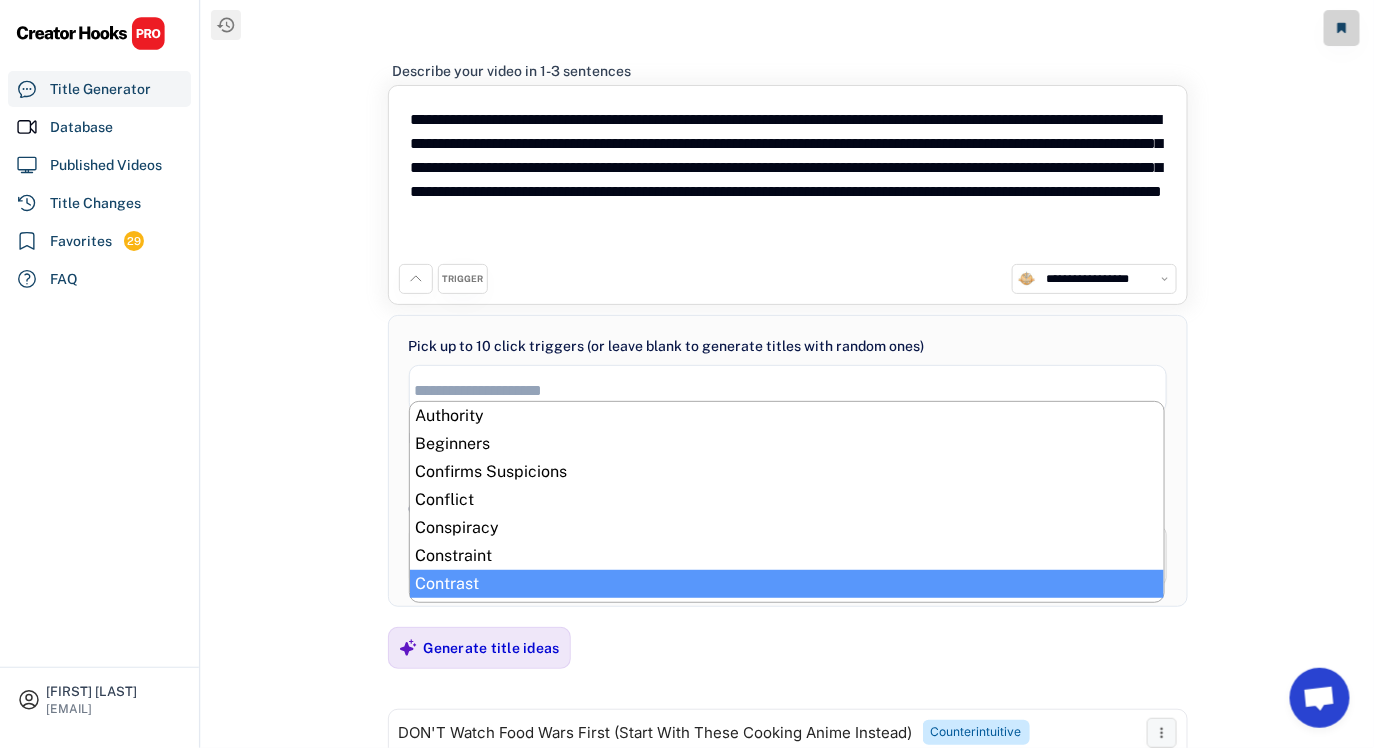 select on "**********" 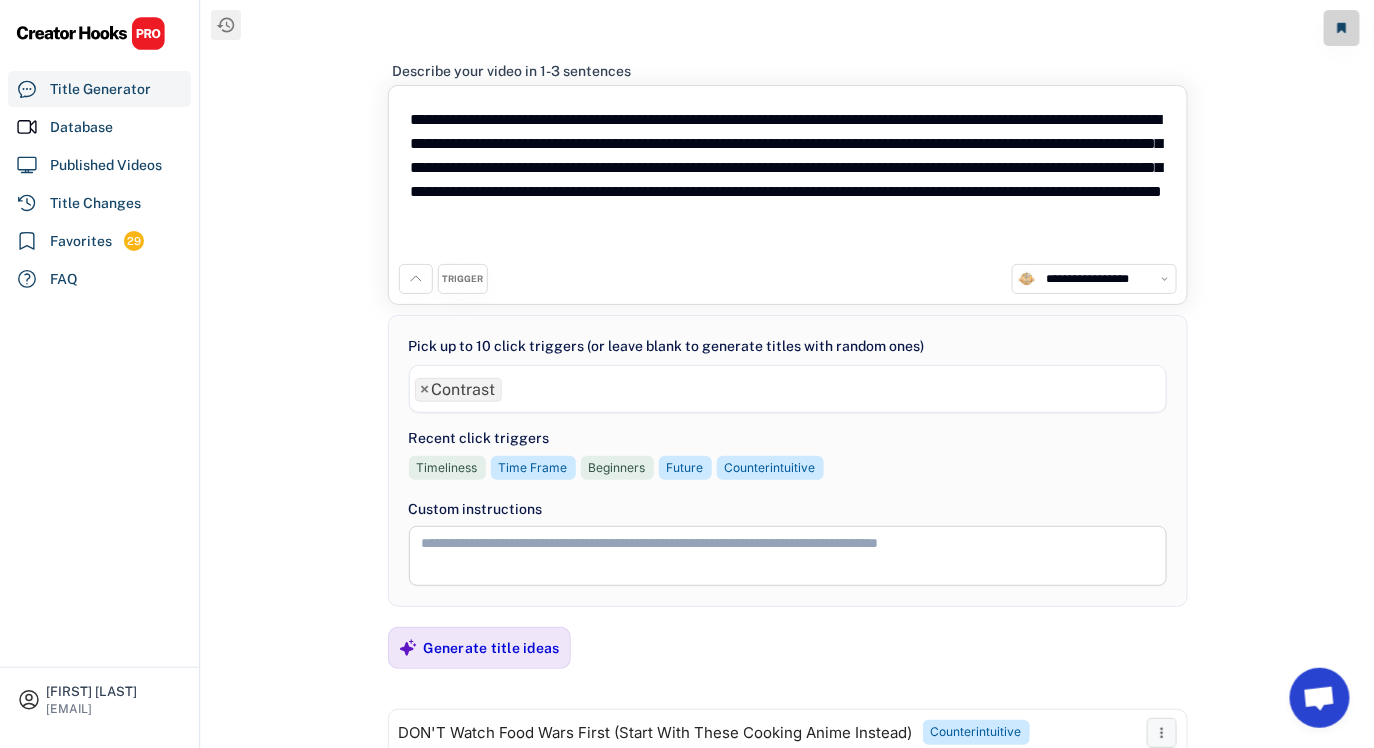 click on "Generate title ideas" at bounding box center (492, 648) 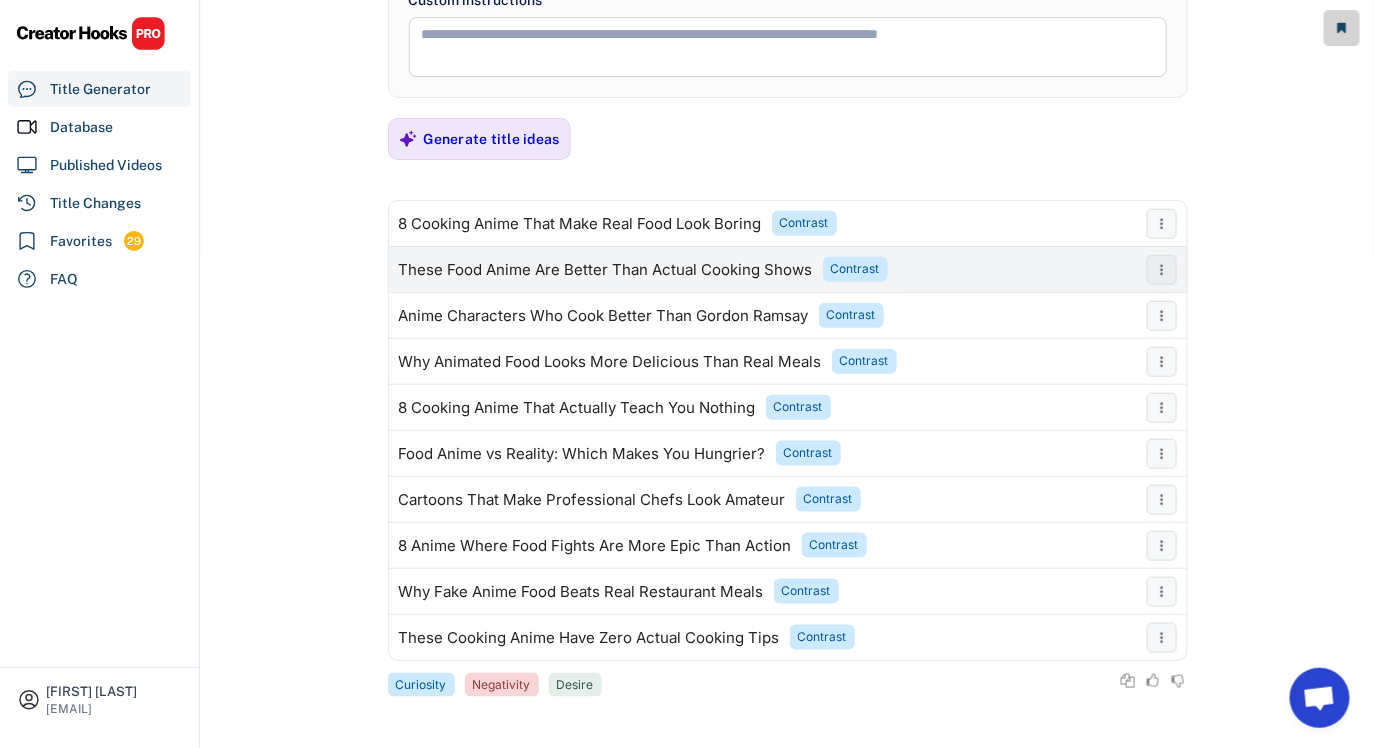 scroll, scrollTop: 0, scrollLeft: 0, axis: both 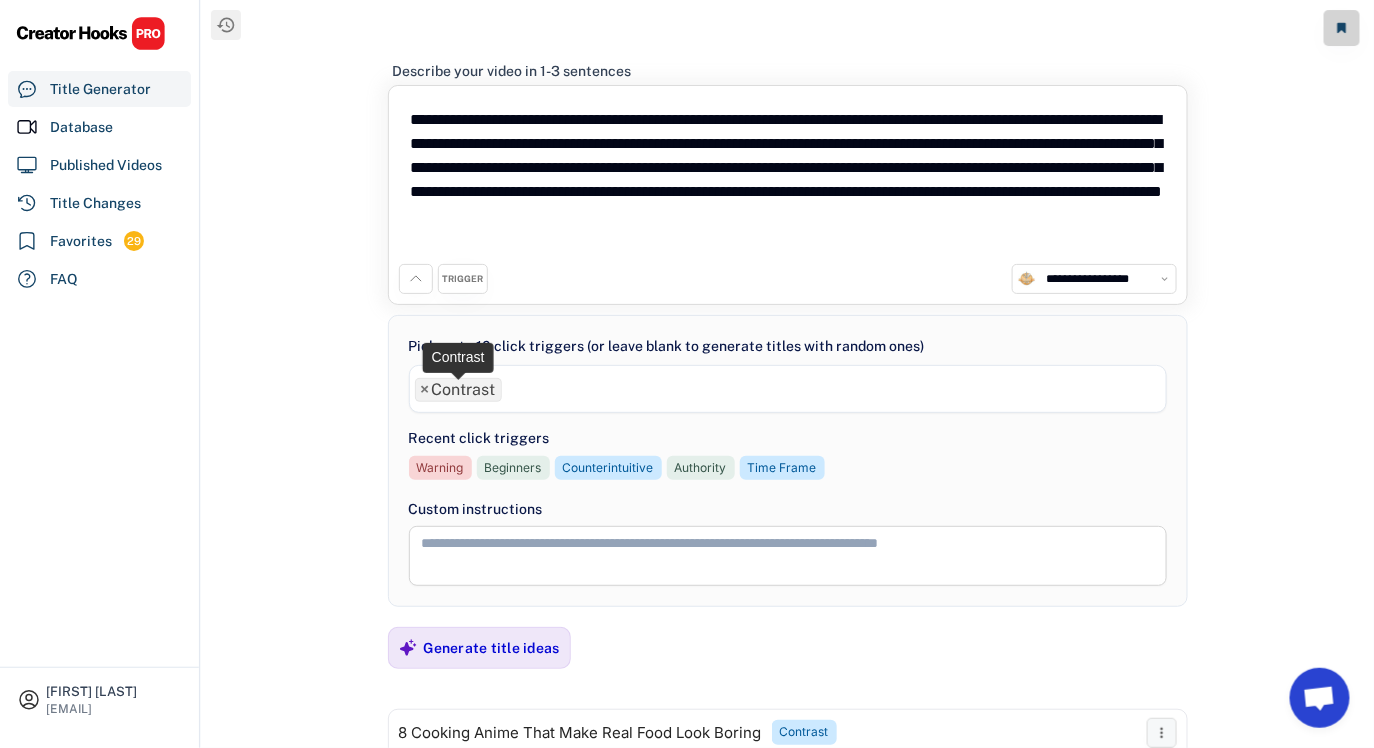 click on "×" at bounding box center [425, 390] 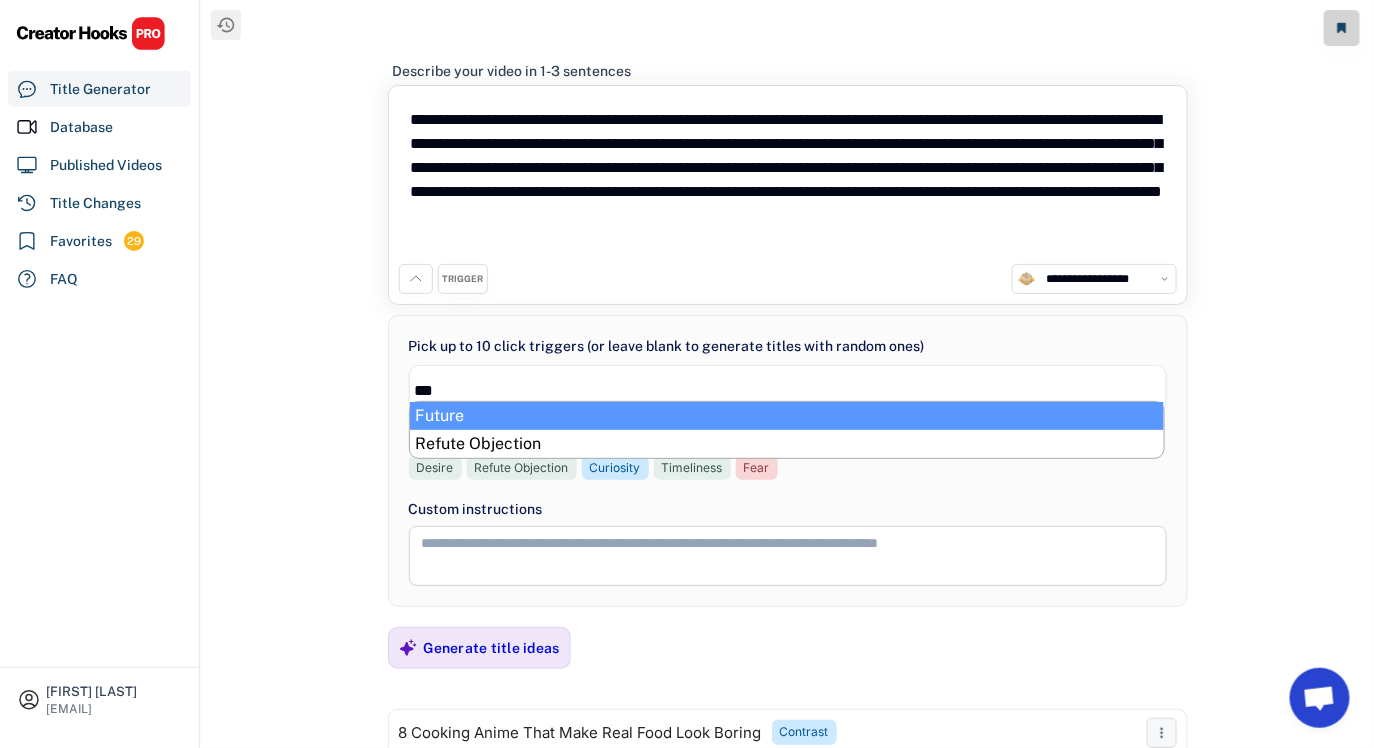 type on "***" 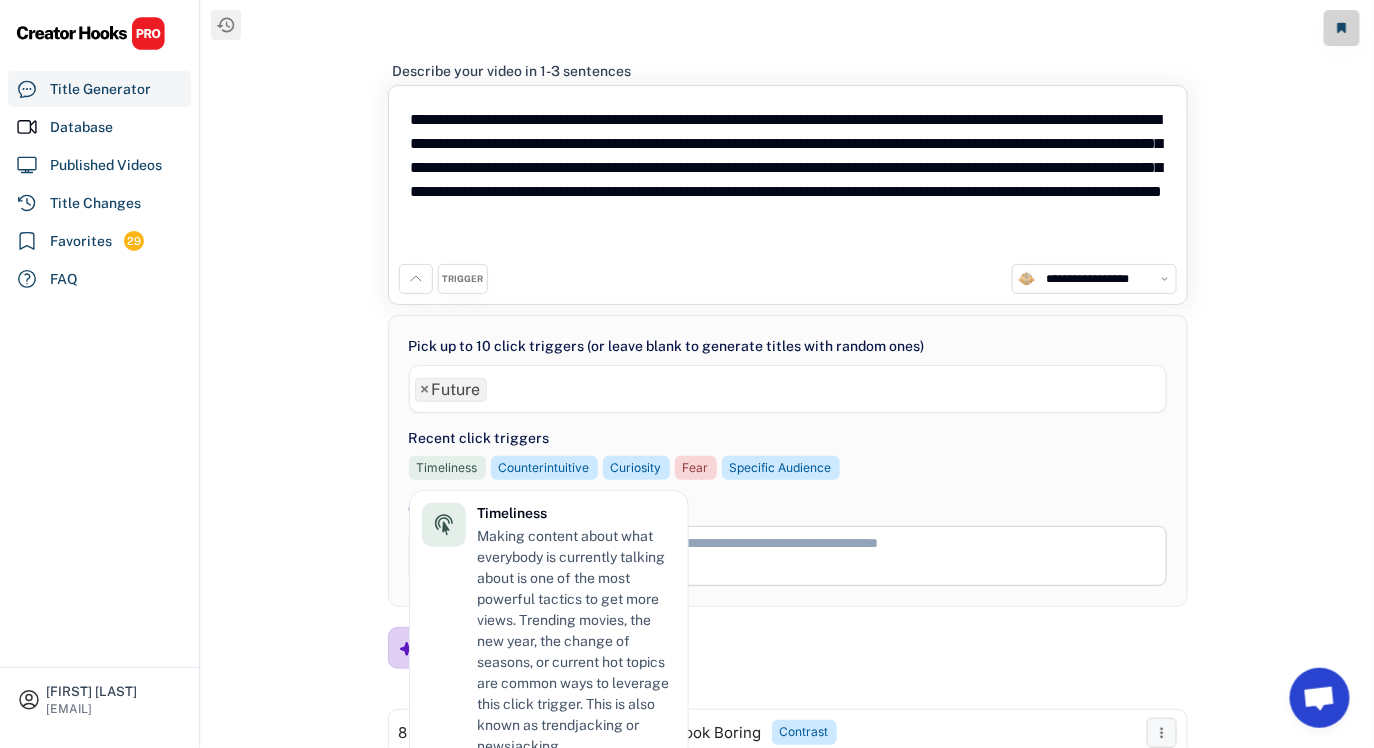 click on "Generate title ideas" at bounding box center [479, 648] 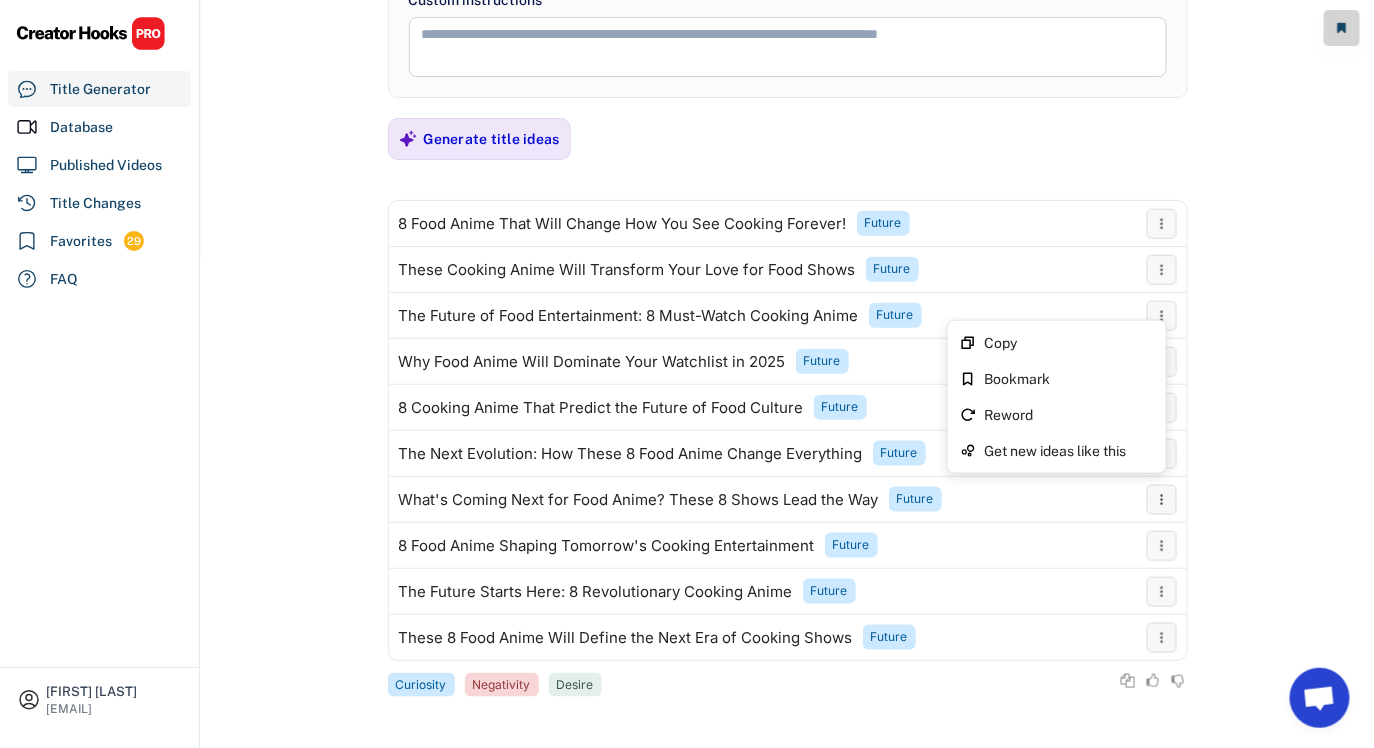 scroll, scrollTop: 0, scrollLeft: 0, axis: both 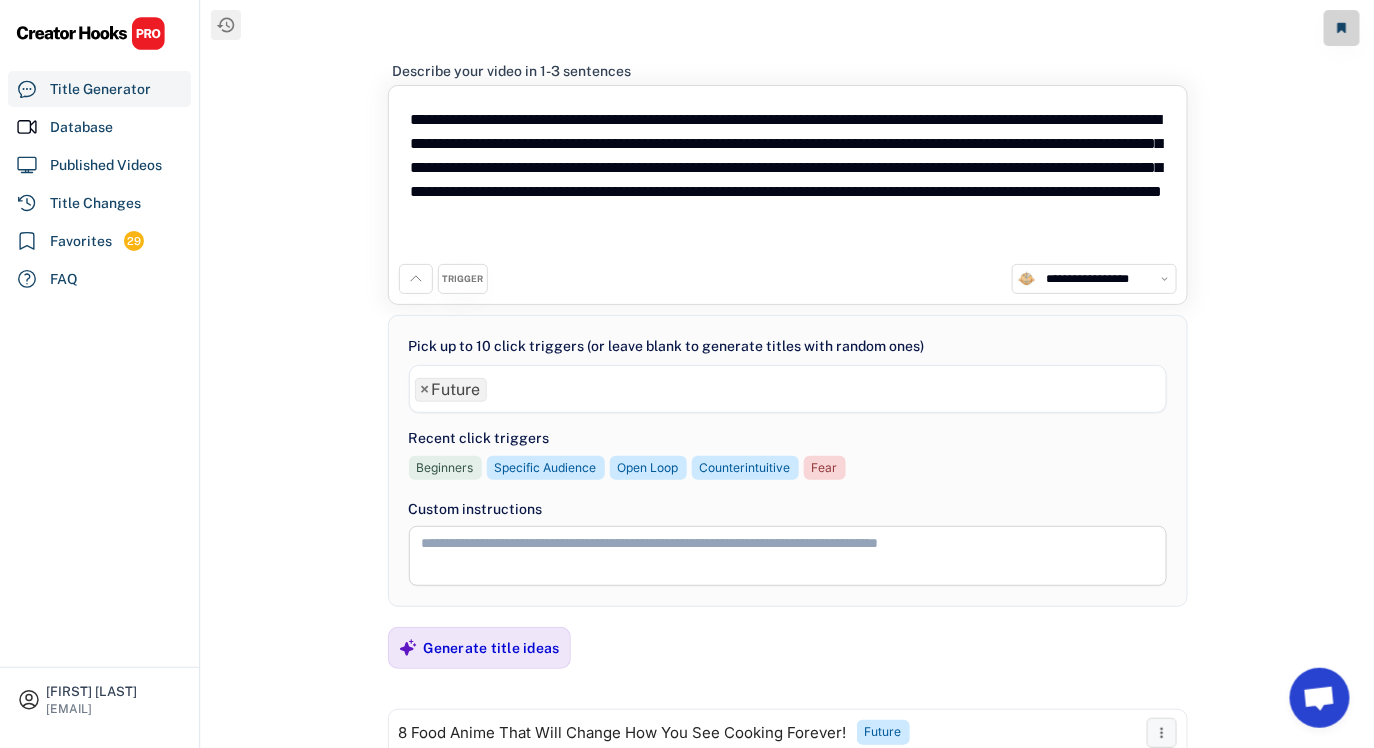 click on "×" at bounding box center (425, 390) 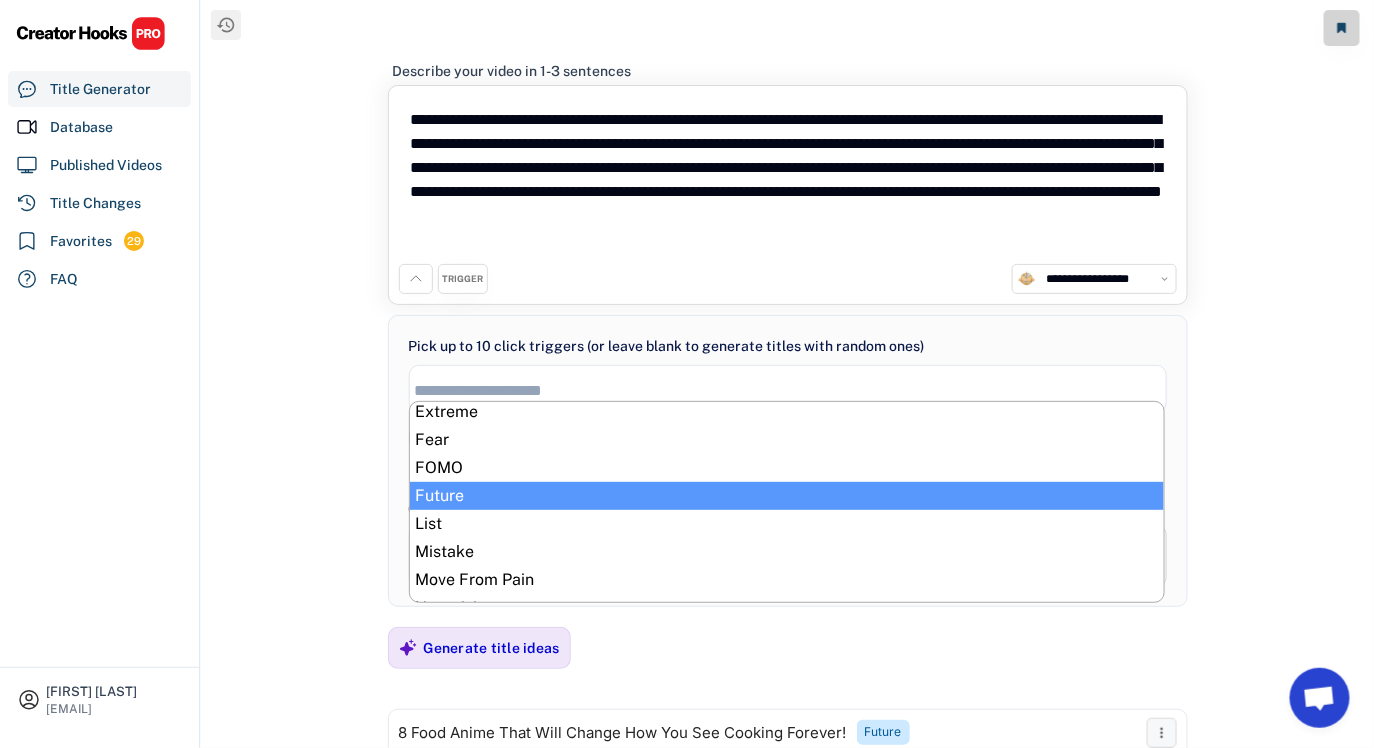 scroll, scrollTop: 417, scrollLeft: 0, axis: vertical 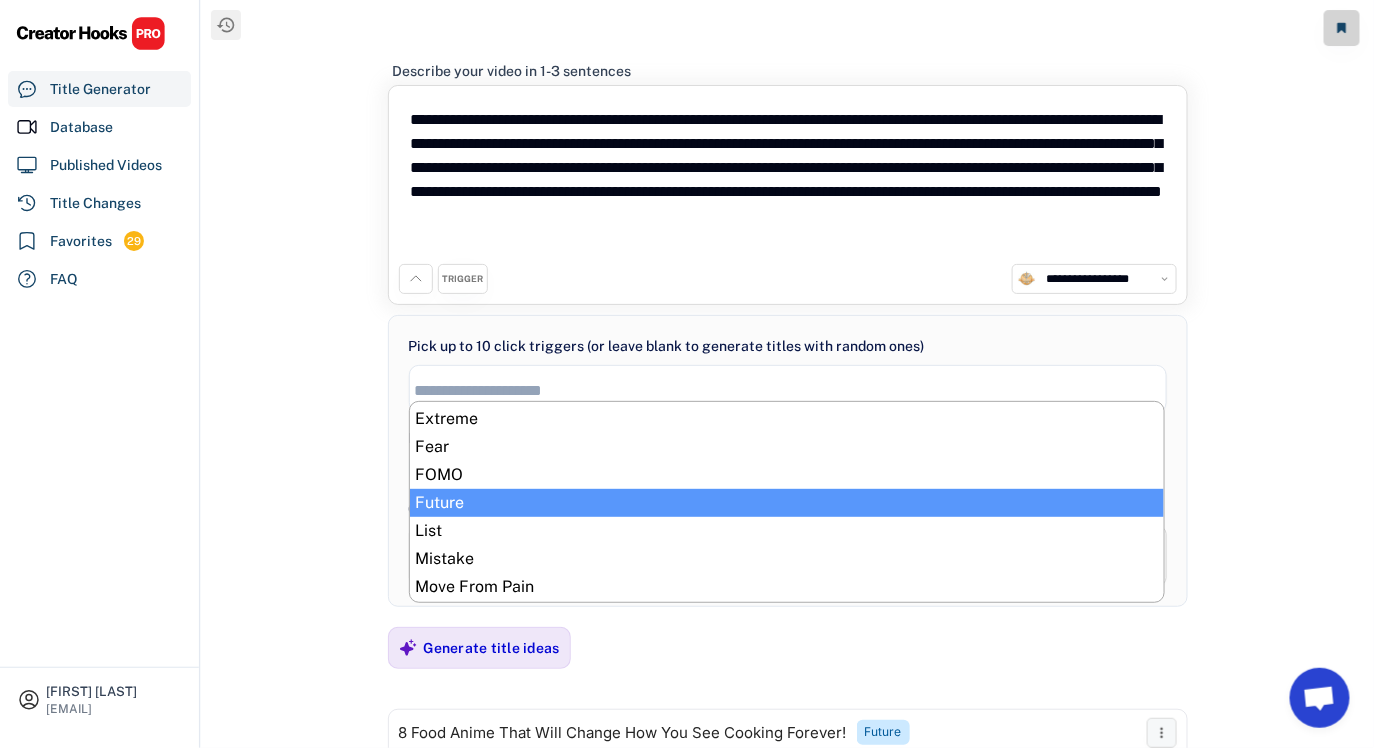 select on "**********" 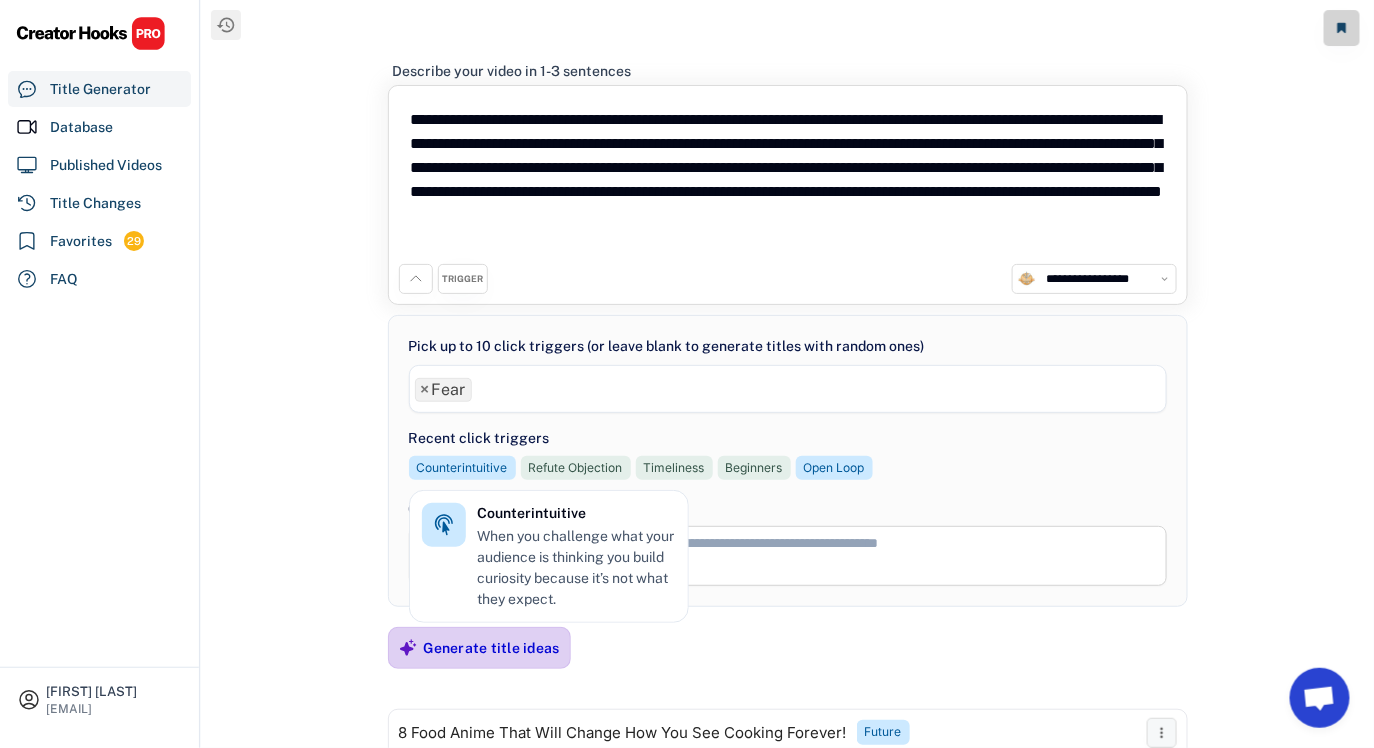 click on "Generate title ideas" at bounding box center (492, 648) 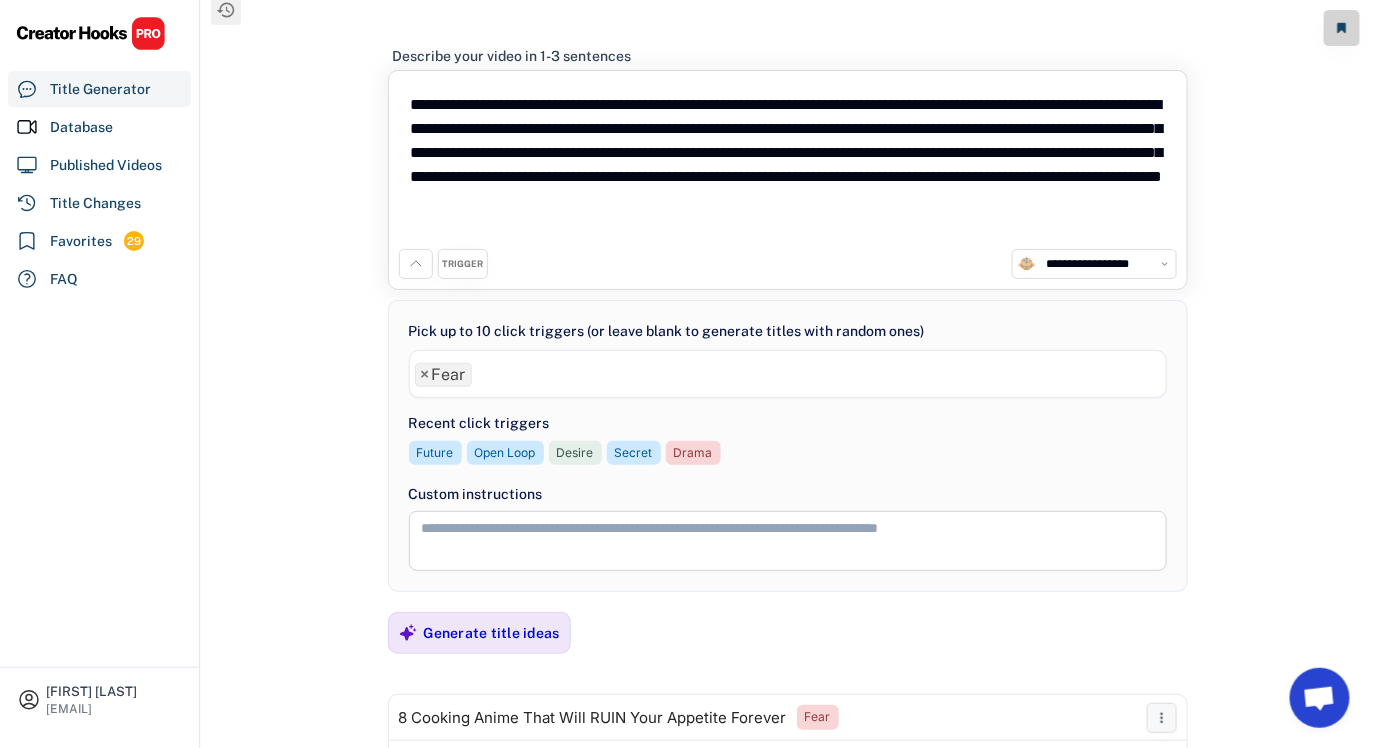scroll, scrollTop: 0, scrollLeft: 0, axis: both 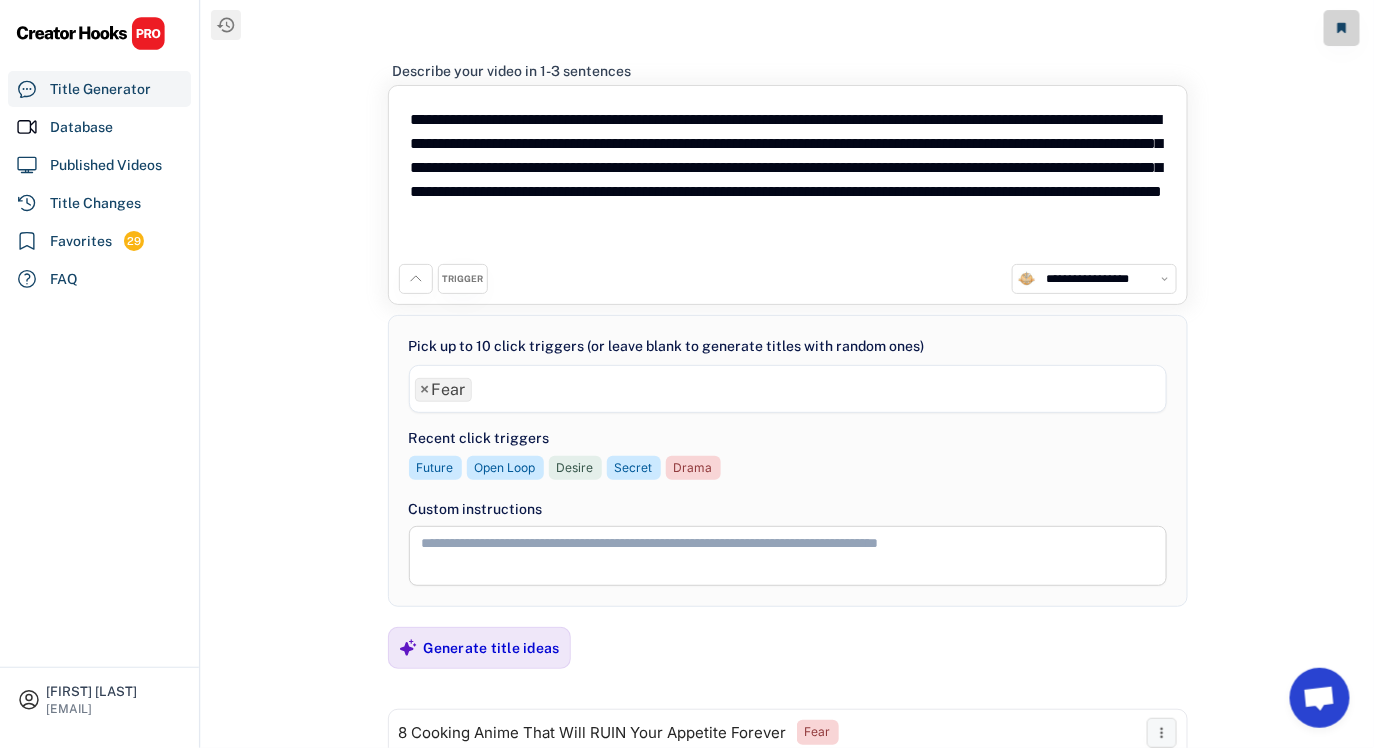 click on "×" at bounding box center (425, 390) 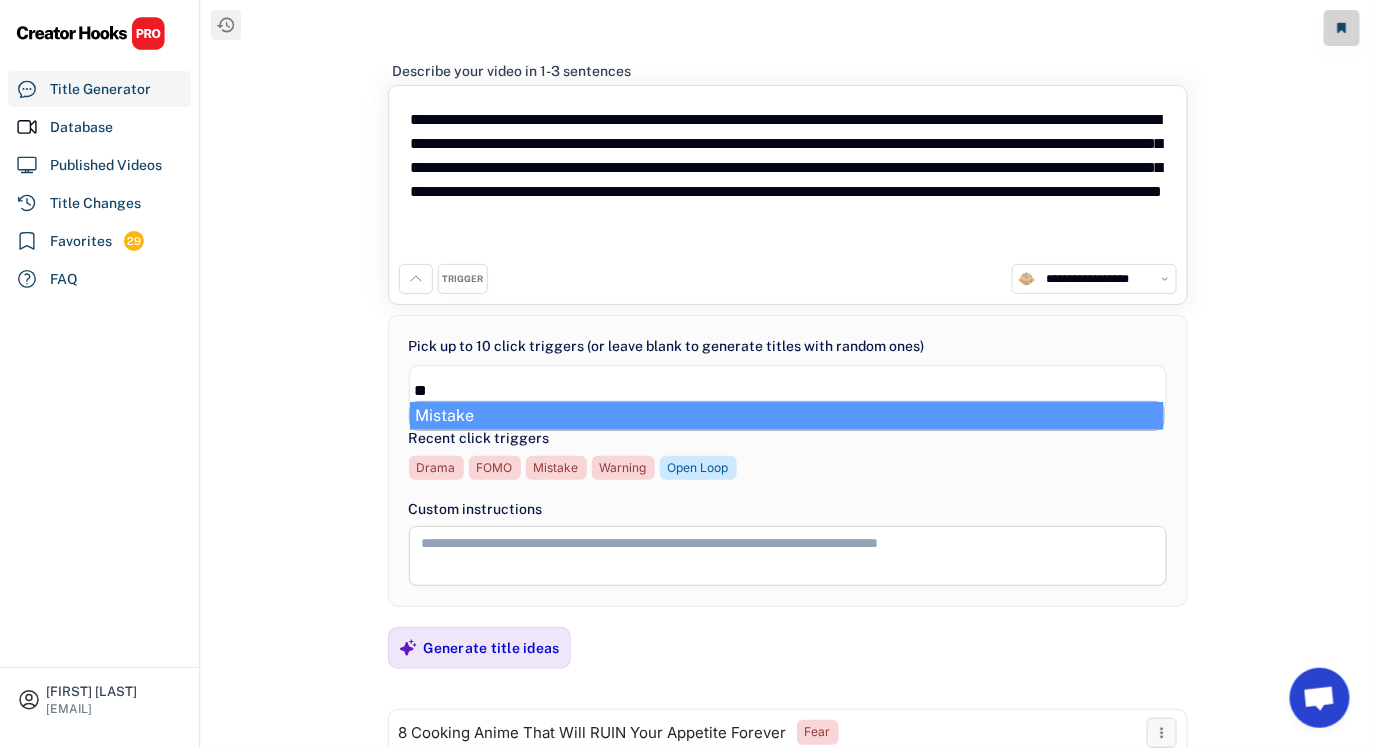 type on "**" 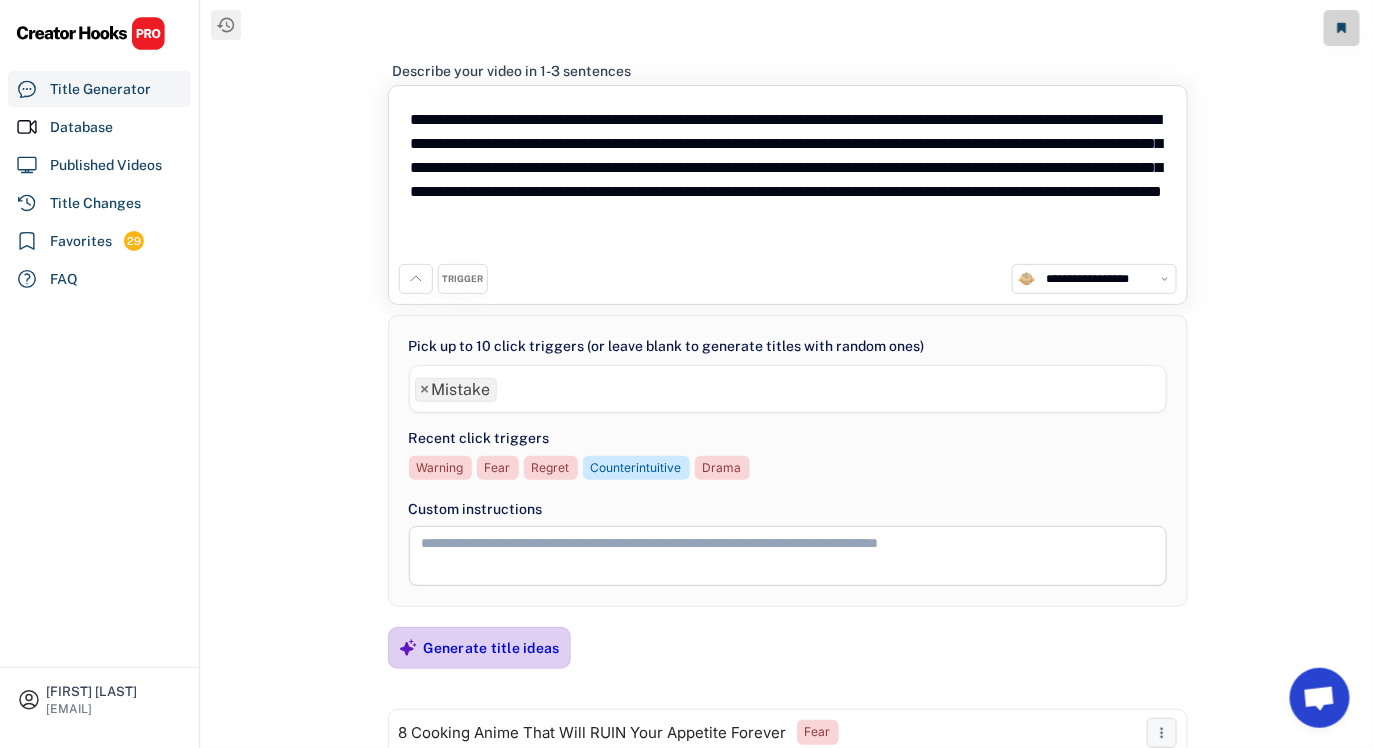click on "Generate title ideas" at bounding box center (492, 648) 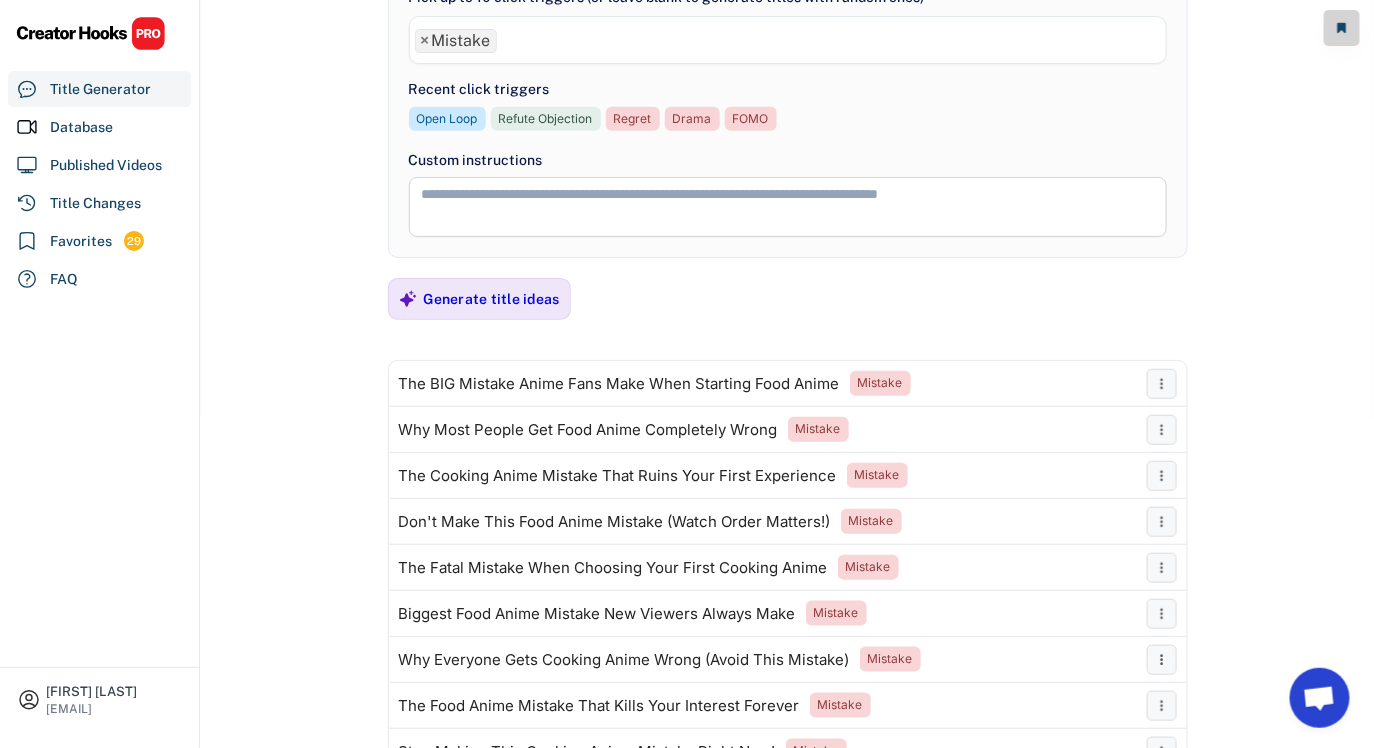 scroll, scrollTop: 0, scrollLeft: 0, axis: both 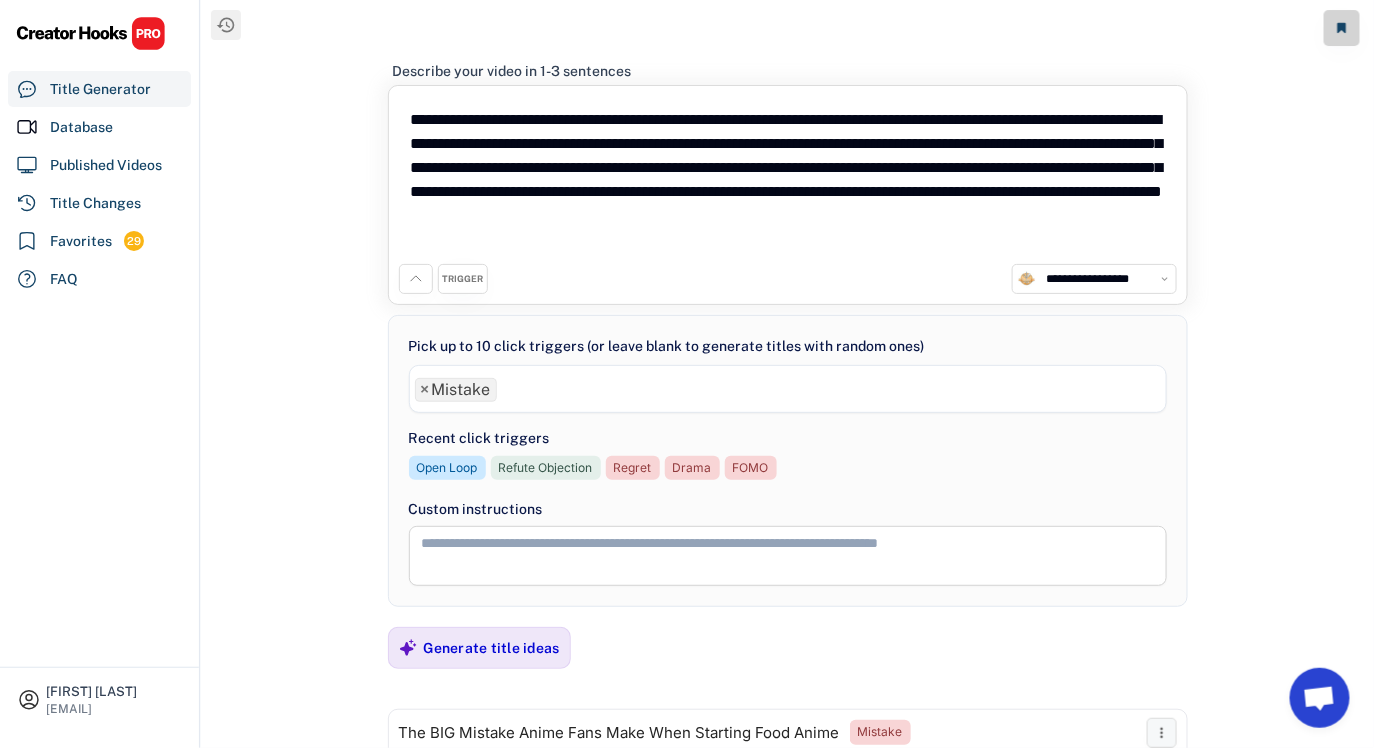 click on "×" at bounding box center [425, 390] 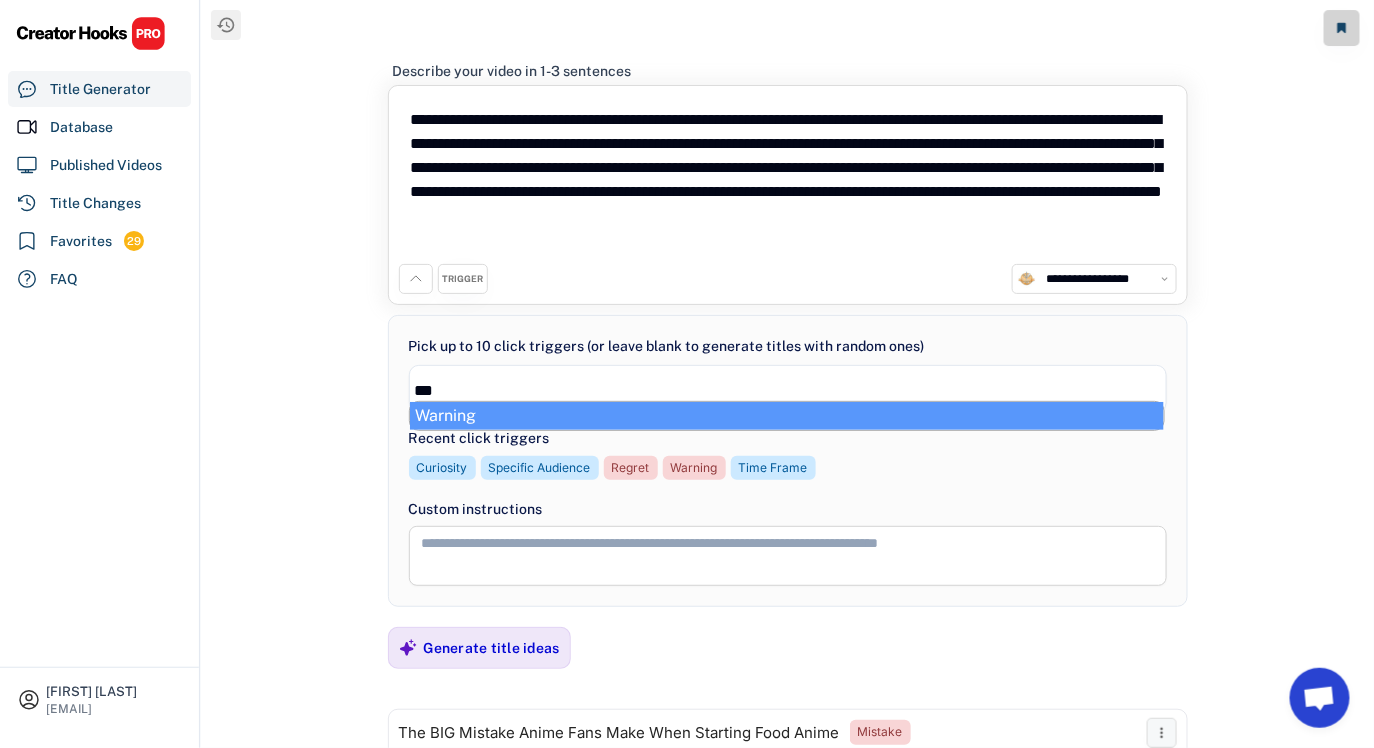 type on "***" 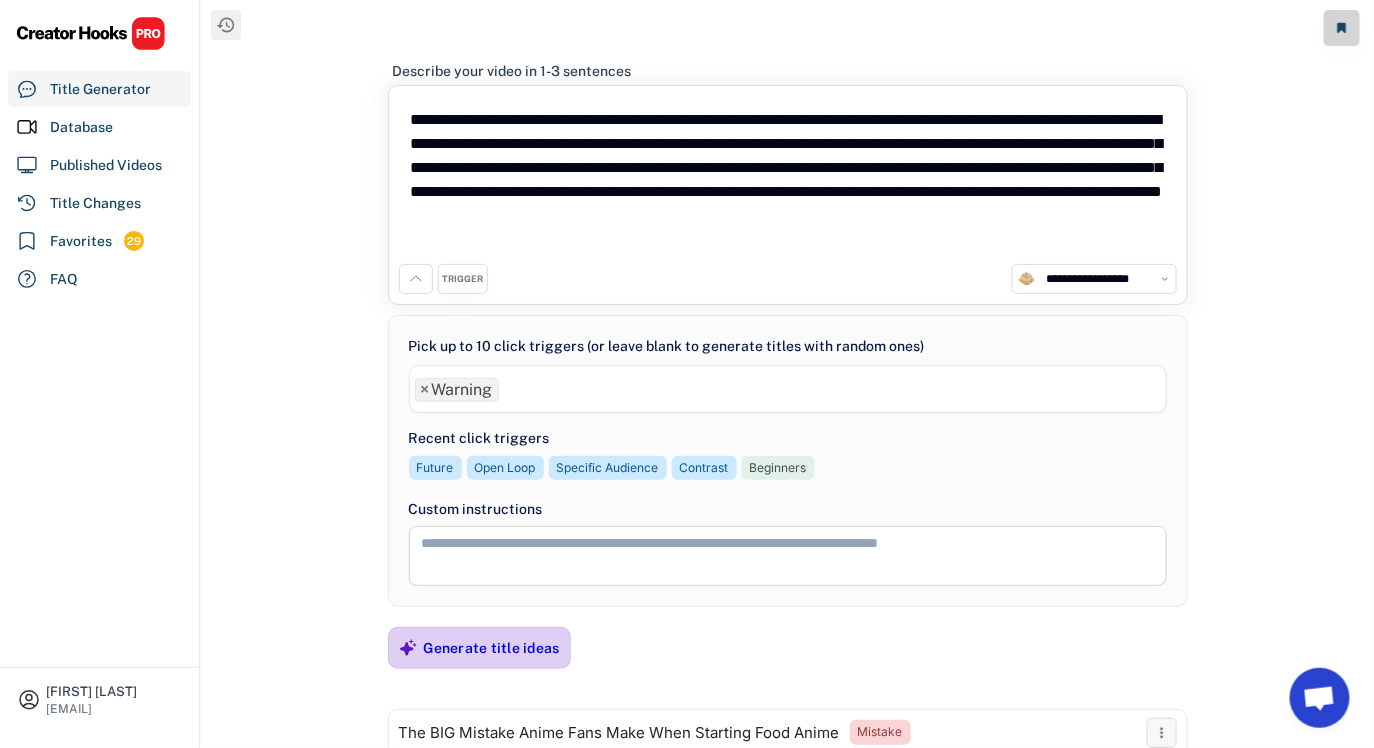 click on "Generate title ideas" at bounding box center [479, 648] 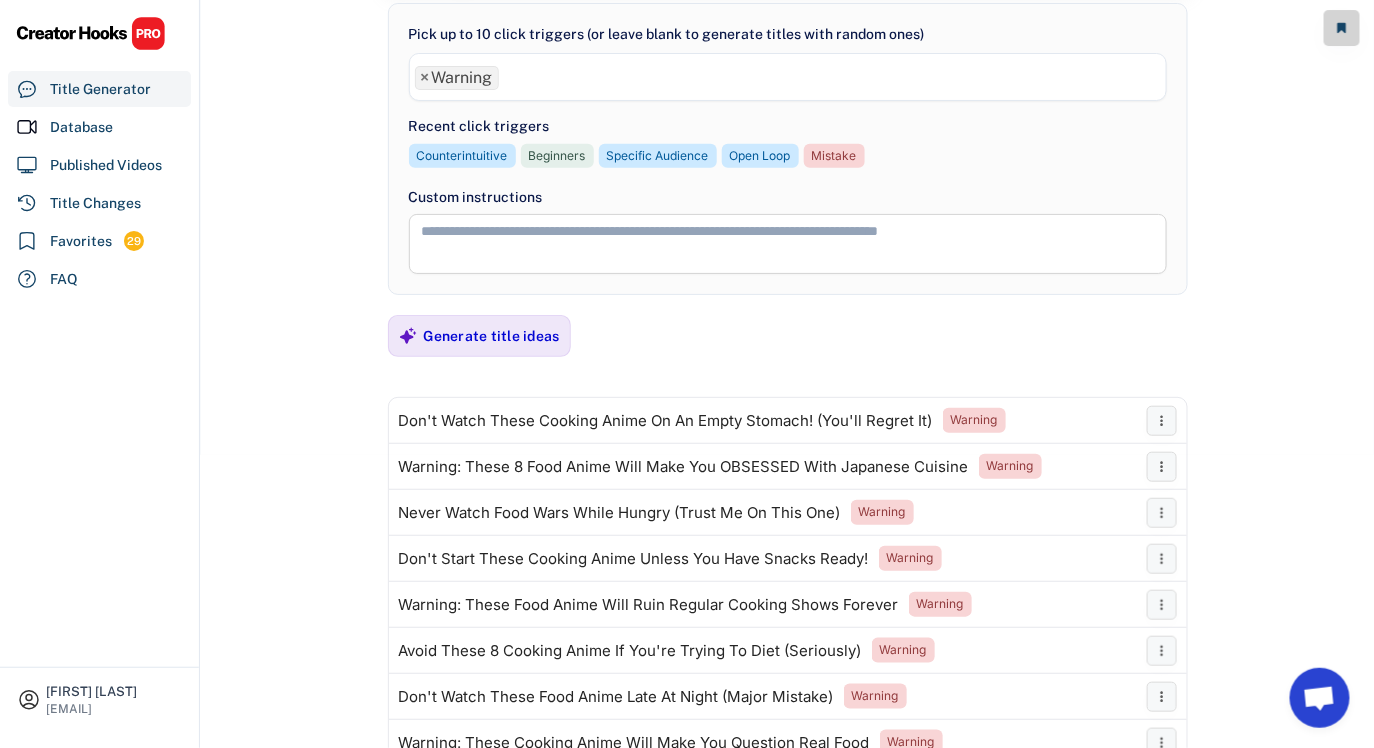 scroll, scrollTop: 0, scrollLeft: 0, axis: both 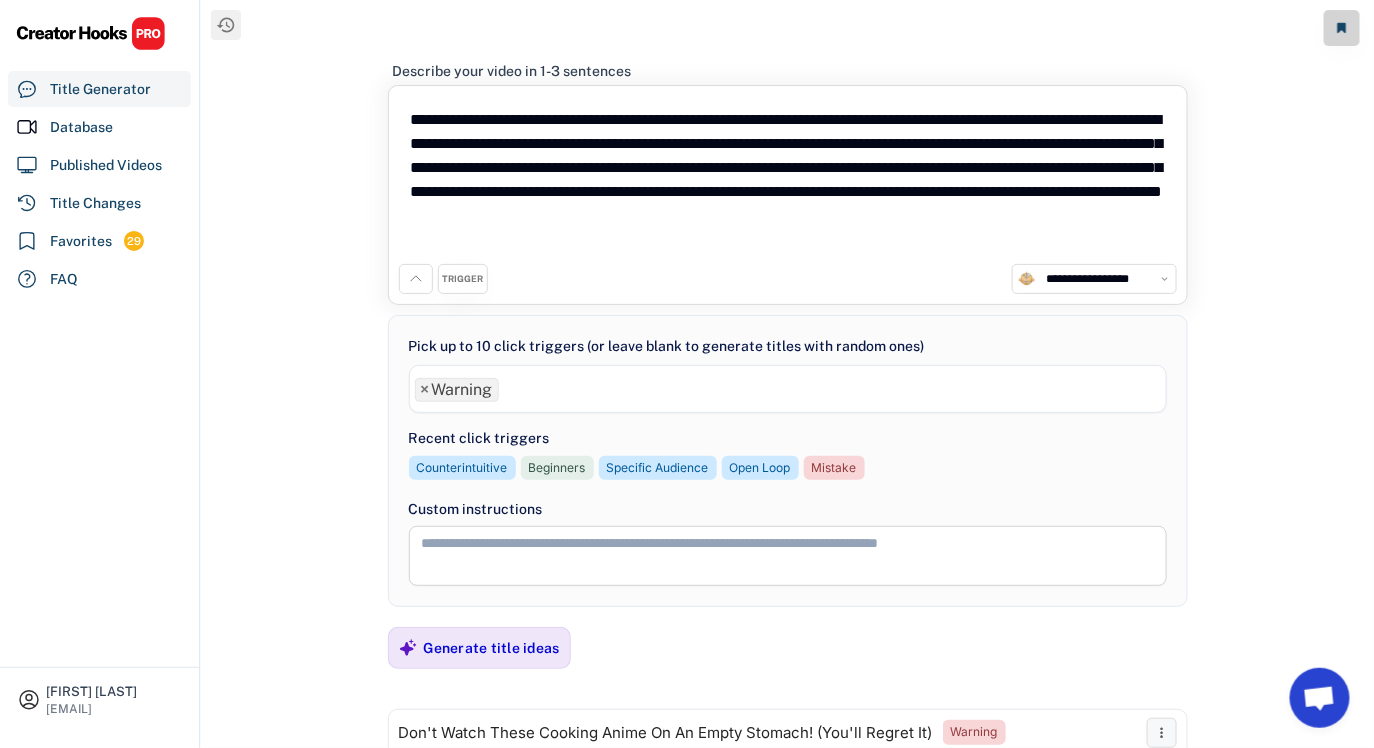 click on "×" at bounding box center [425, 390] 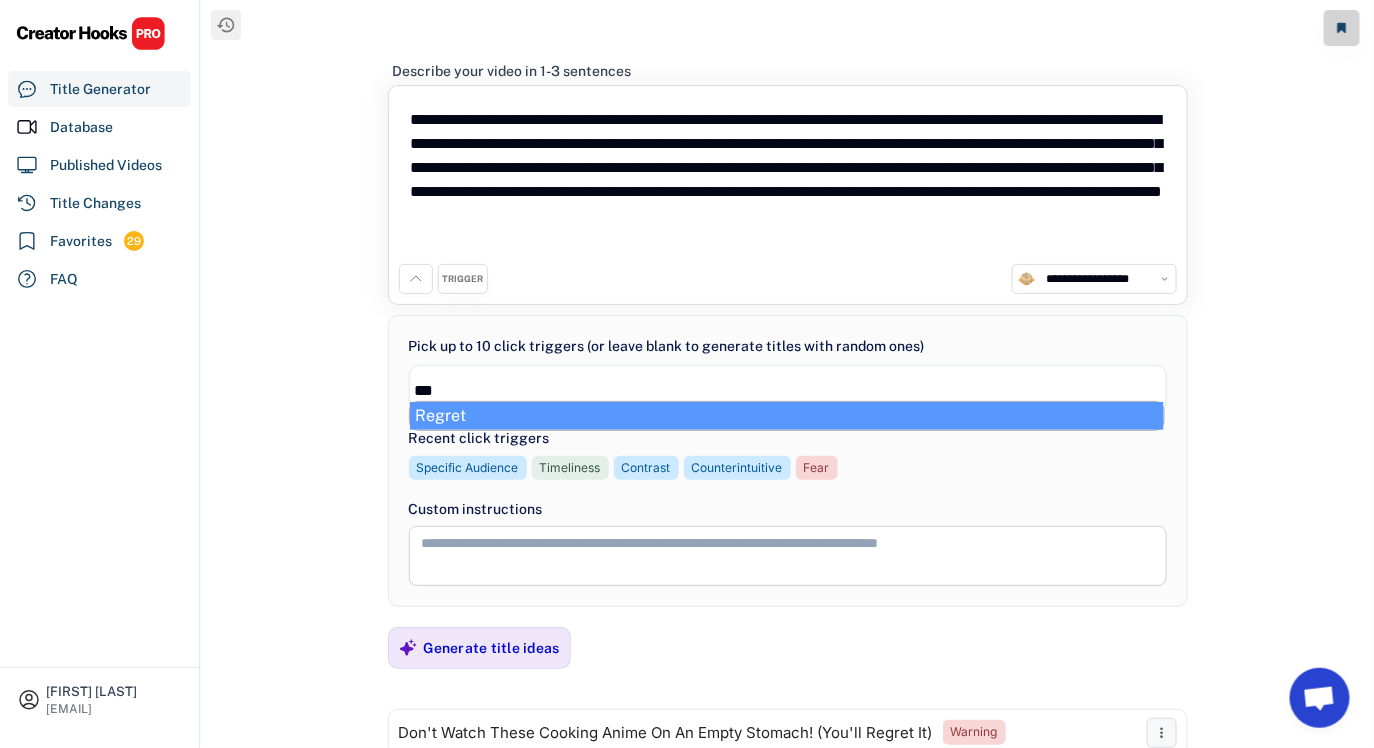 type on "***" 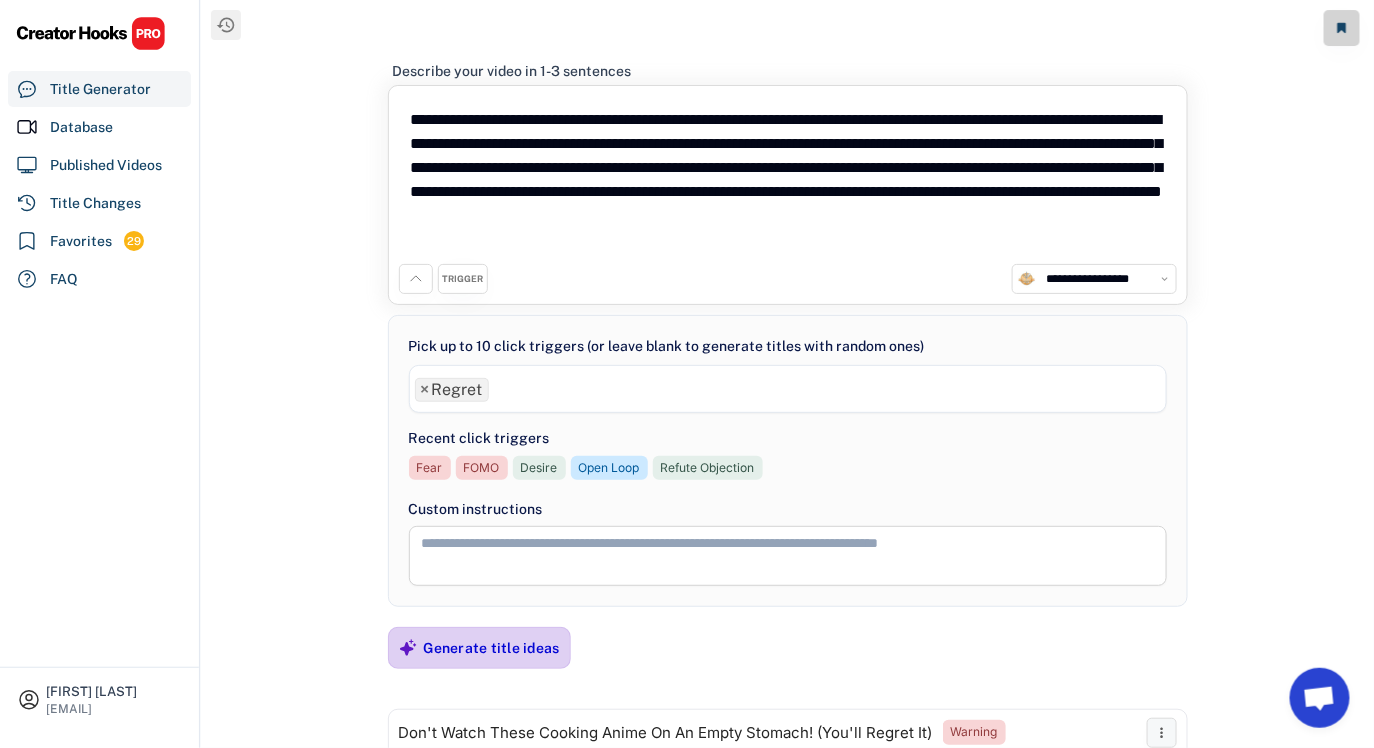 click on "Generate title ideas" at bounding box center [492, 648] 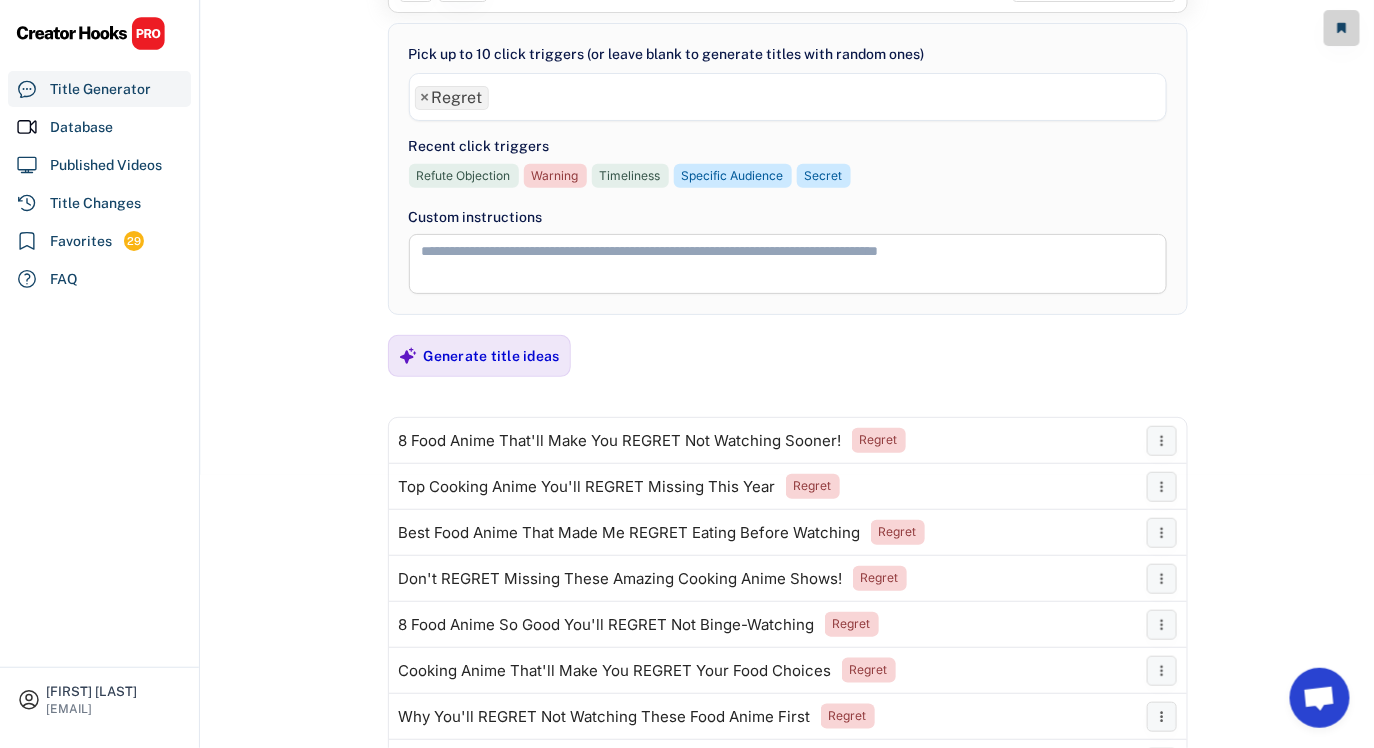 scroll, scrollTop: 150, scrollLeft: 0, axis: vertical 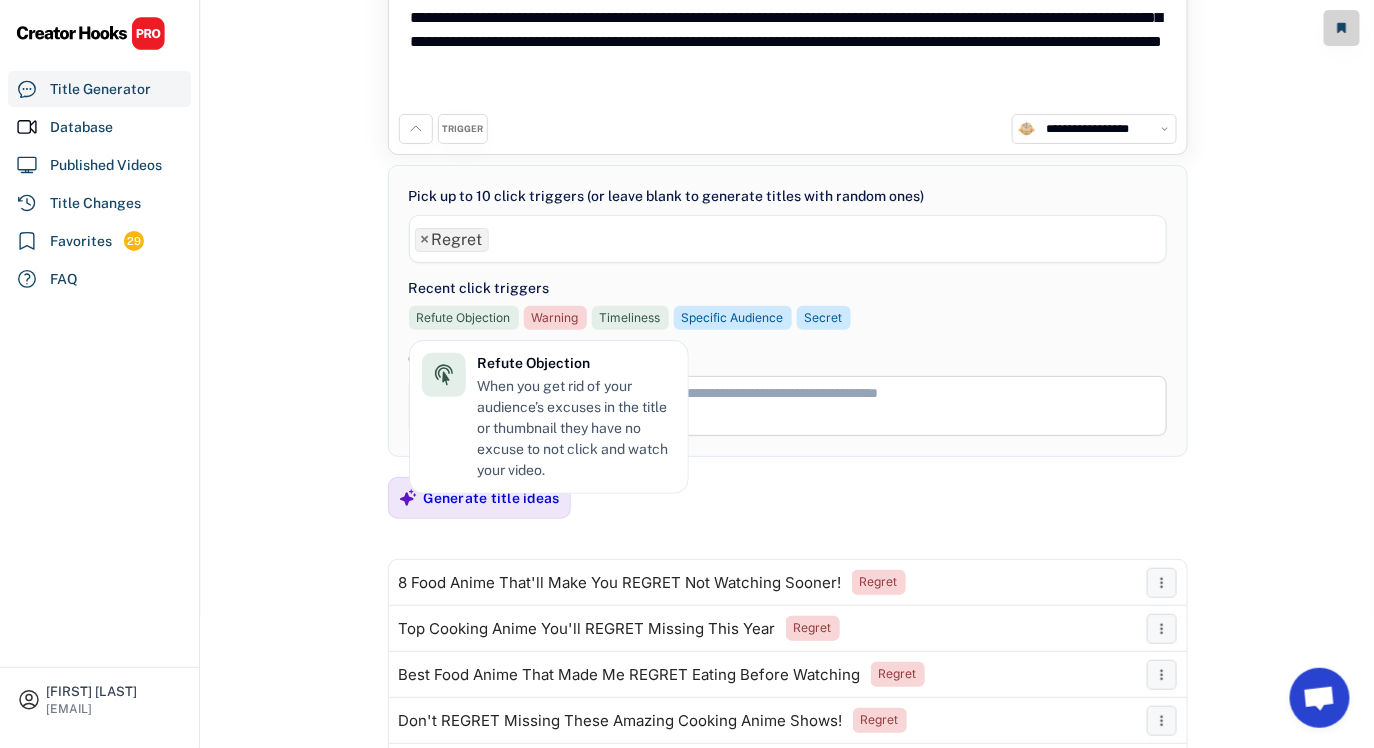 click on "×" at bounding box center [425, 240] 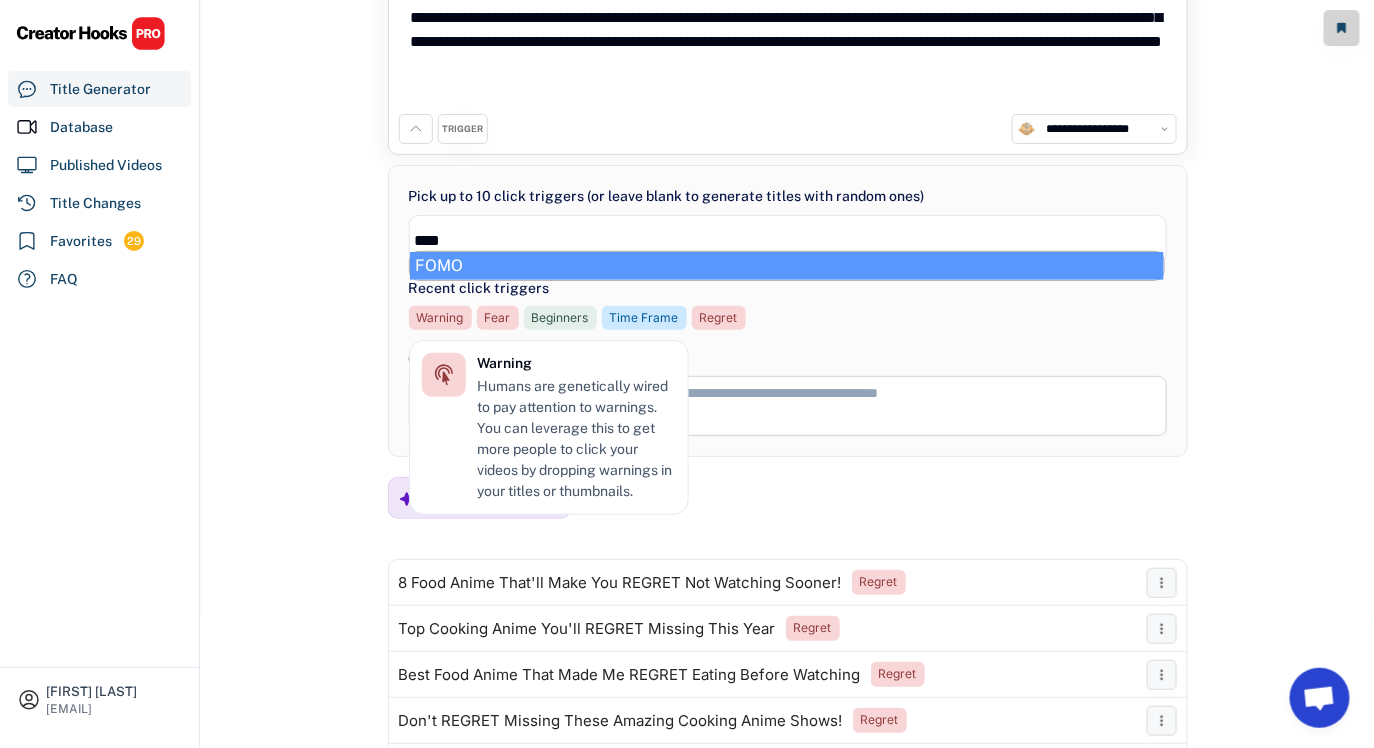 type on "****" 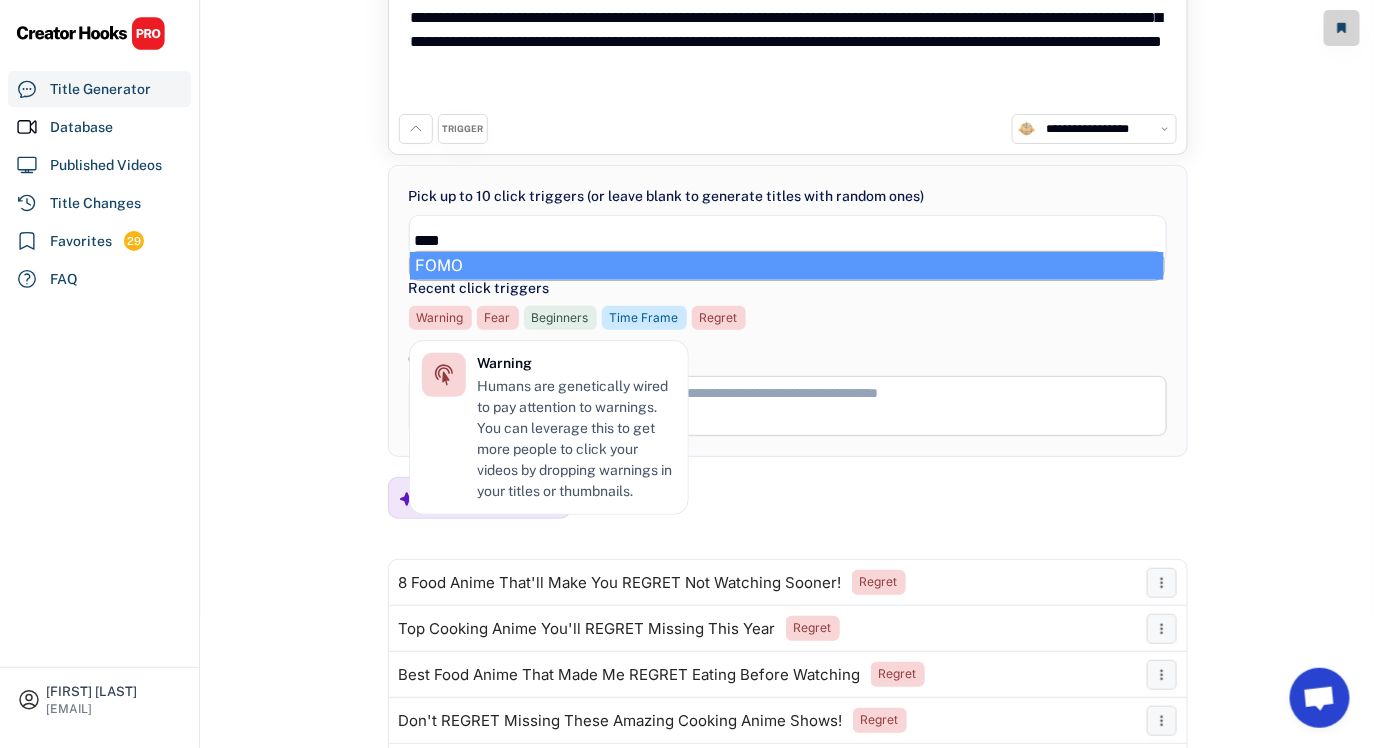 select on "**********" 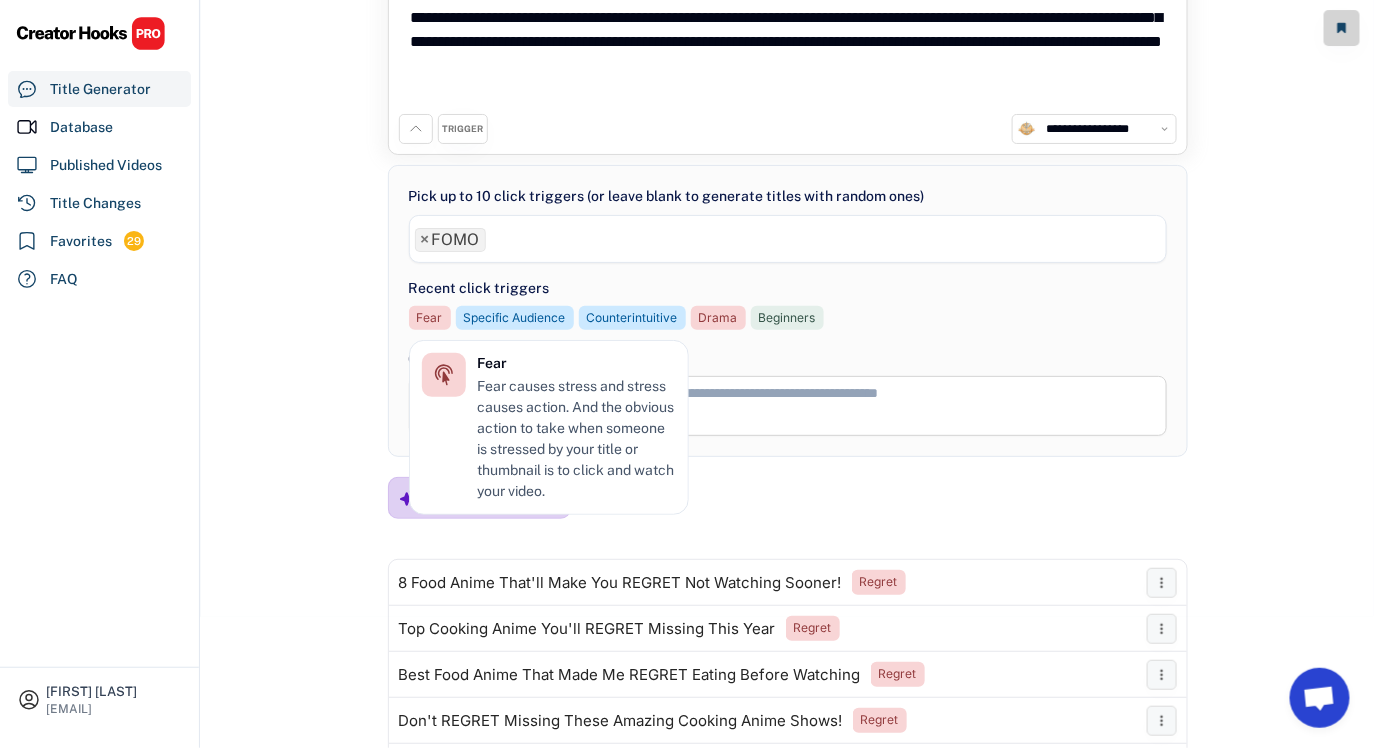 click on "Generate title ideas" at bounding box center (479, 498) 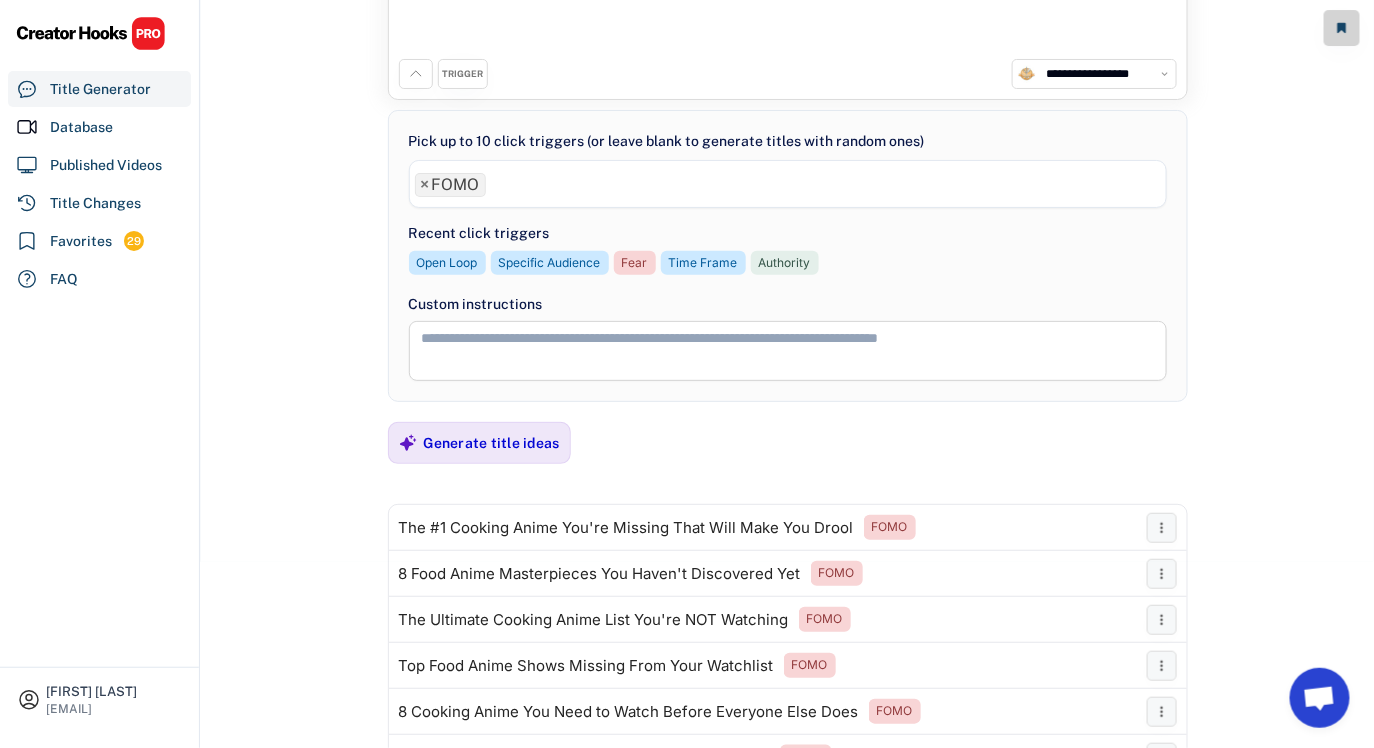 scroll, scrollTop: 0, scrollLeft: 0, axis: both 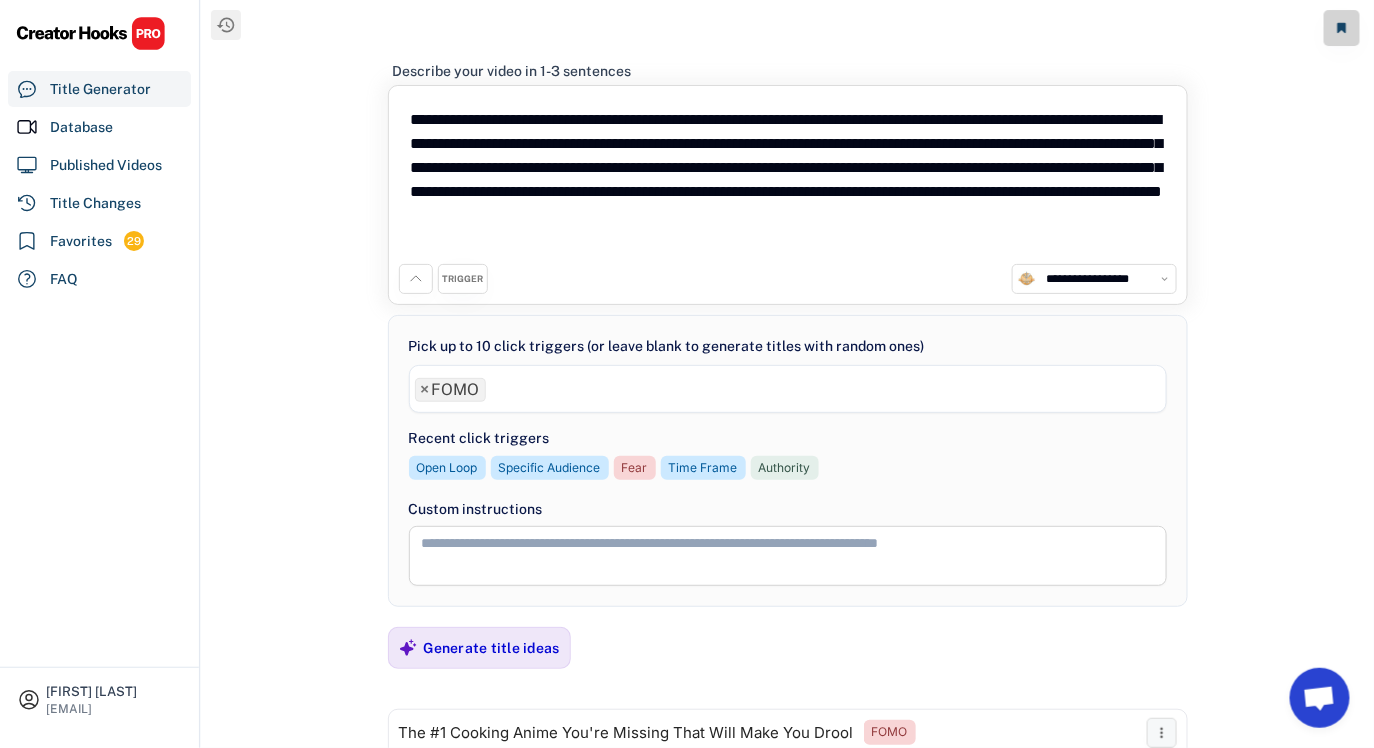 click on "× FOMO" at bounding box center [450, 390] 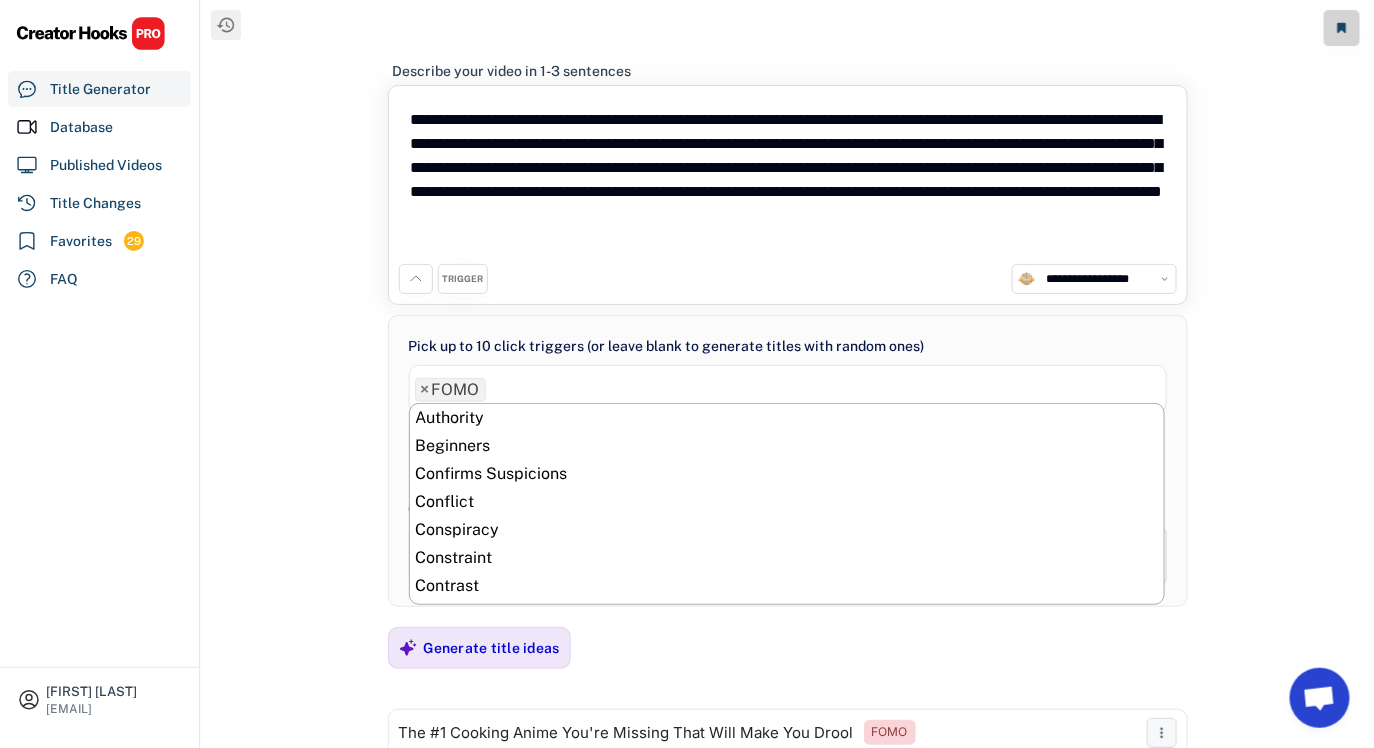 scroll, scrollTop: 419, scrollLeft: 0, axis: vertical 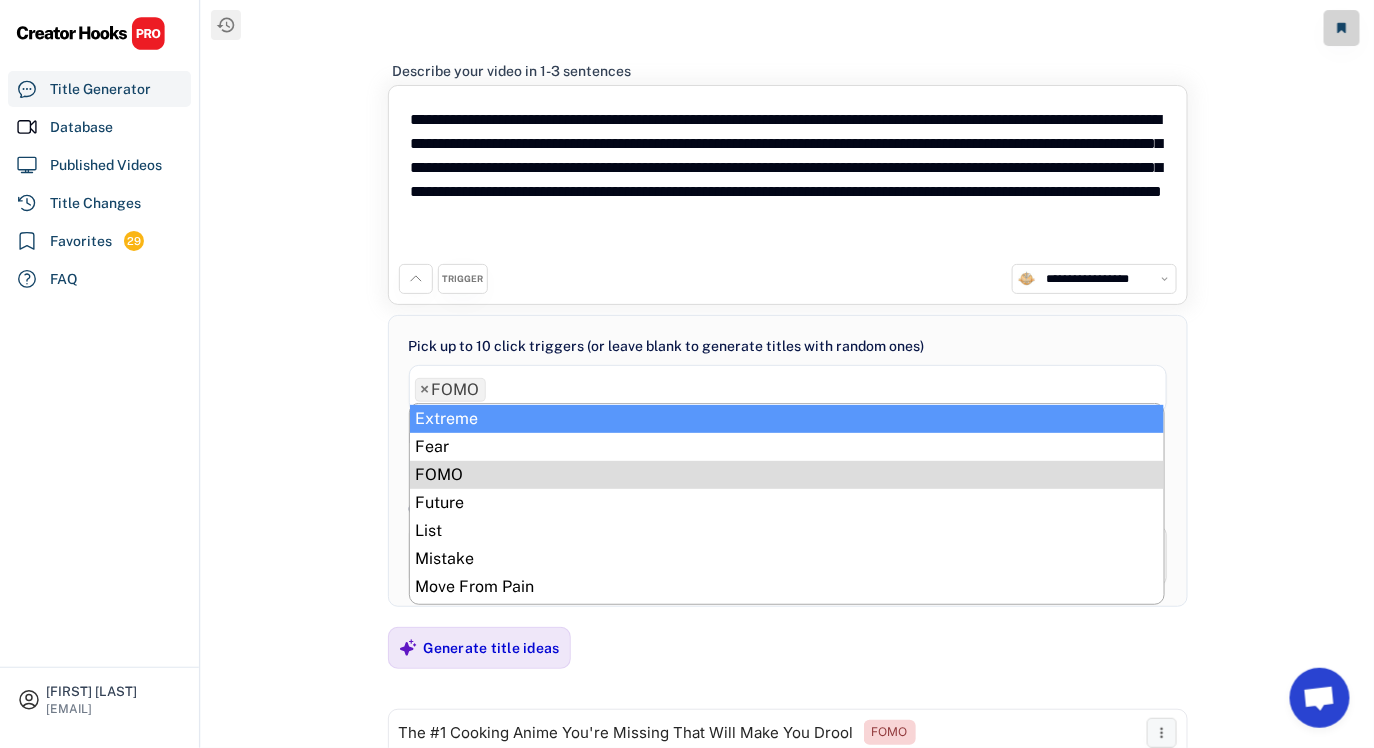 click on "× FOMO" at bounding box center [450, 390] 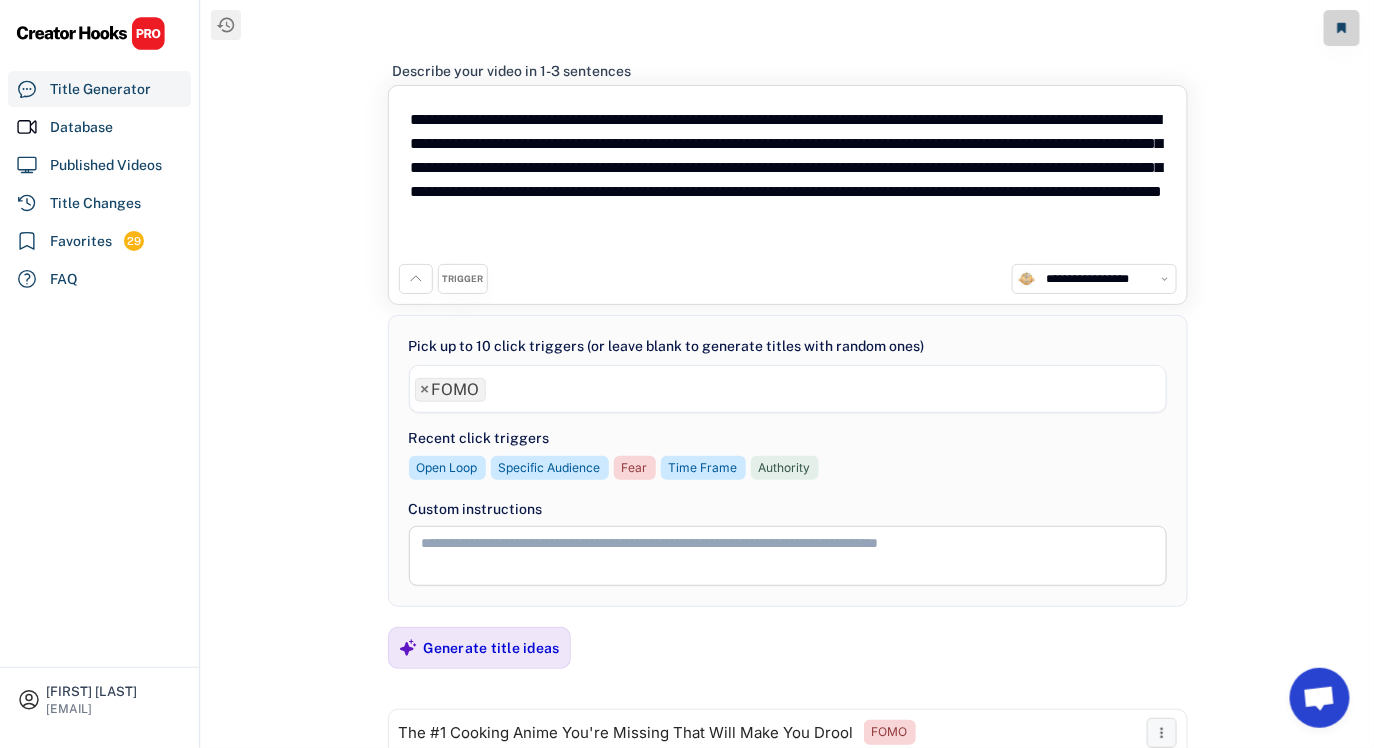 click on "×" at bounding box center [425, 390] 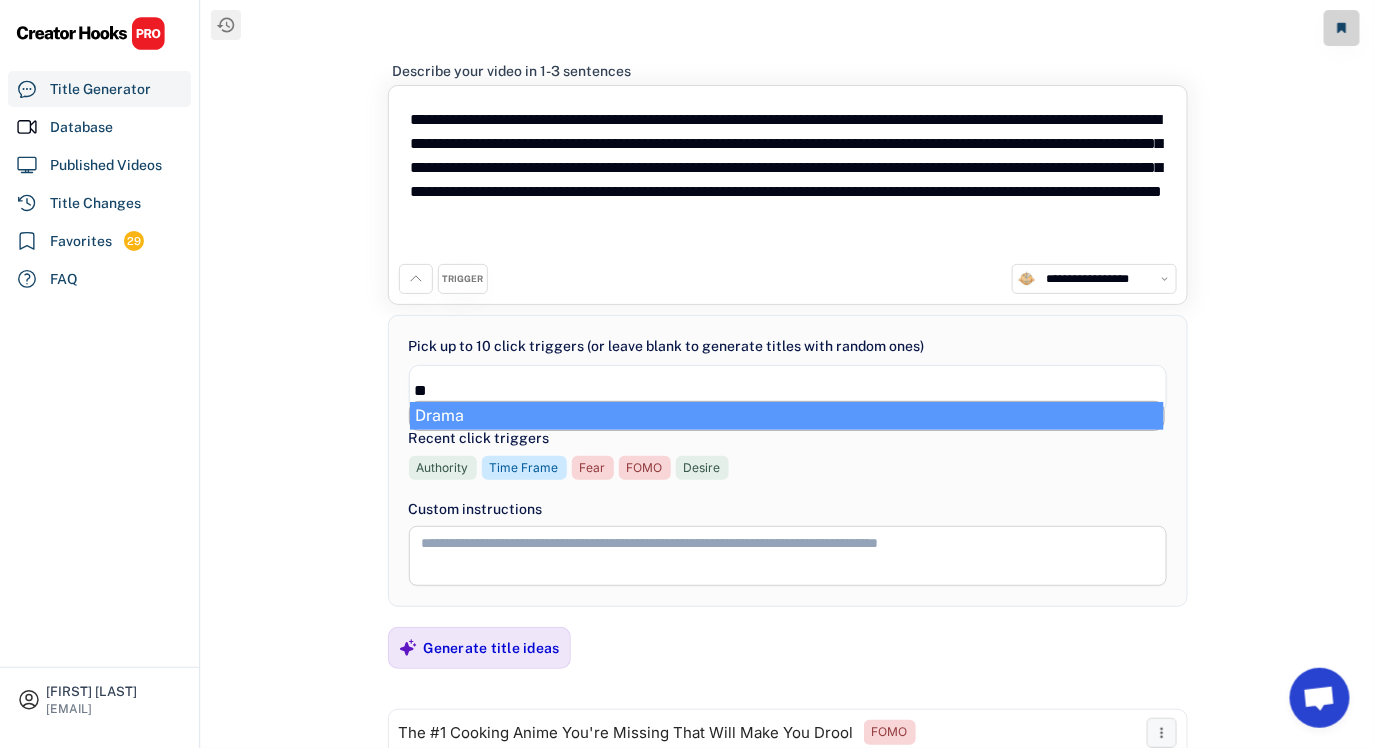 type on "**" 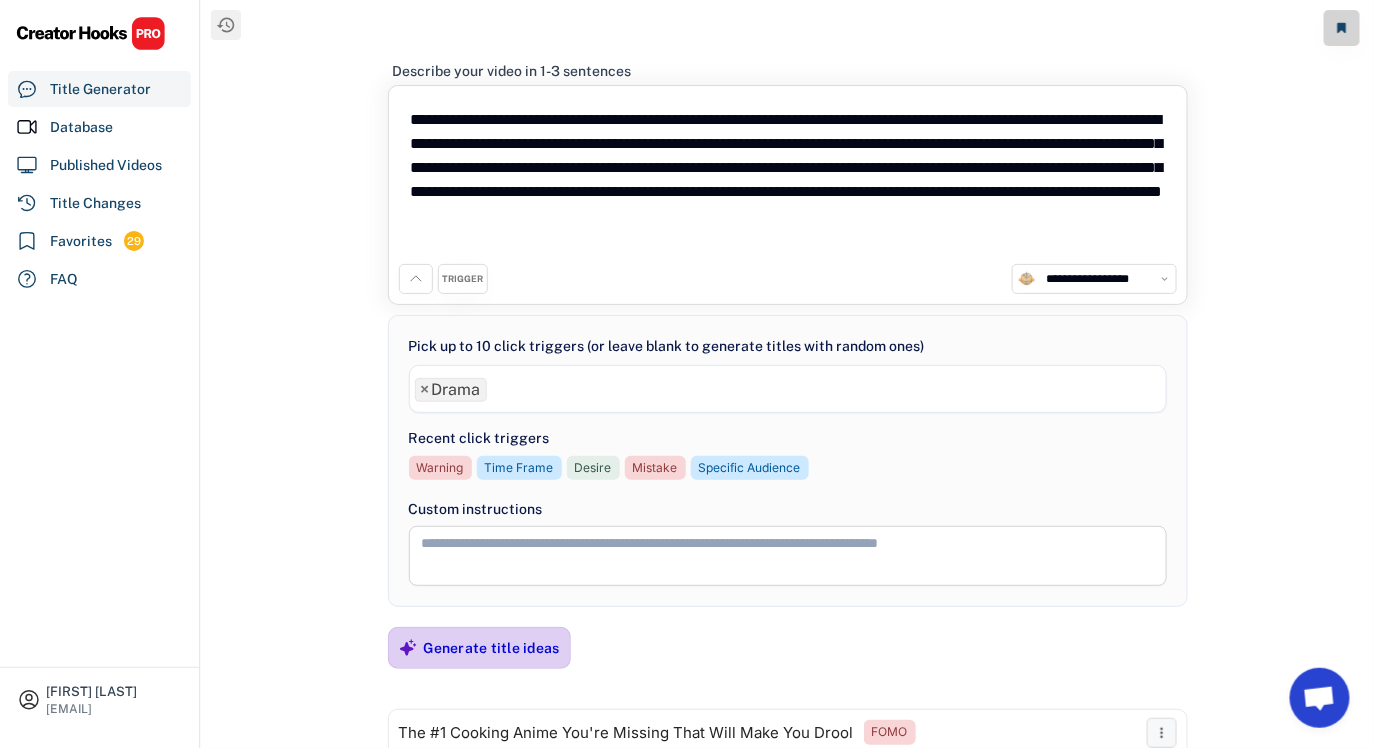 click on "Generate title ideas" at bounding box center (492, 648) 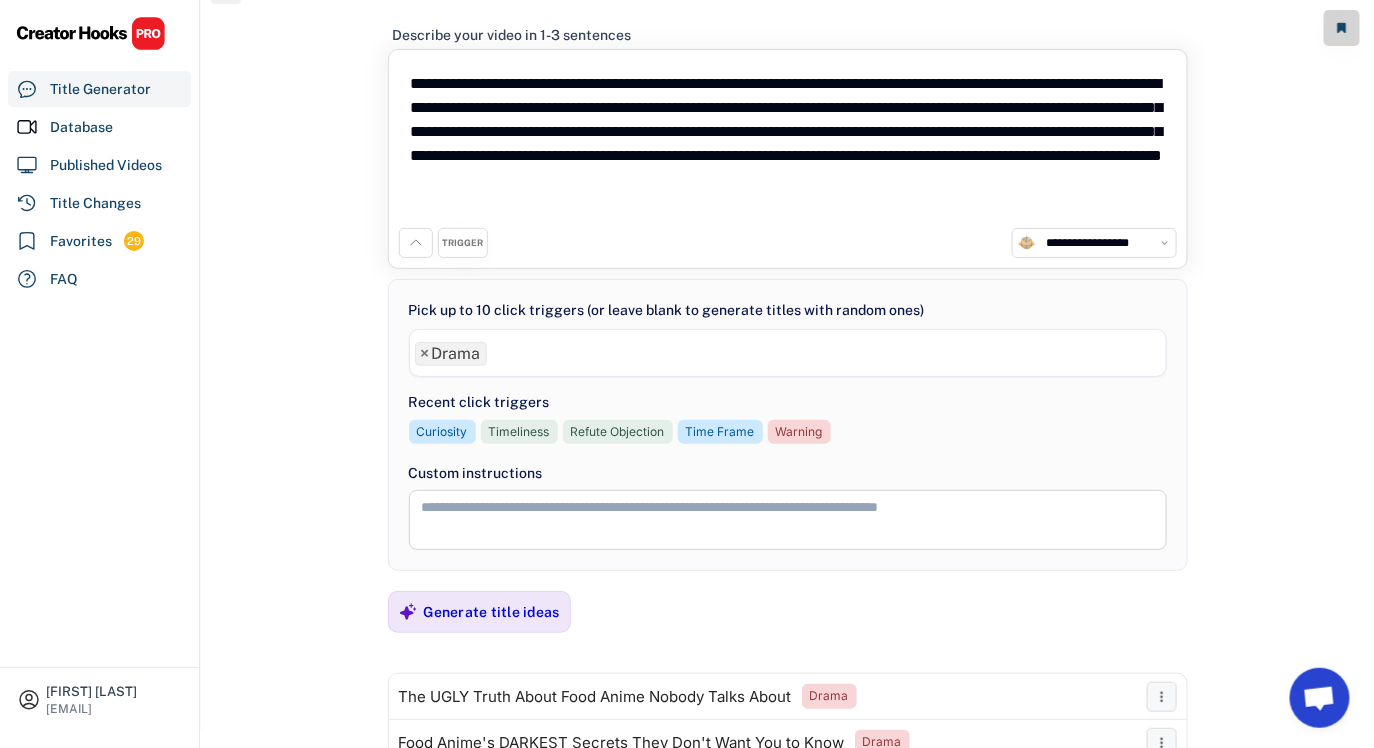 scroll, scrollTop: 0, scrollLeft: 0, axis: both 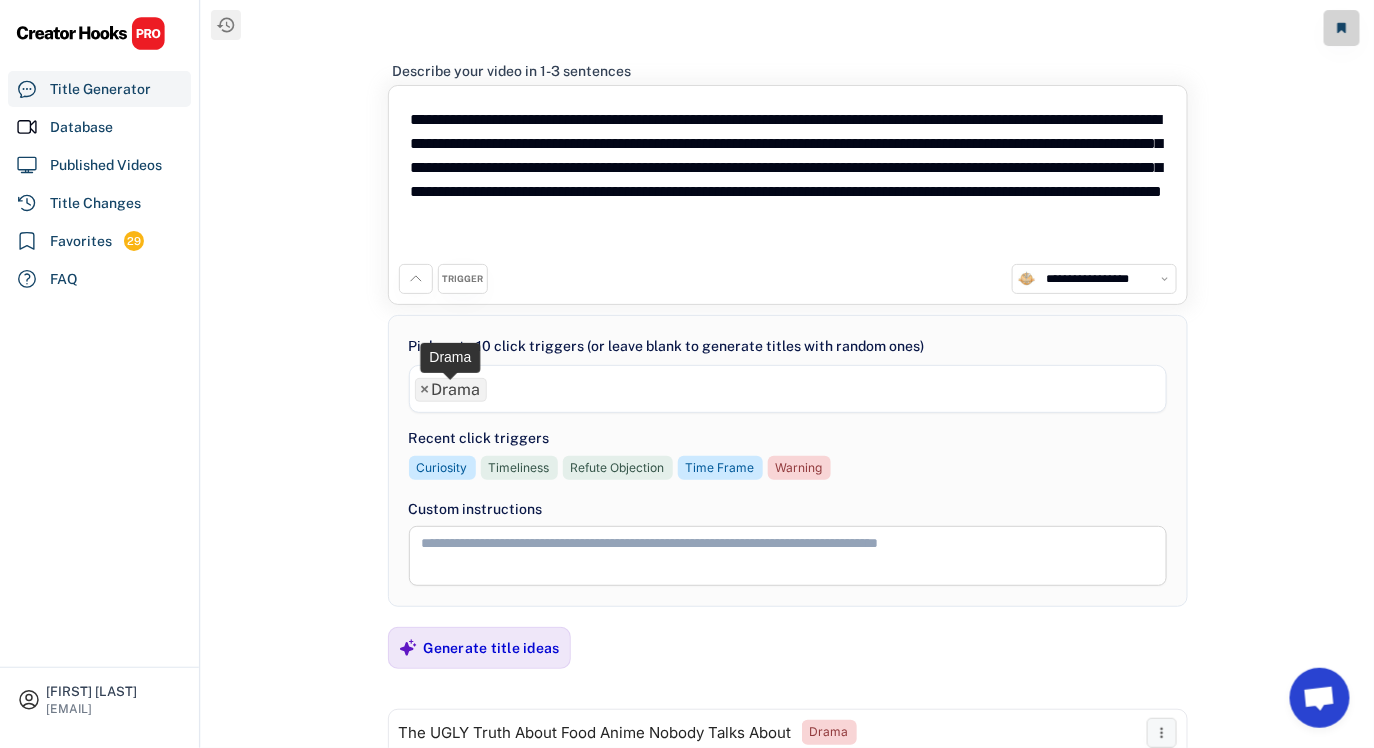 click on "× Drama" at bounding box center [451, 390] 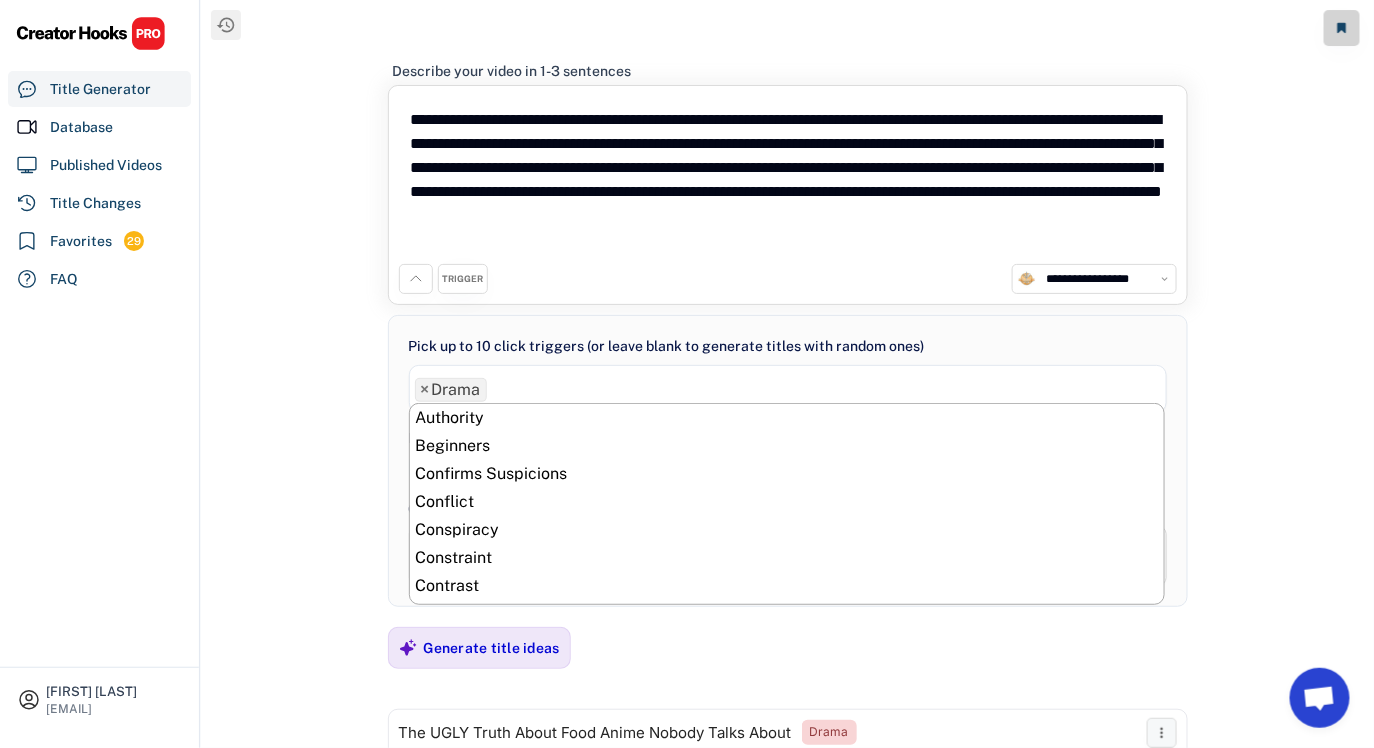 scroll, scrollTop: 307, scrollLeft: 0, axis: vertical 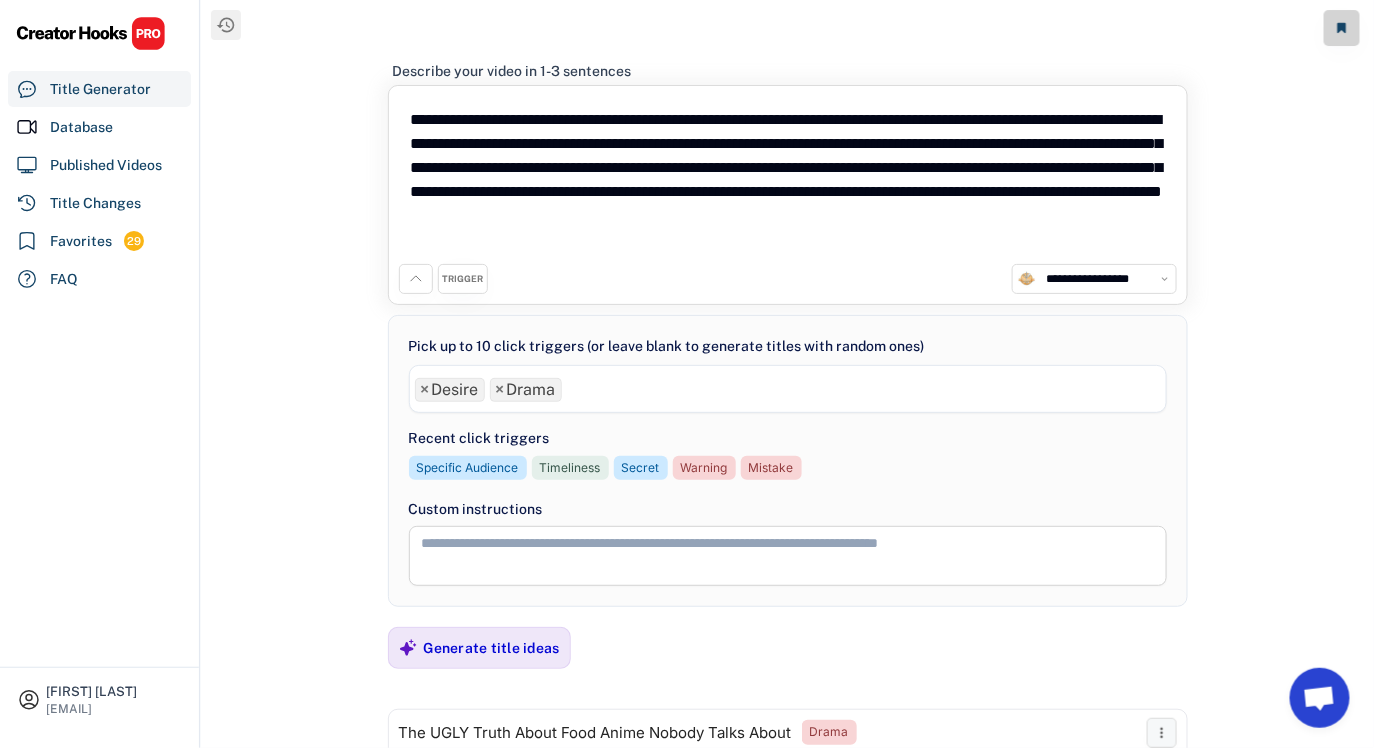 click on "×" at bounding box center (425, 390) 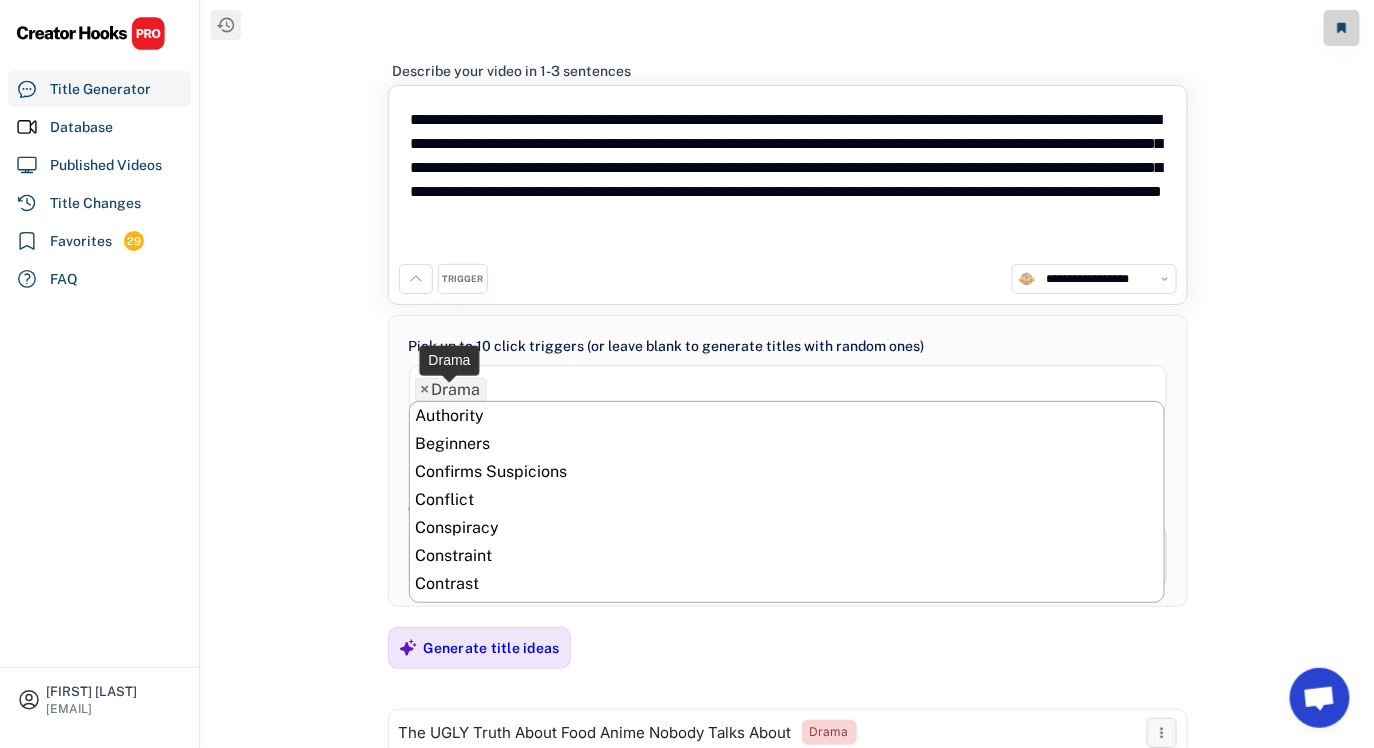 scroll, scrollTop: 307, scrollLeft: 0, axis: vertical 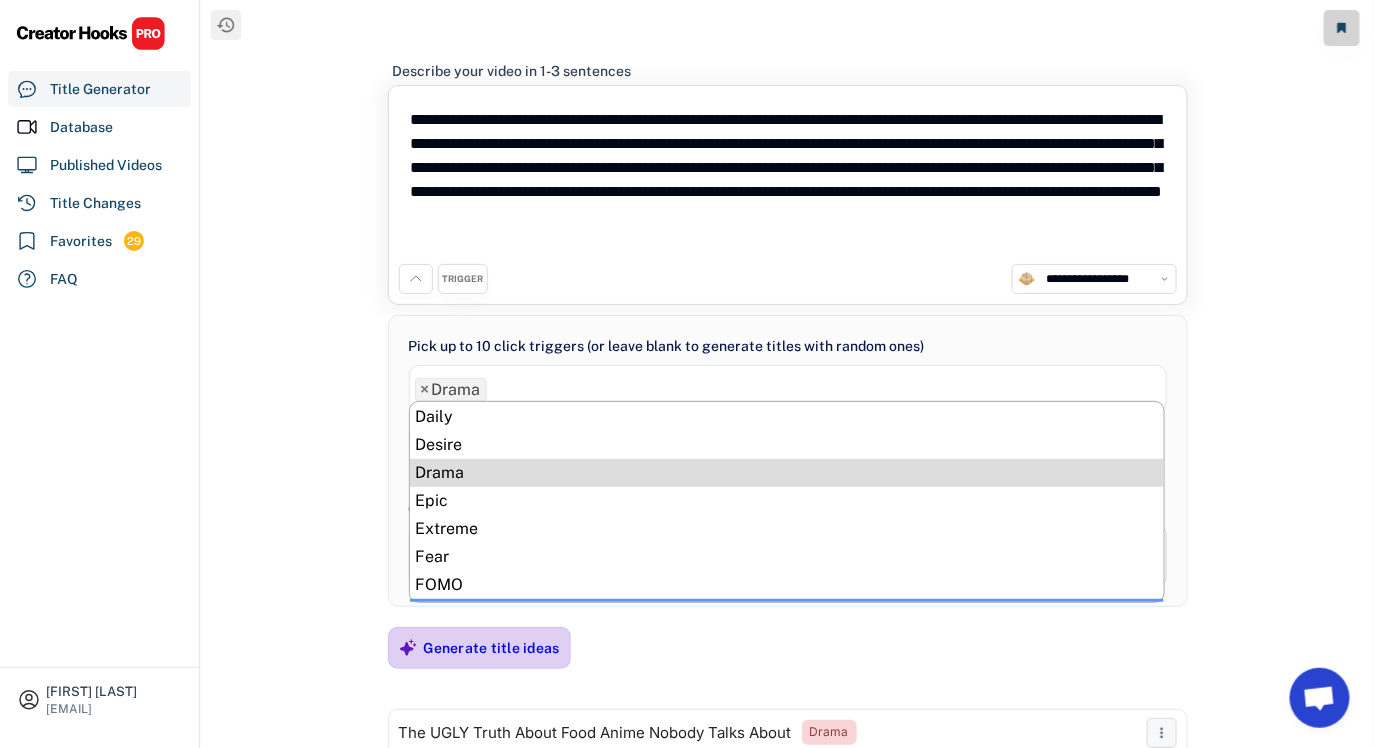 click on "Generate title ideas" at bounding box center [492, 648] 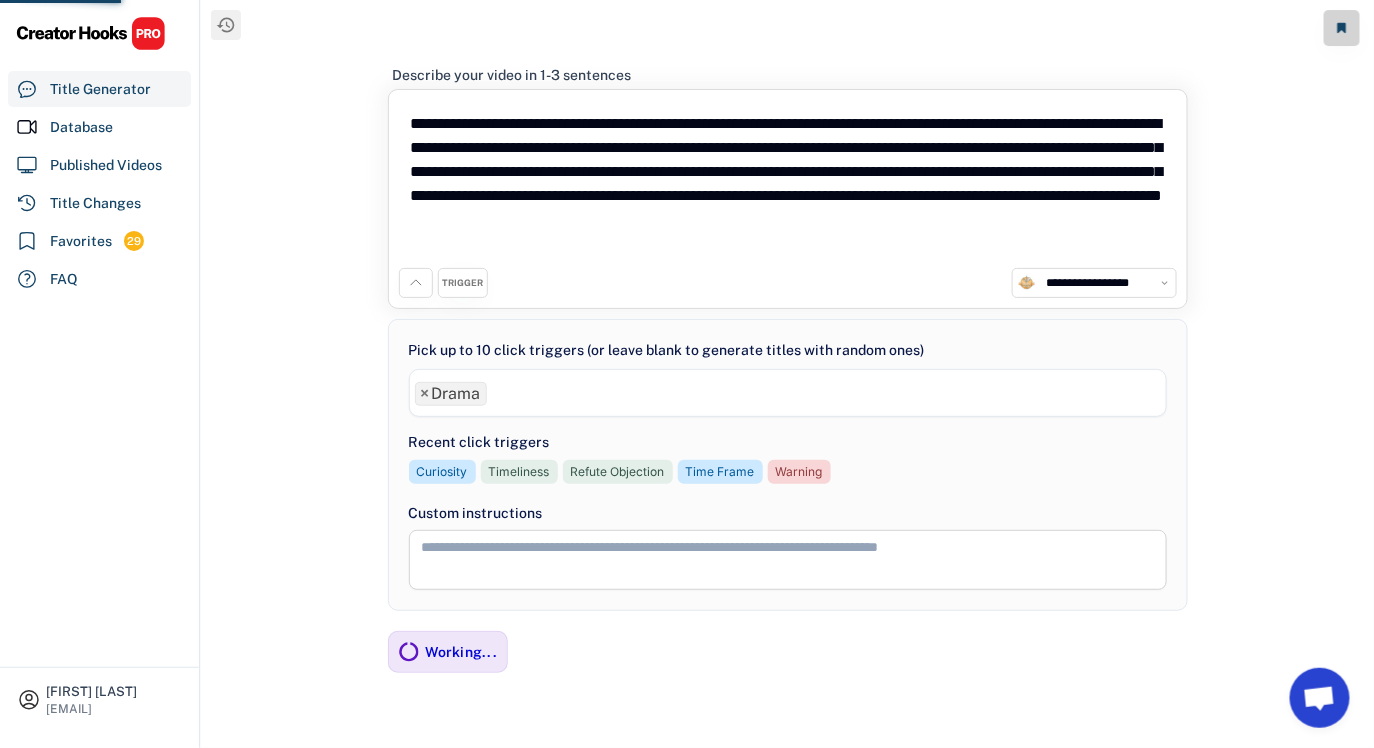 click on "×" at bounding box center (425, 394) 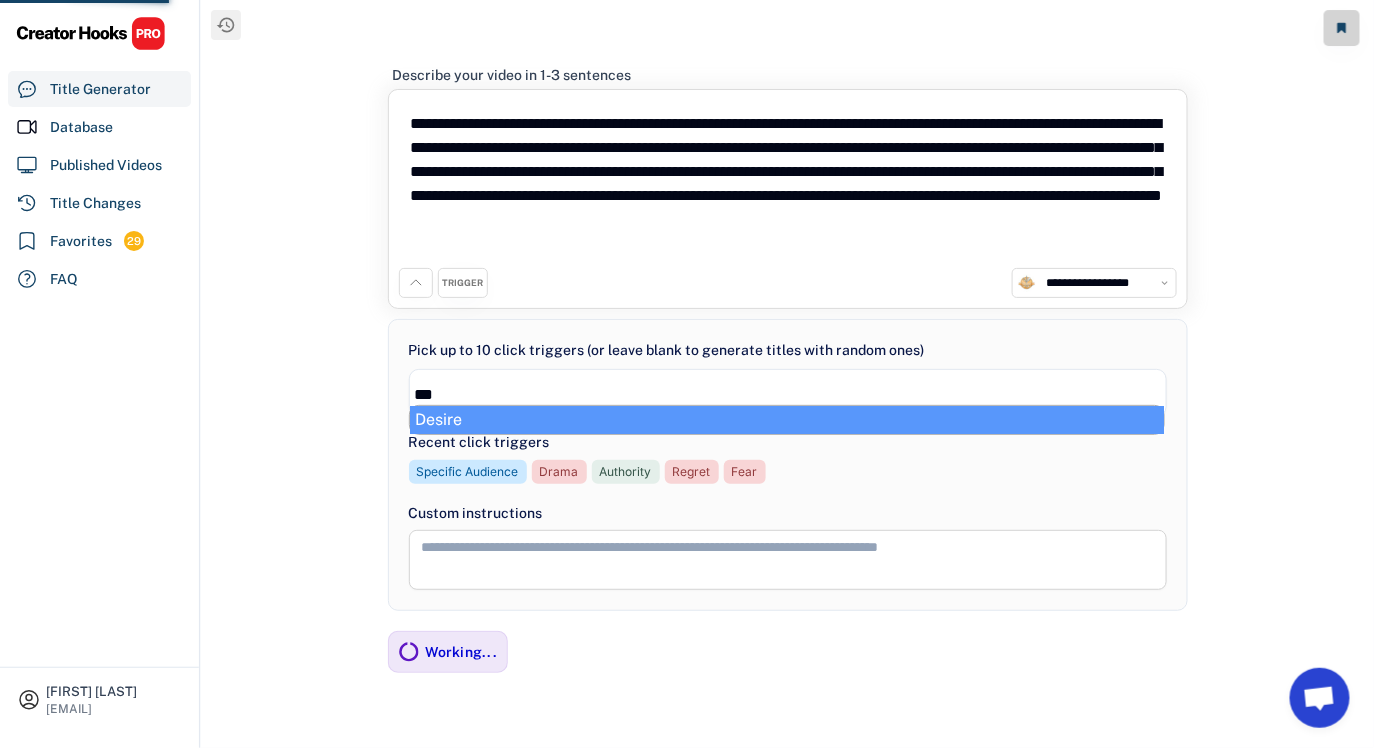 type on "***" 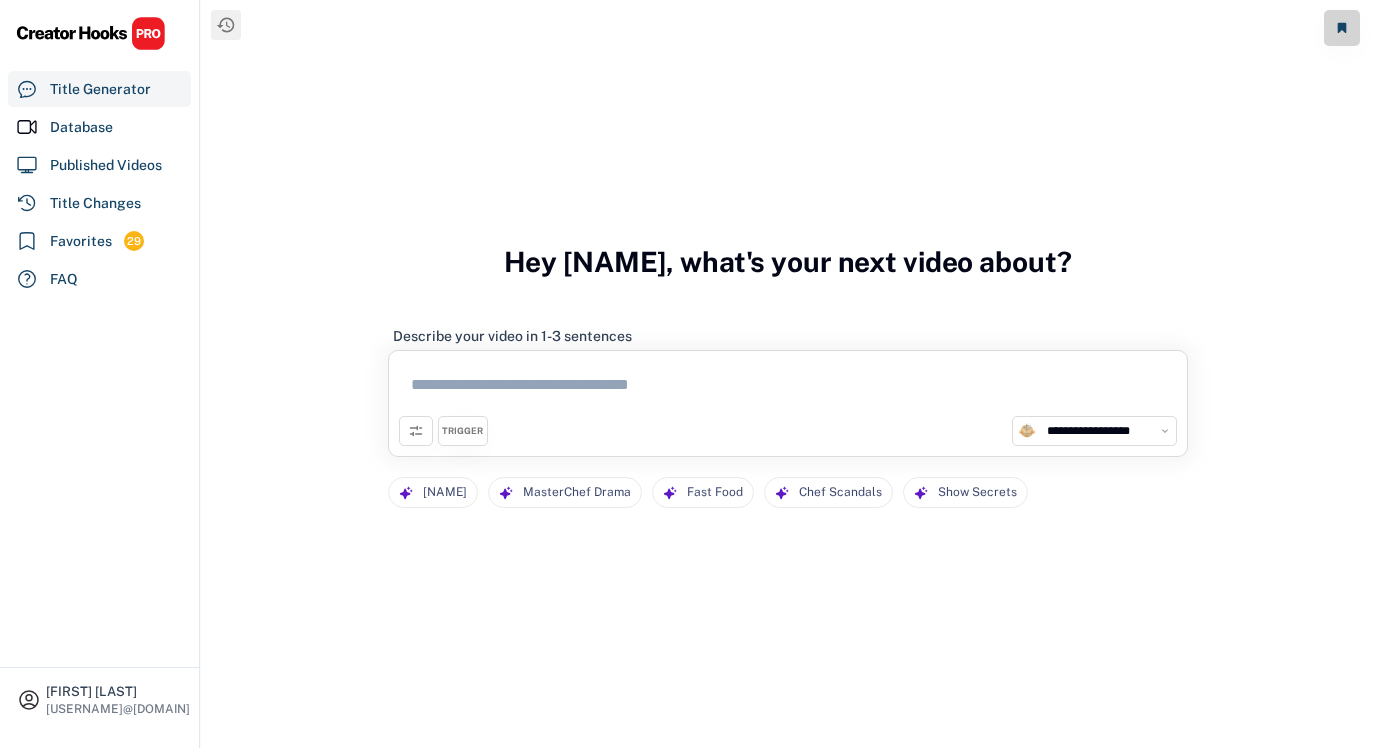 select on "**********" 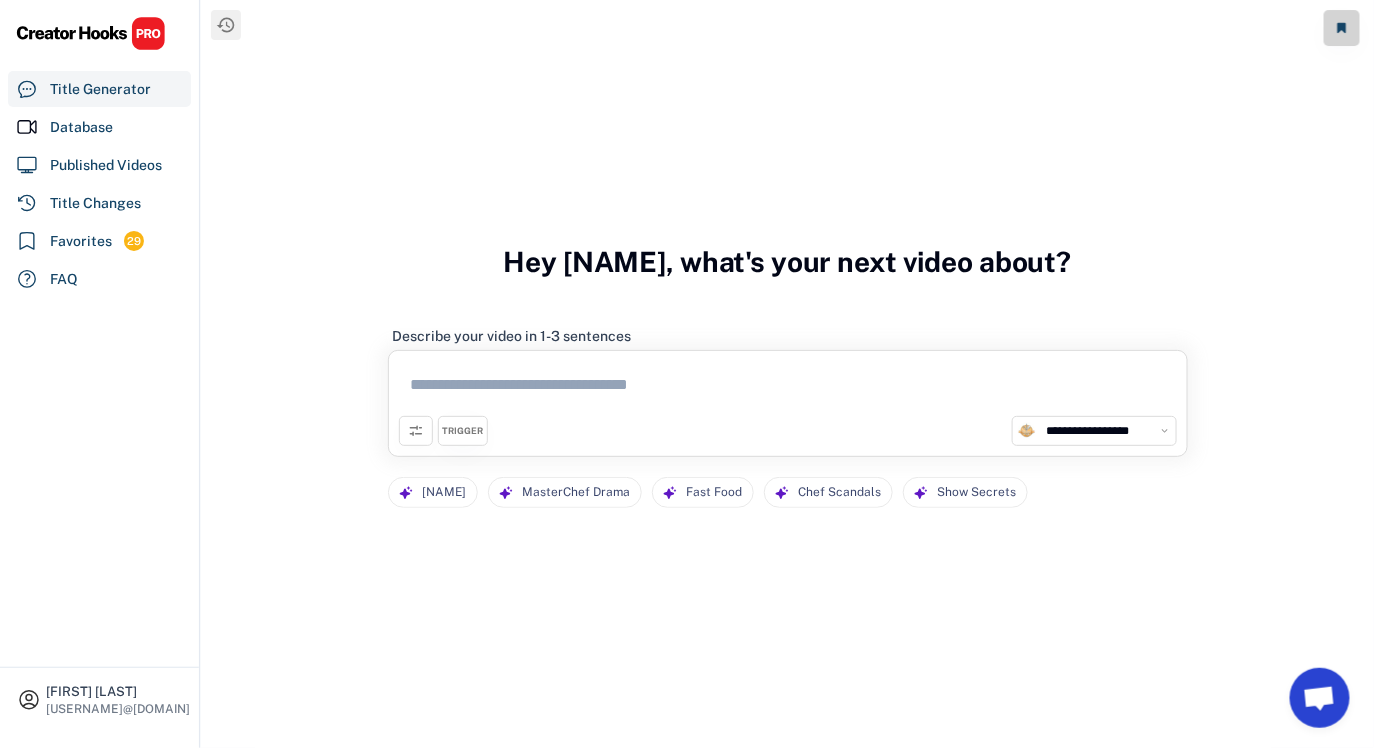 select on "******" 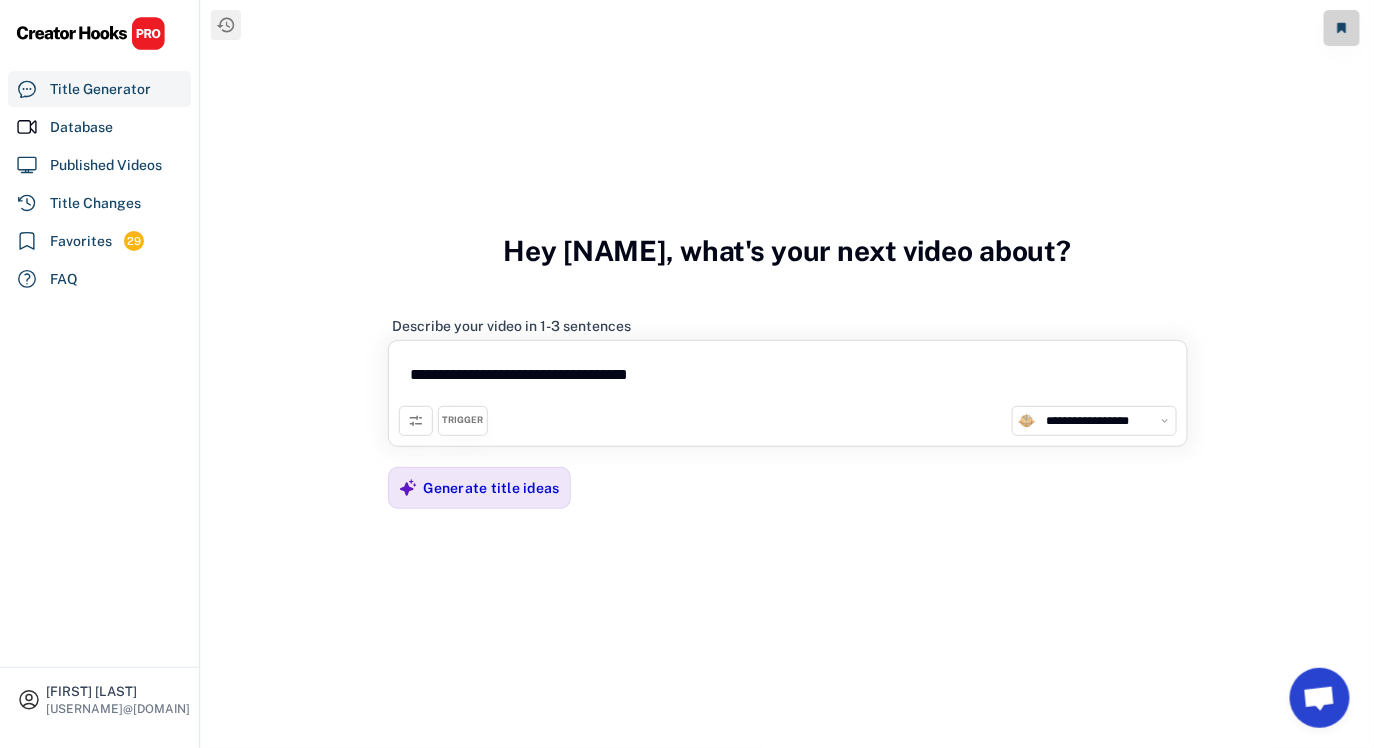 click on "**********" at bounding box center [788, 378] 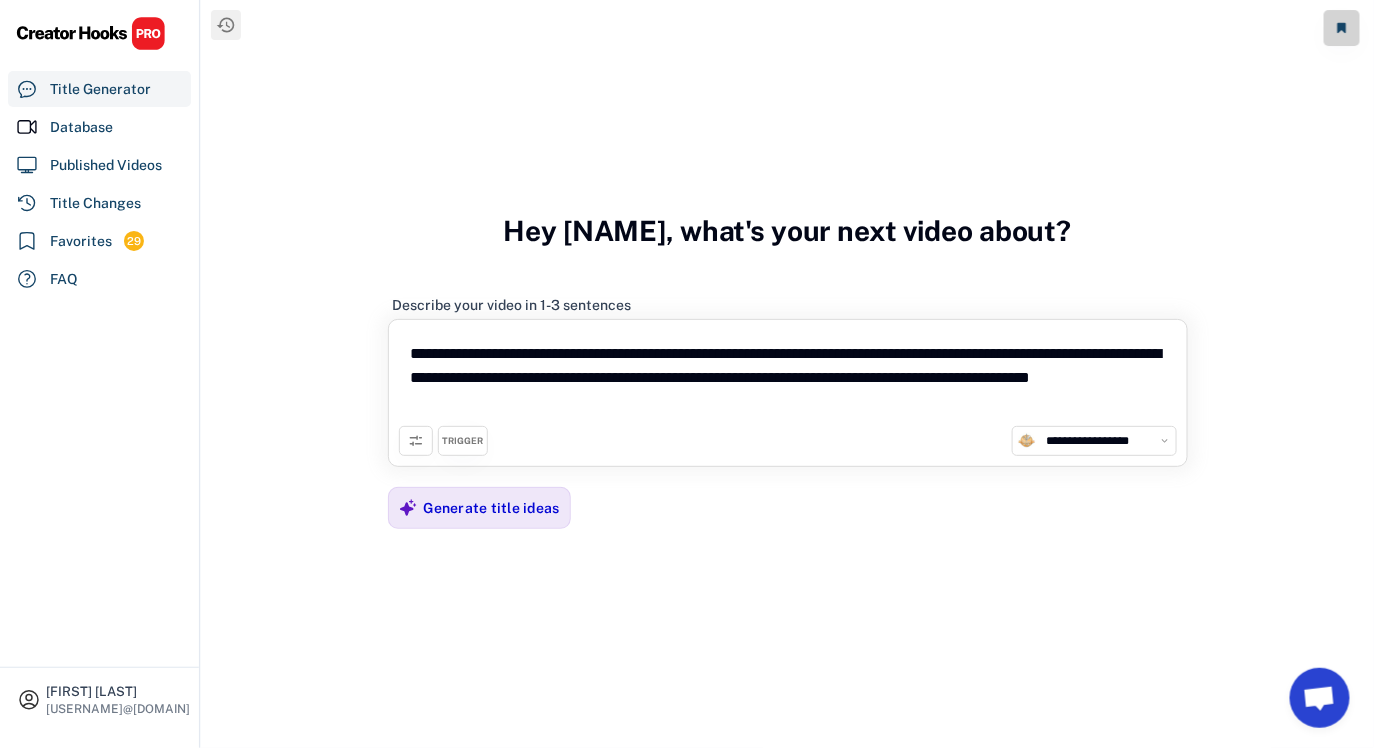 paste on "**********" 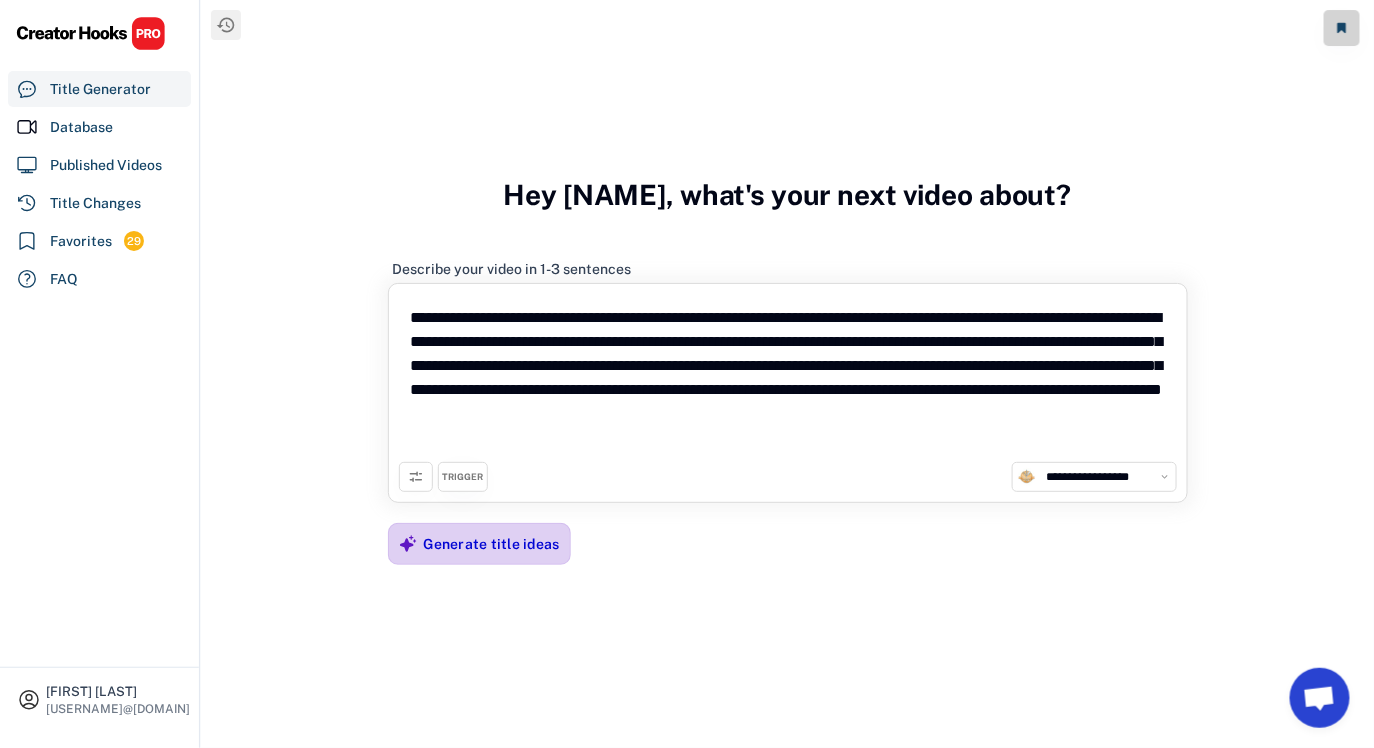 type on "**********" 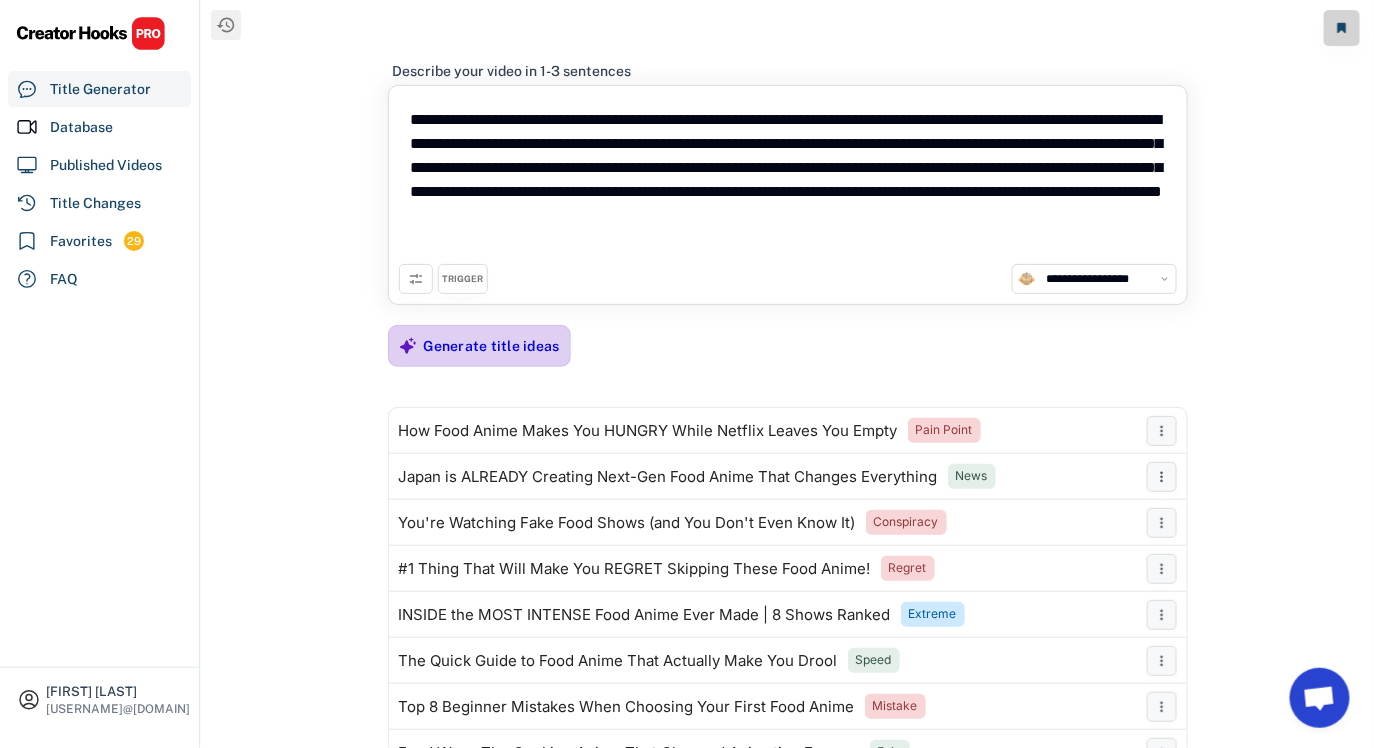 click on "Generate title ideas" at bounding box center [492, 346] 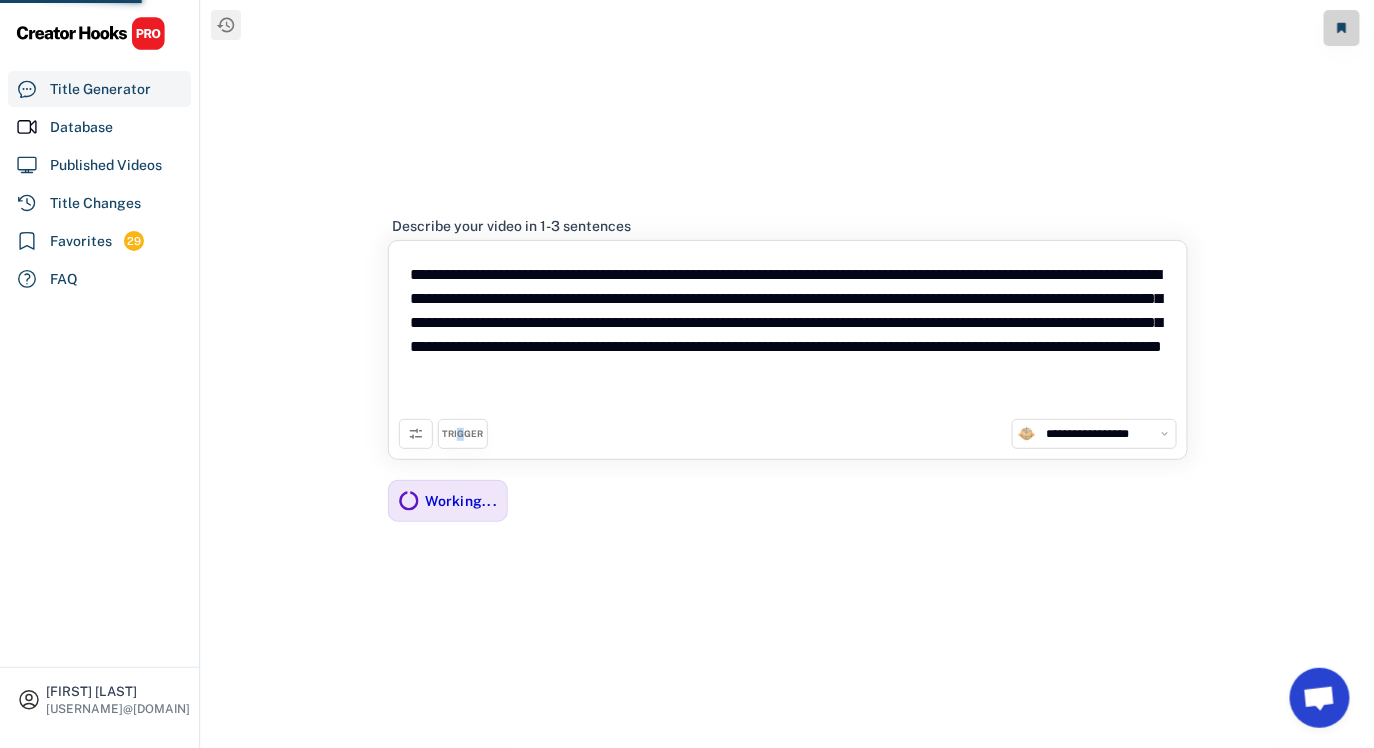 click on "TRIGGER" at bounding box center [462, 434] 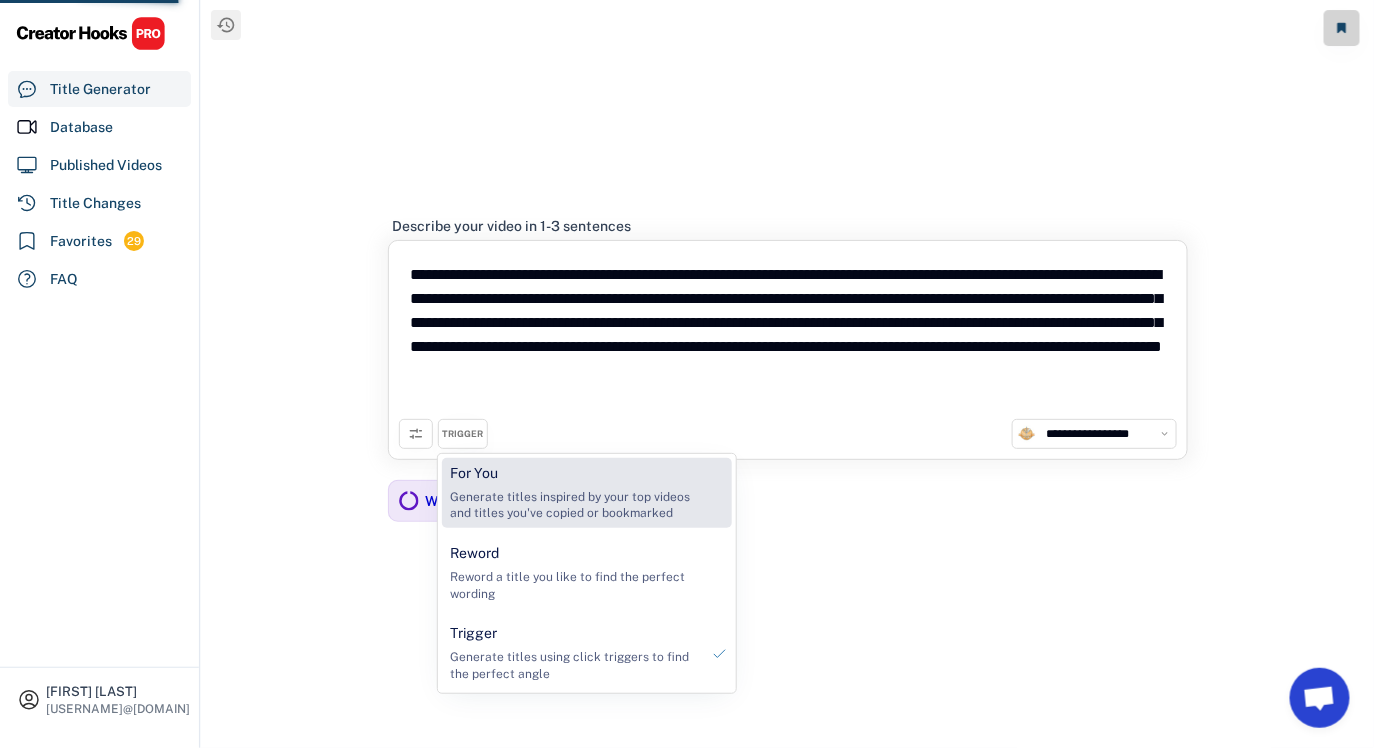 click on "Generate titles inspired by your top videos and titles you've copied or bookmarked" at bounding box center [574, 506] 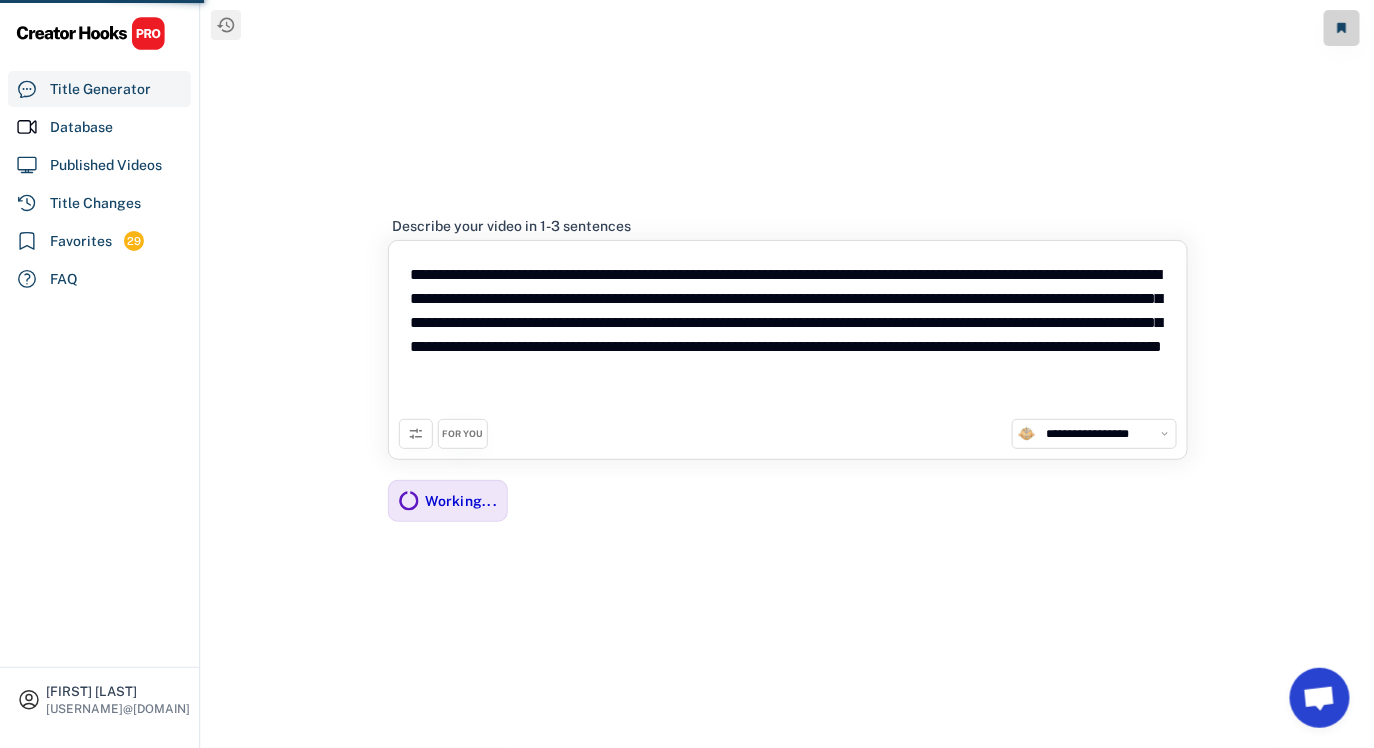 click on "FOR YOU" at bounding box center (462, 434) 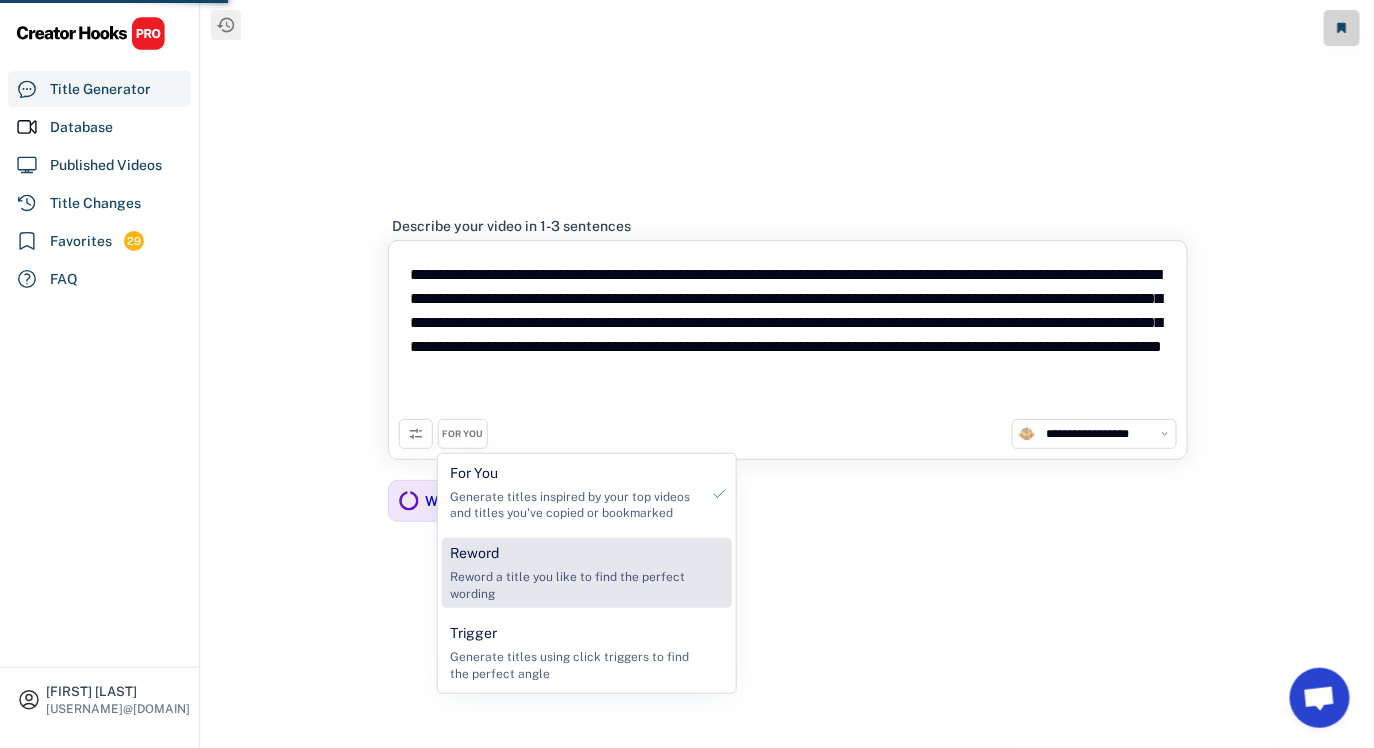 click on "Reword Reword a title you like to find the perfect wording" at bounding box center [574, 573] 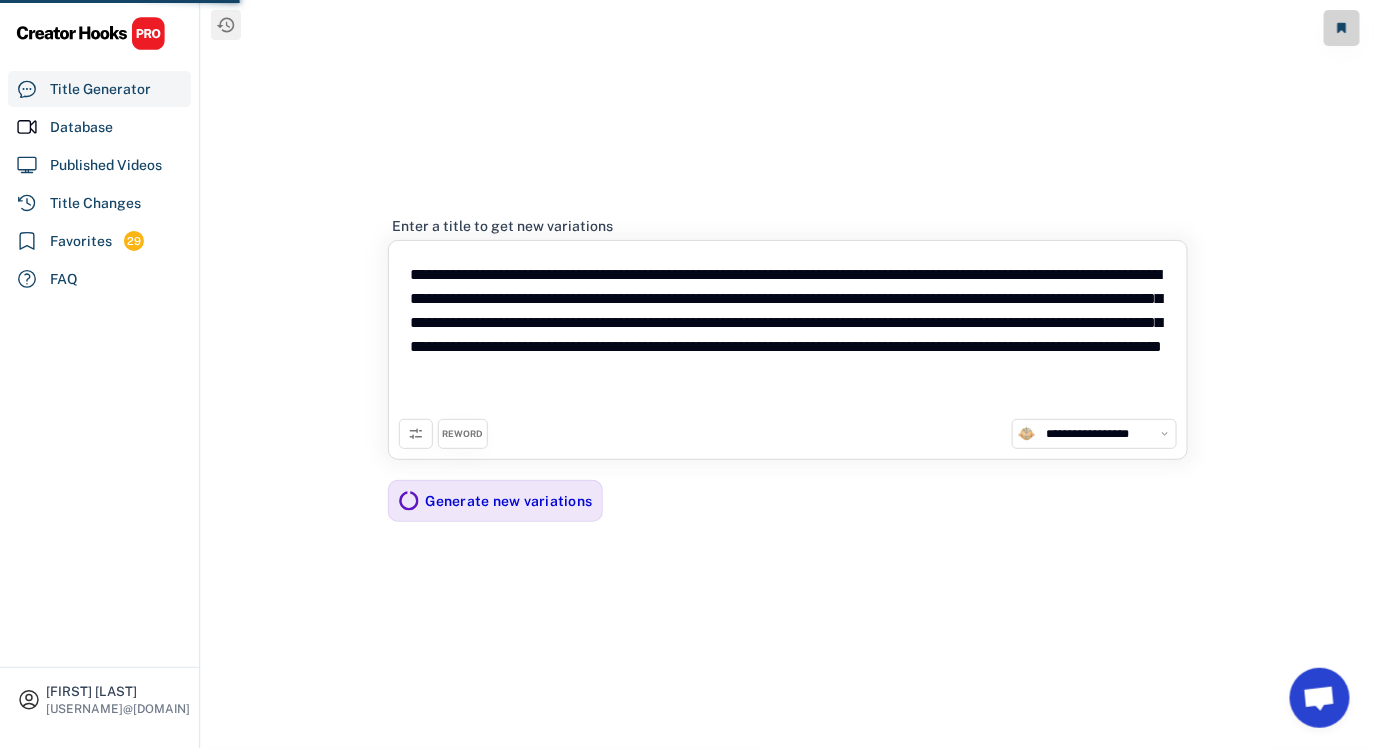 click on "REWORD" at bounding box center [463, 434] 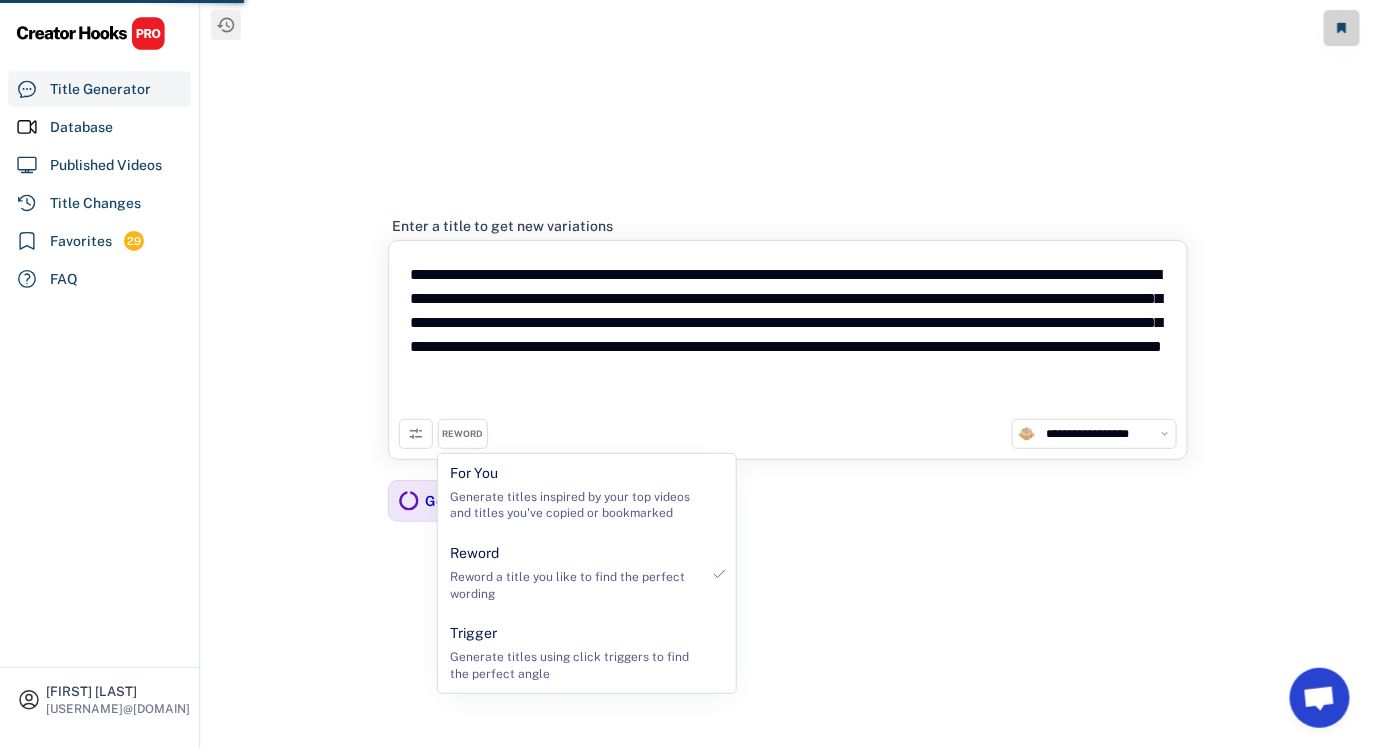 click on "For You Generate titles inspired by your top videos and titles you've copied or bookmarked Reword Reword a title you like to find the perfect wording Trigger Generate titles using click triggers to find the perfect angle" at bounding box center (587, 573) 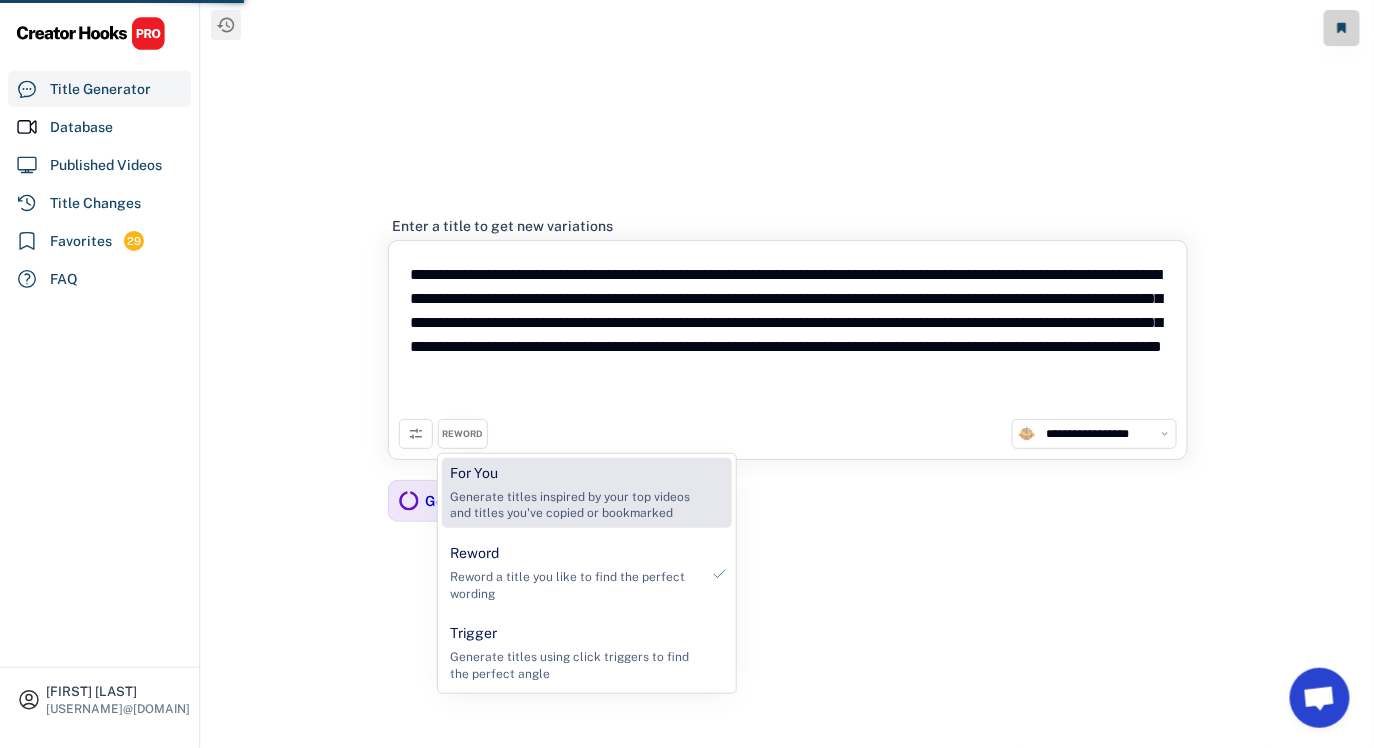 click on "Generate titles inspired by your top videos and titles you've copied or bookmarked" at bounding box center [574, 506] 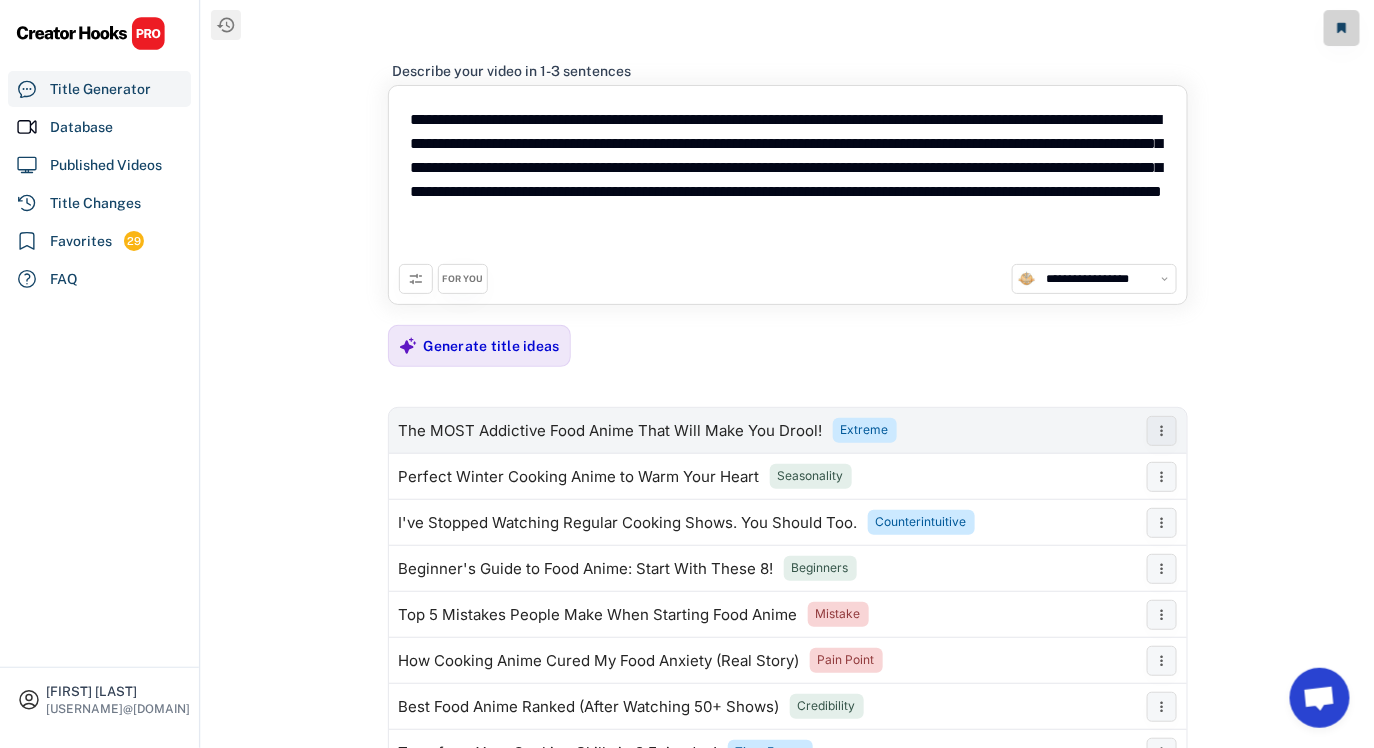 click on "The MOST Addictive Food Anime That Will Make You Drool! Extreme" at bounding box center (763, 431) 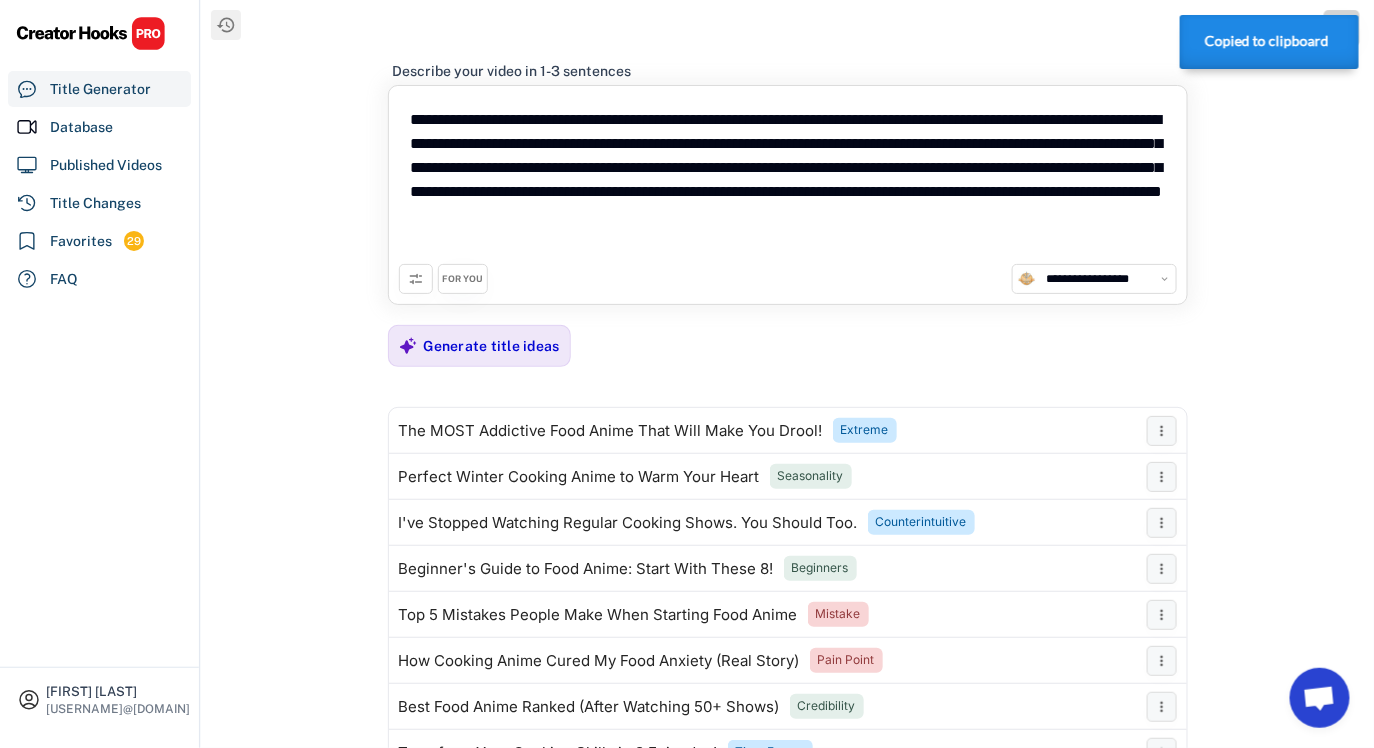 click on "**********" at bounding box center (788, 195) 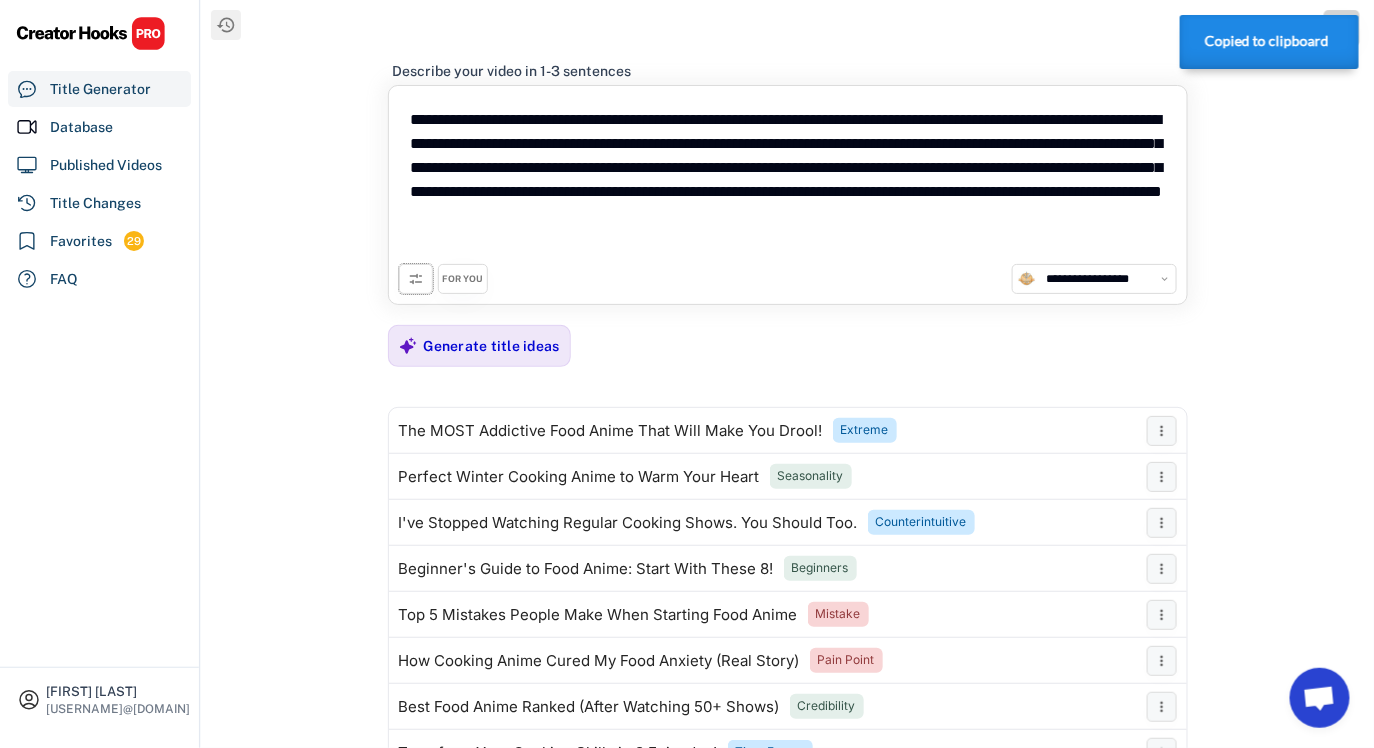 click 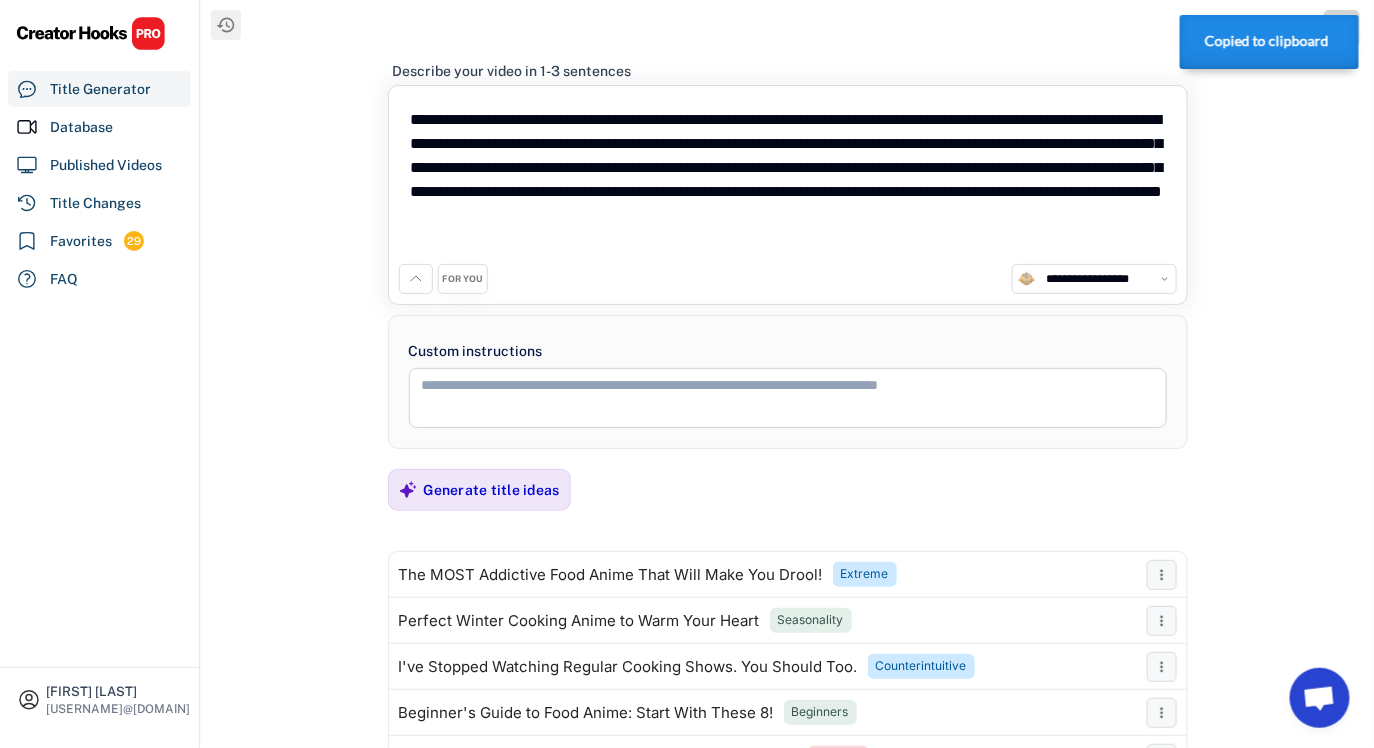 click on "FOR YOU" at bounding box center (462, 279) 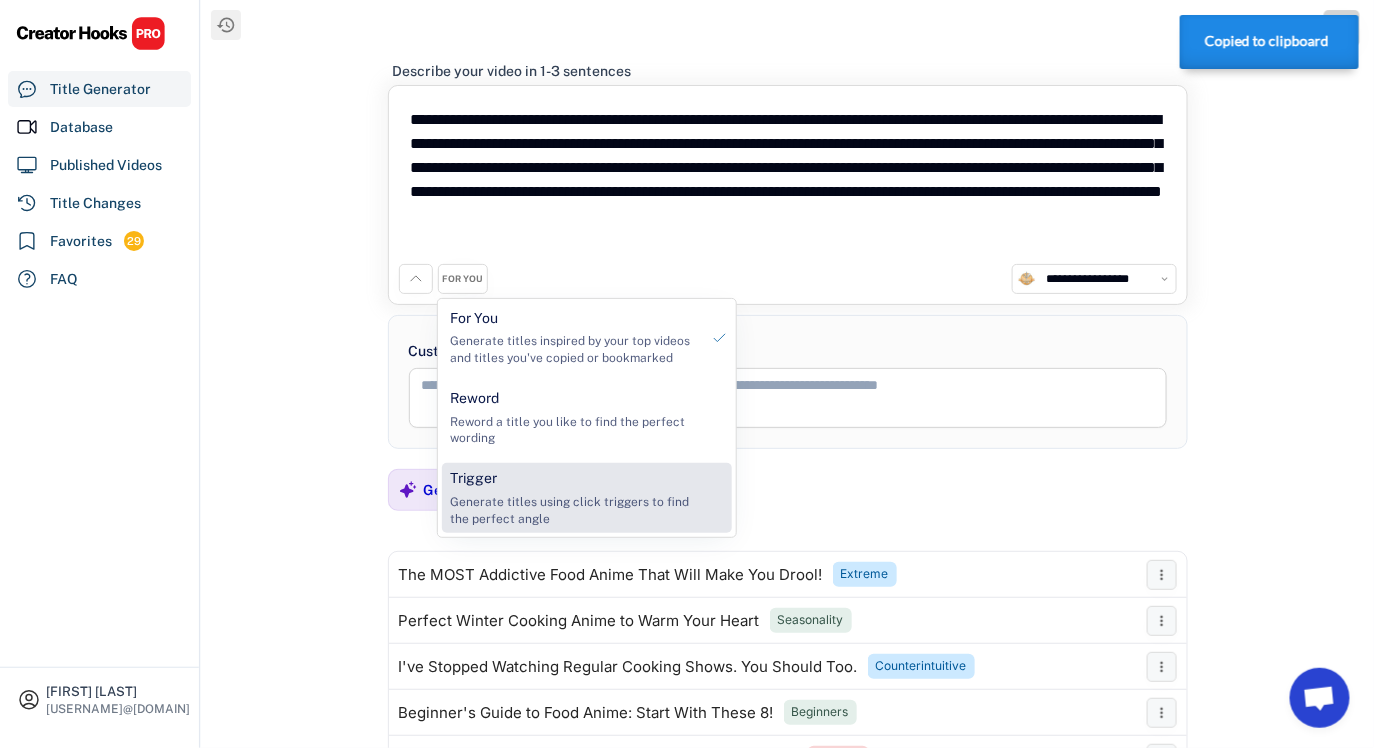 click on "Trigger Generate titles using click triggers to find the perfect angle" at bounding box center [574, 498] 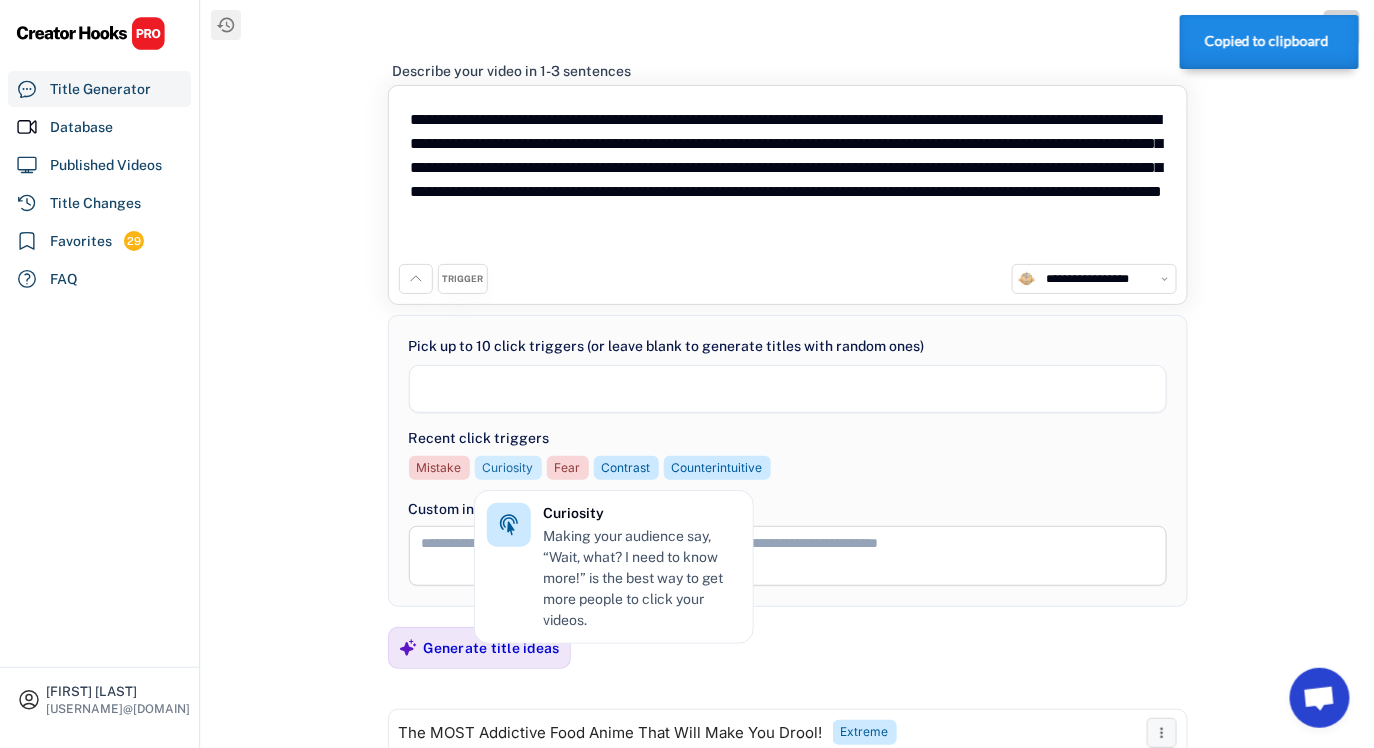 select 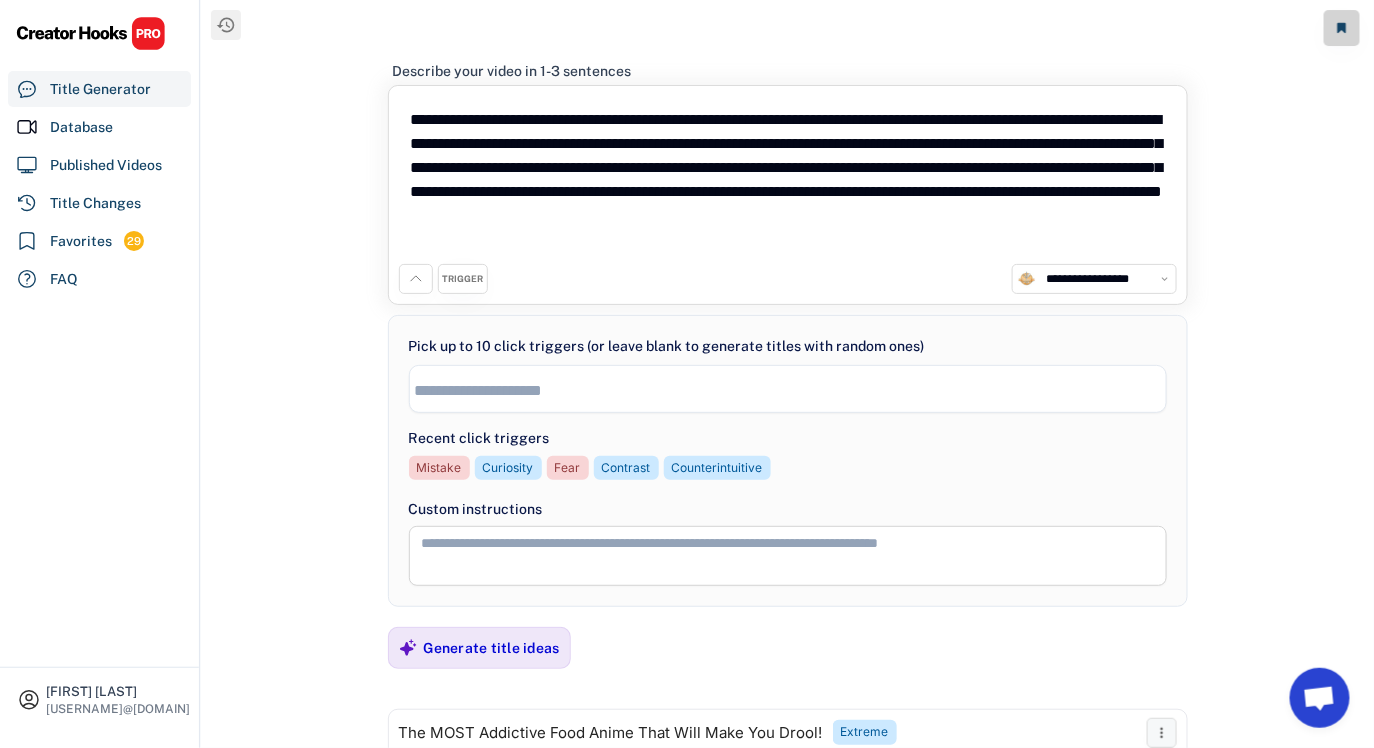 click at bounding box center [788, 388] 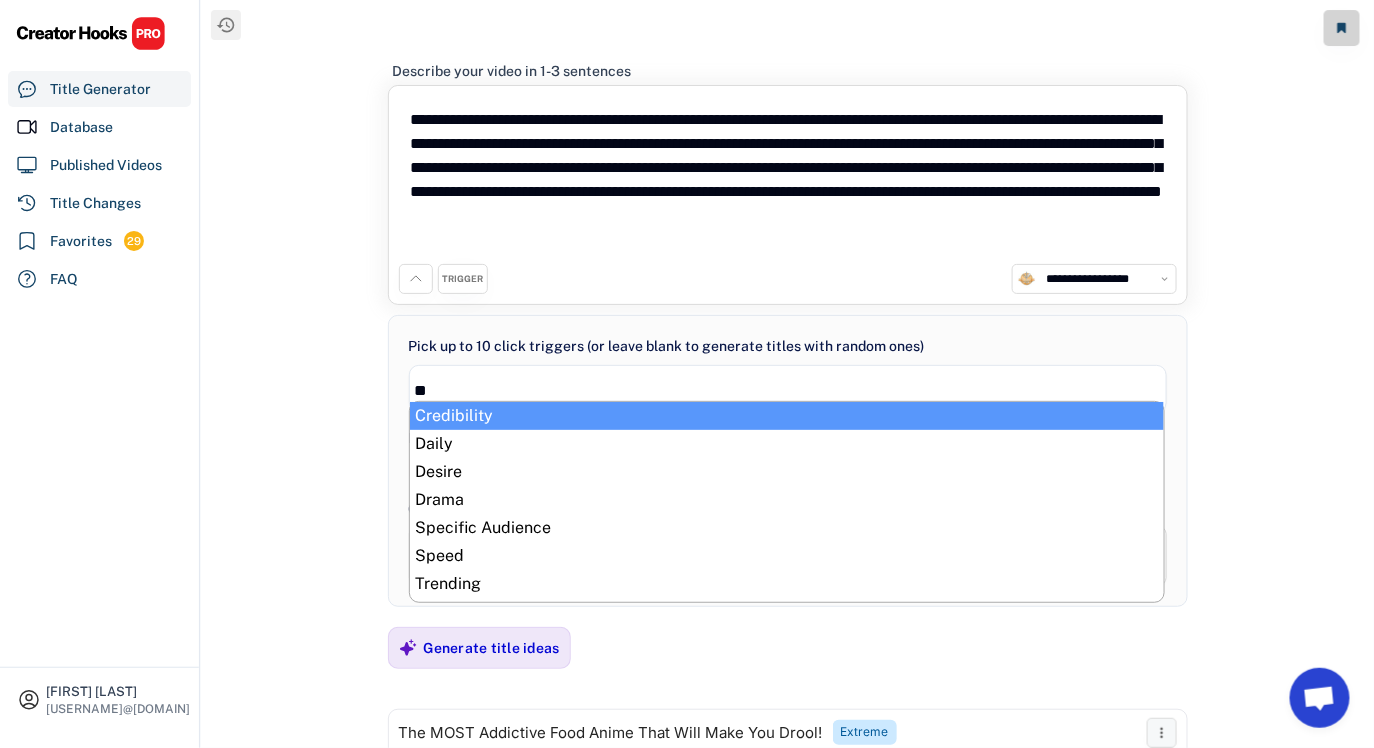 type on "***" 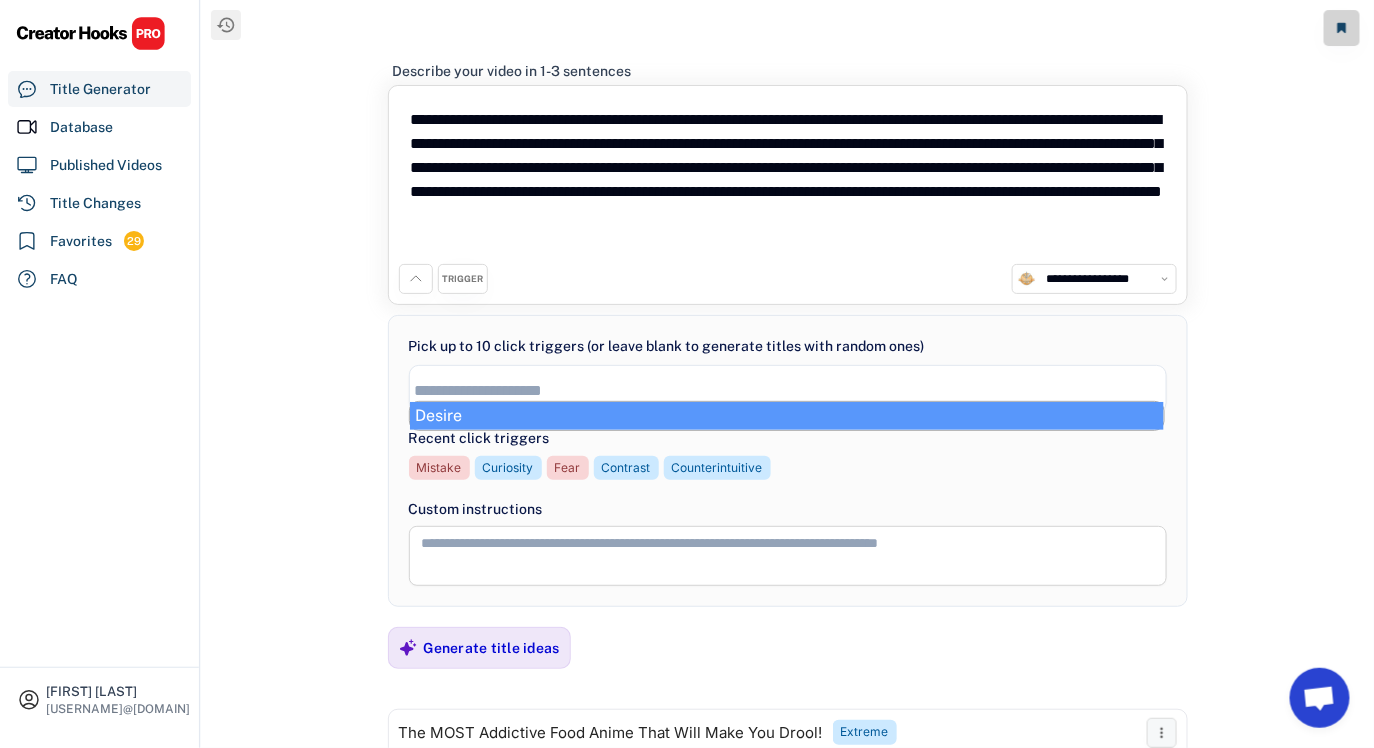 scroll, scrollTop: 204, scrollLeft: 0, axis: vertical 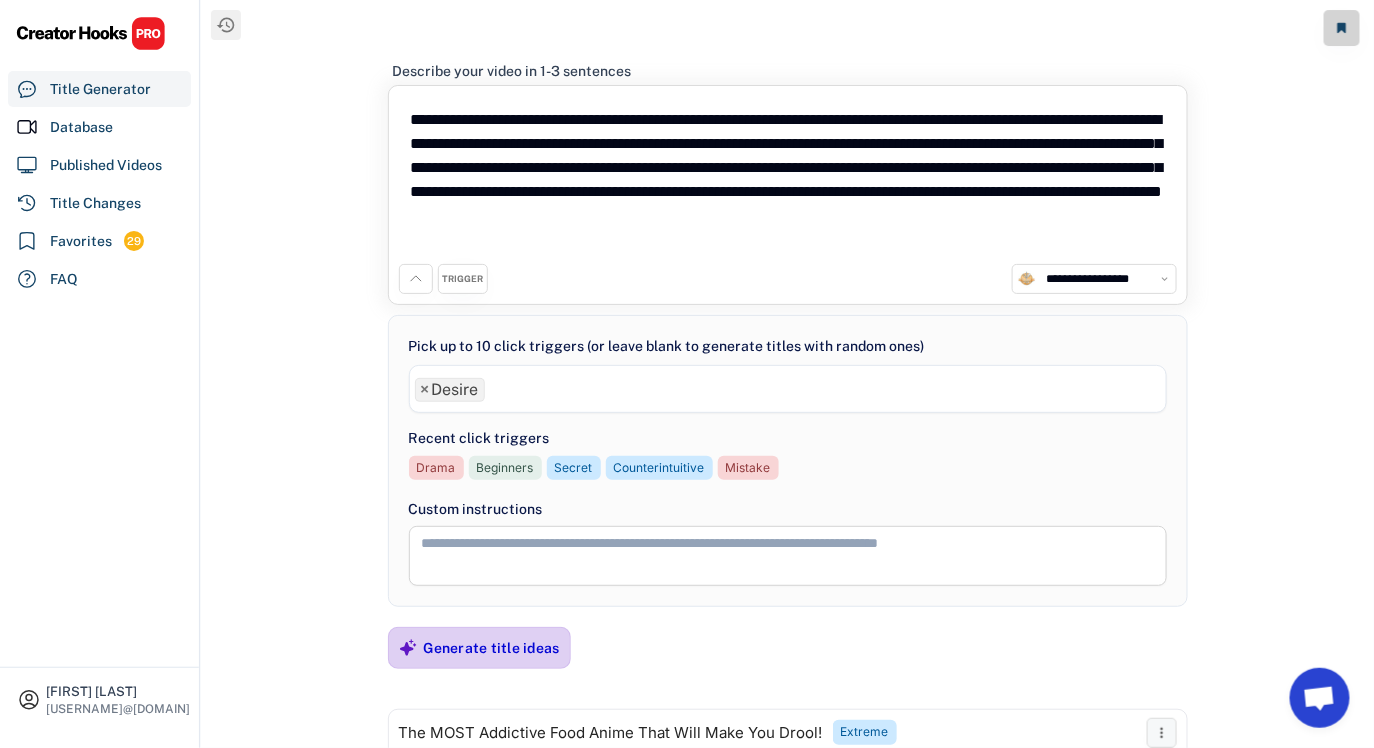 click on "Generate title ideas" at bounding box center (492, 648) 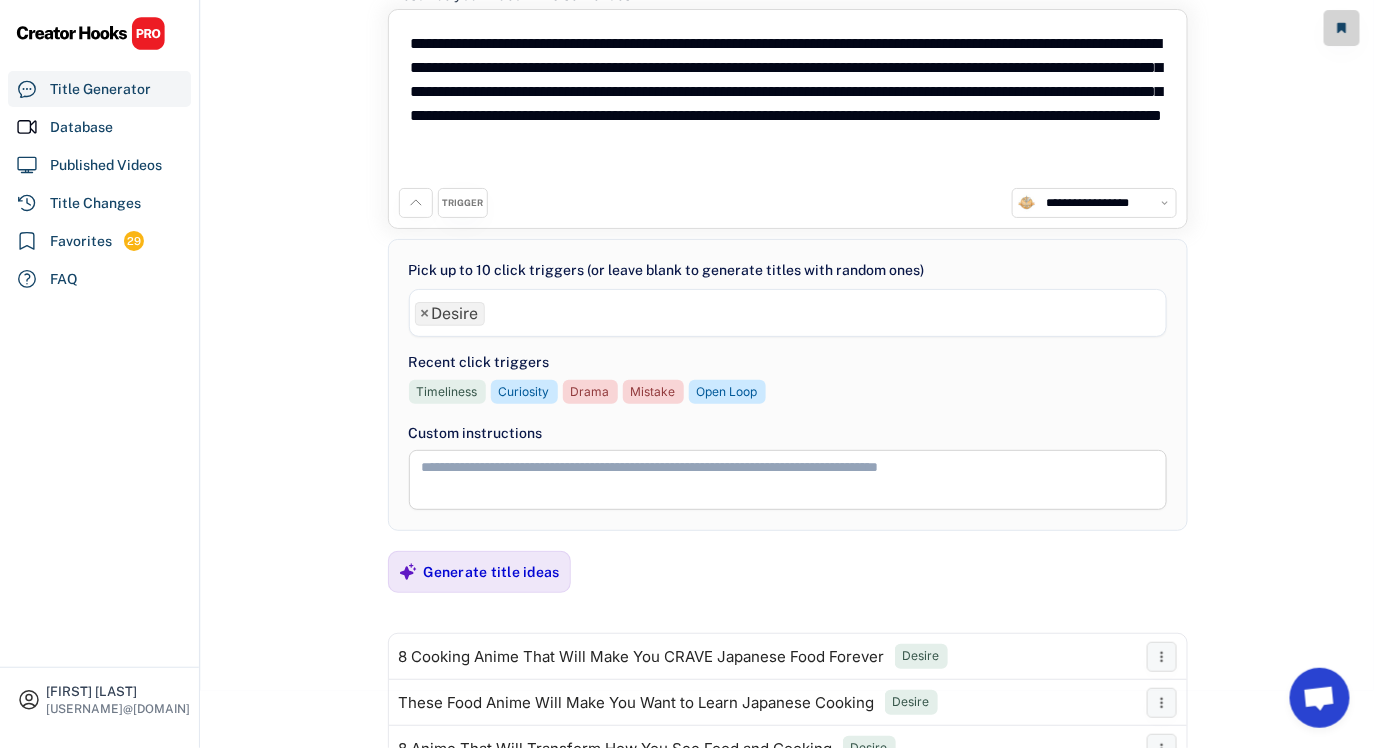 scroll, scrollTop: 0, scrollLeft: 0, axis: both 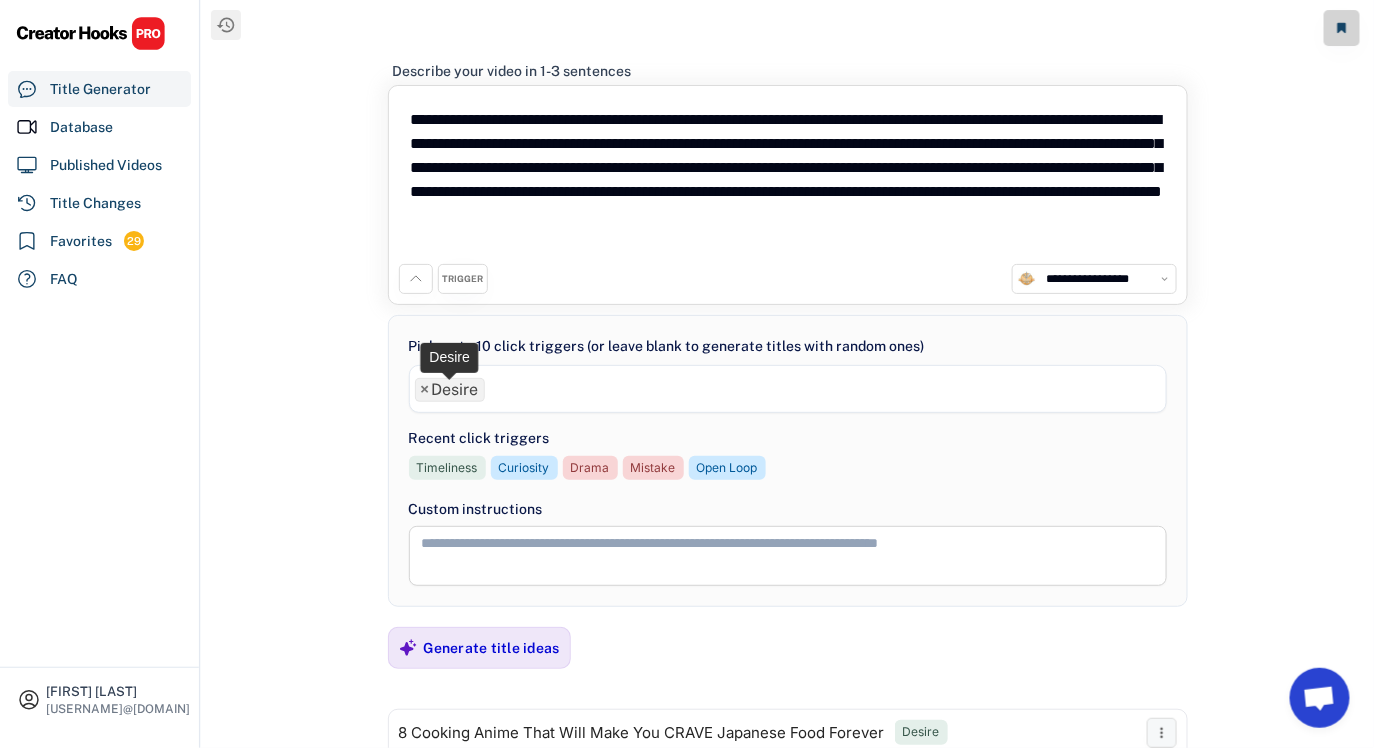 click on "×" at bounding box center (425, 390) 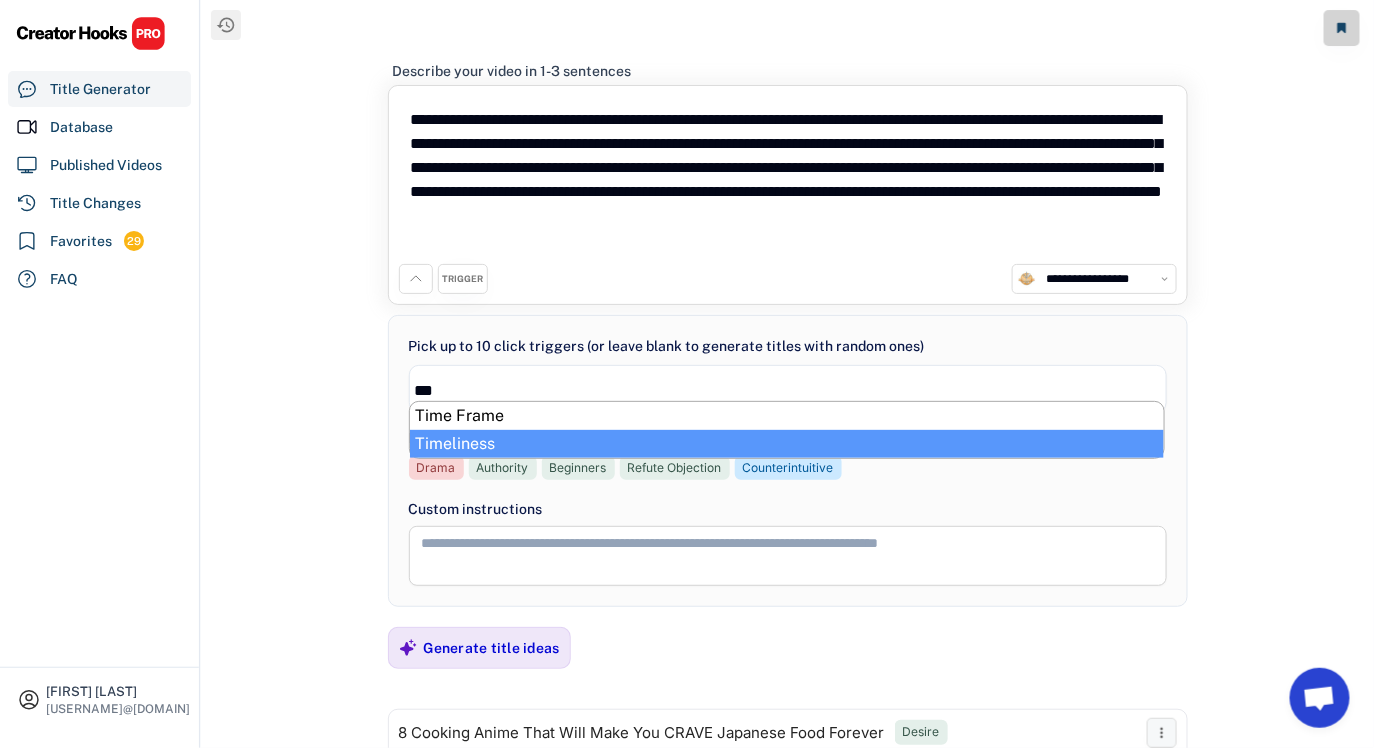 type on "***" 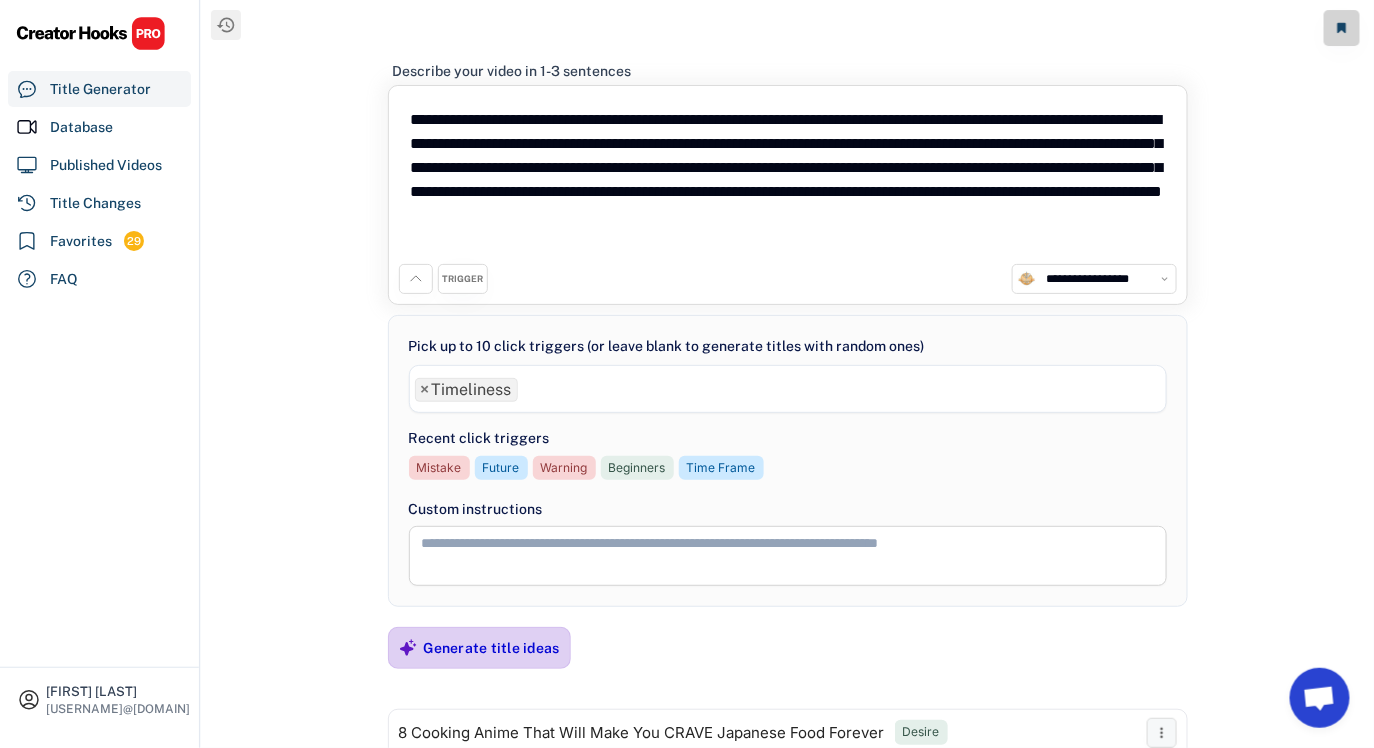 click on "Generate title ideas" at bounding box center [492, 648] 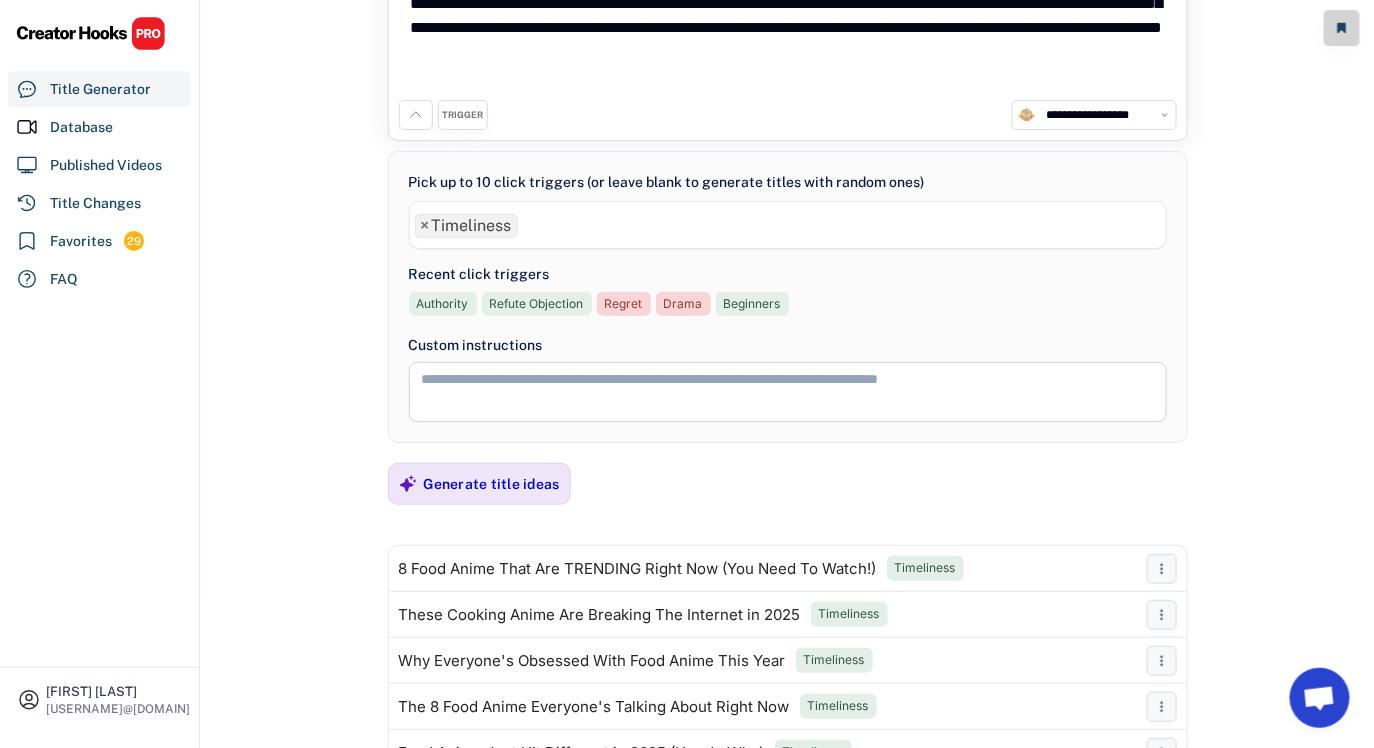 scroll, scrollTop: 0, scrollLeft: 0, axis: both 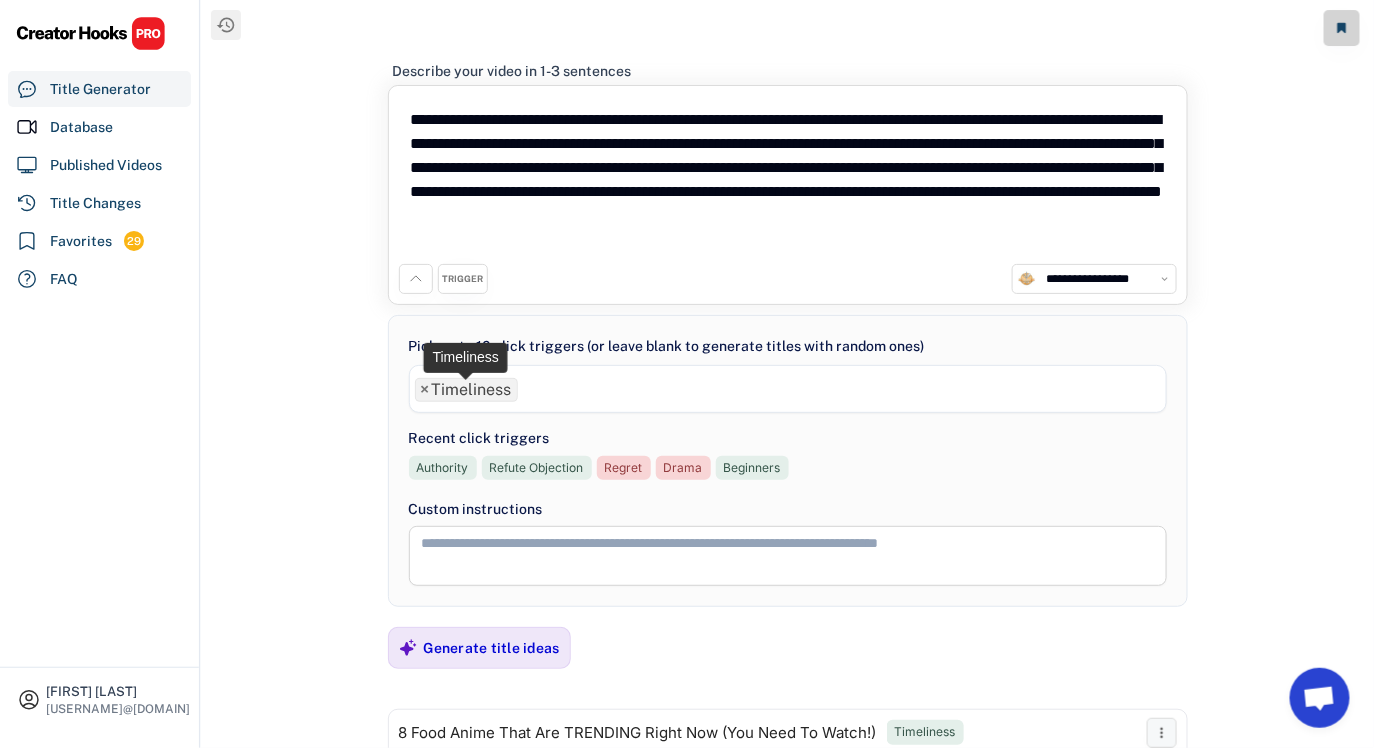 click on "×" at bounding box center (425, 390) 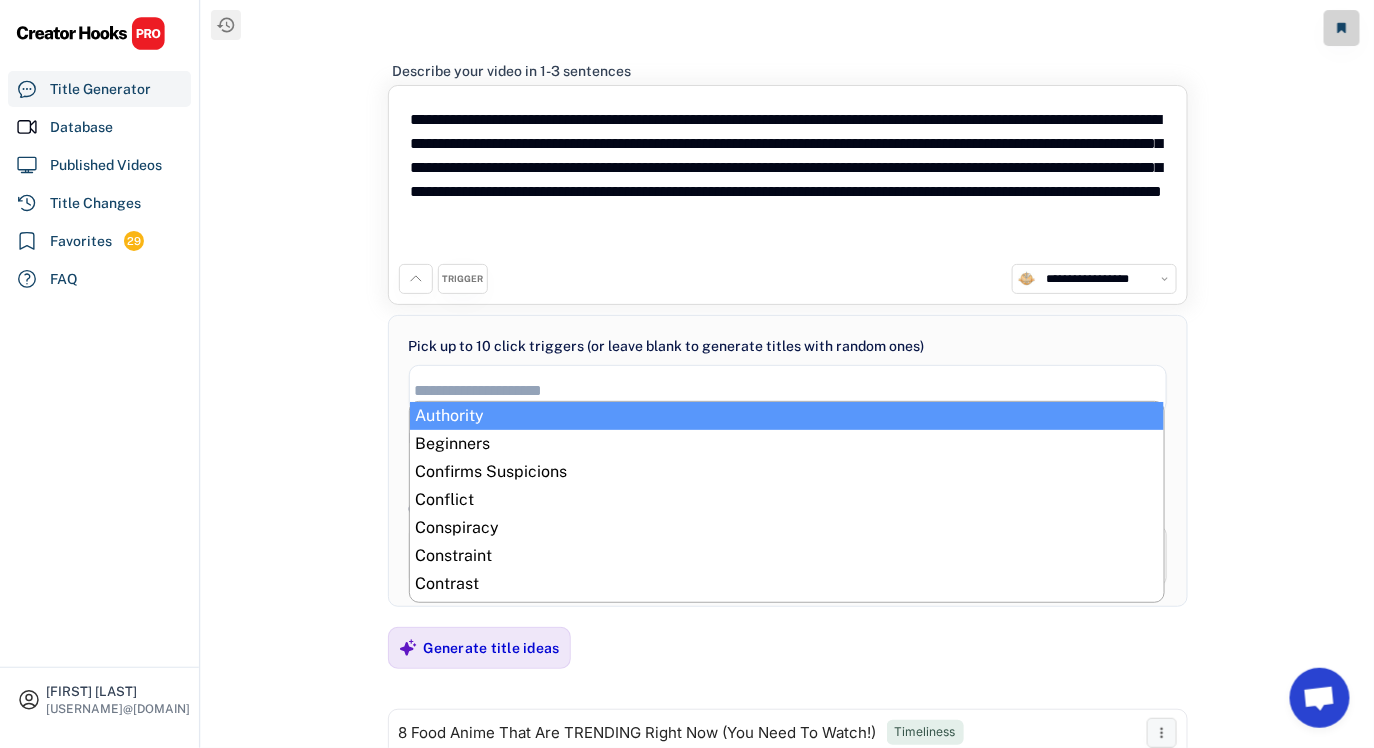 select on "**********" 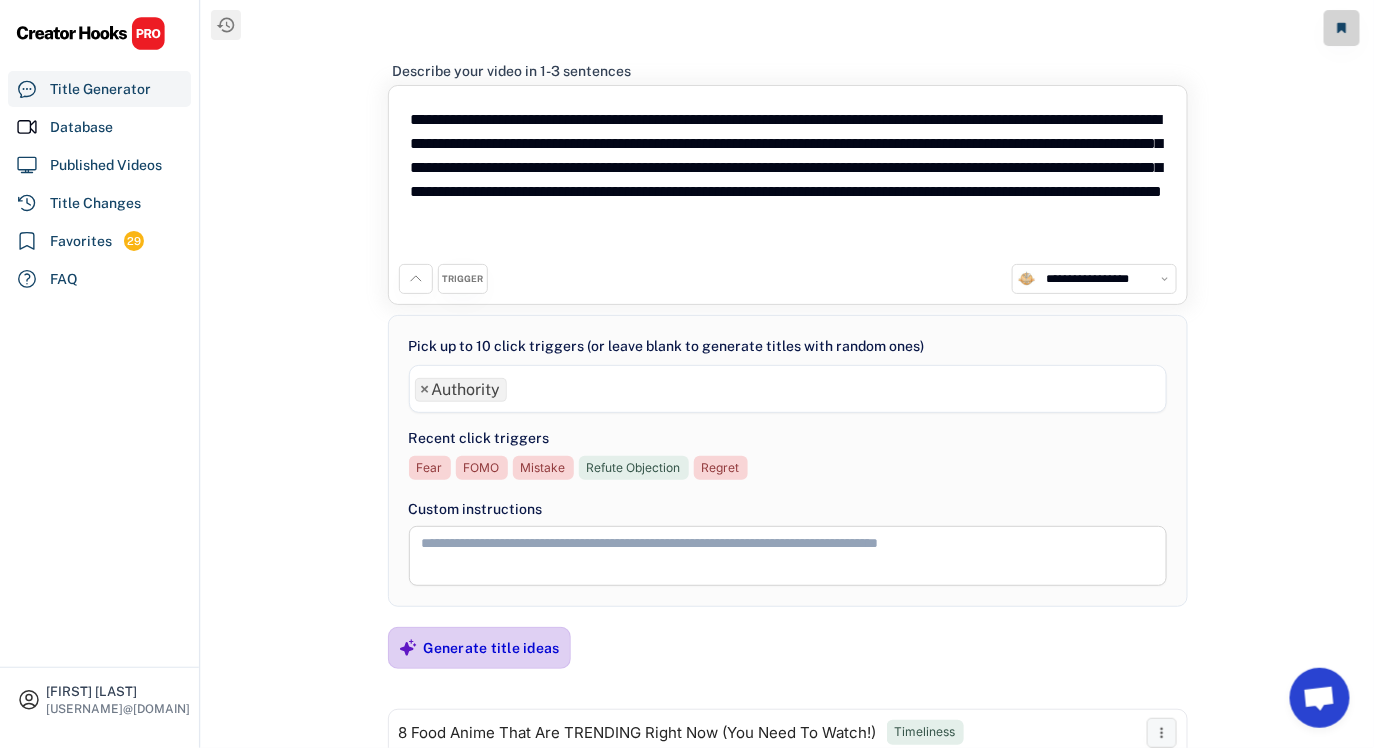 click on "Generate title ideas" at bounding box center (492, 648) 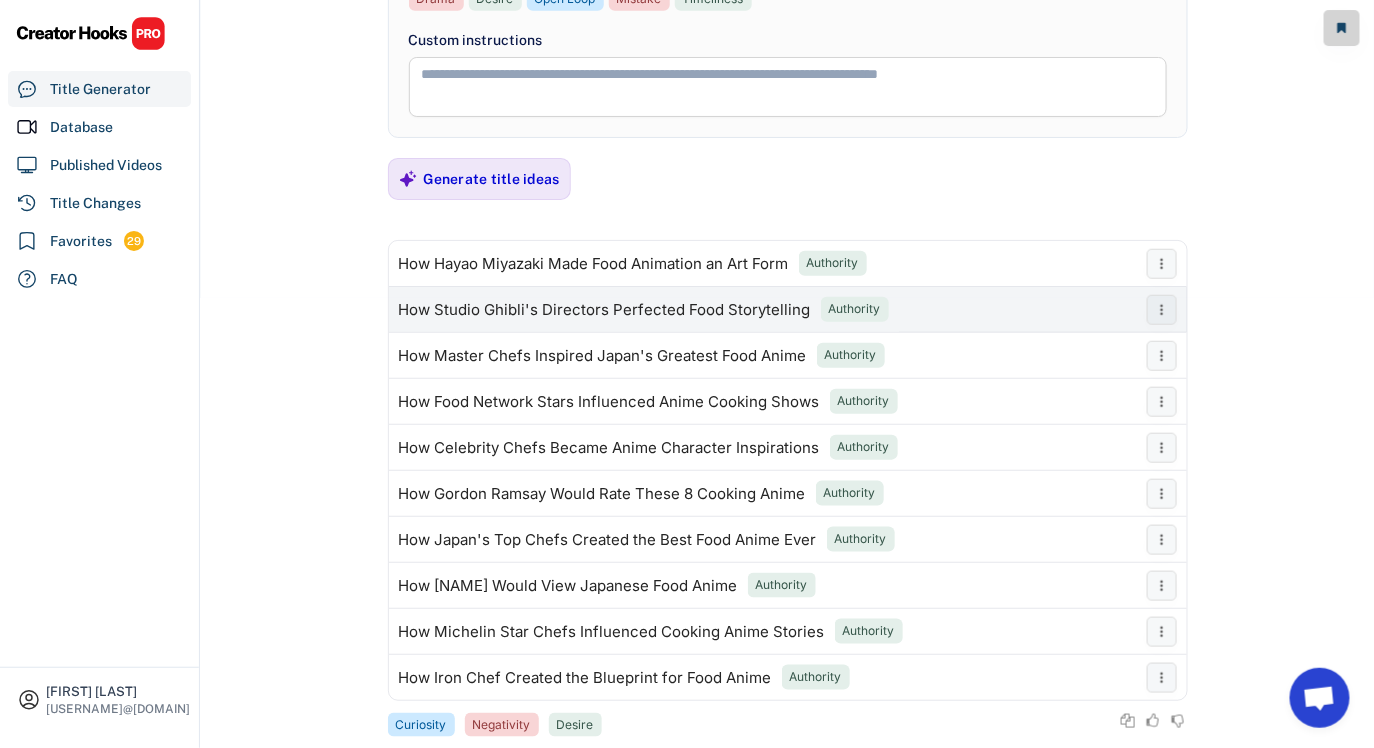 scroll, scrollTop: 509, scrollLeft: 0, axis: vertical 